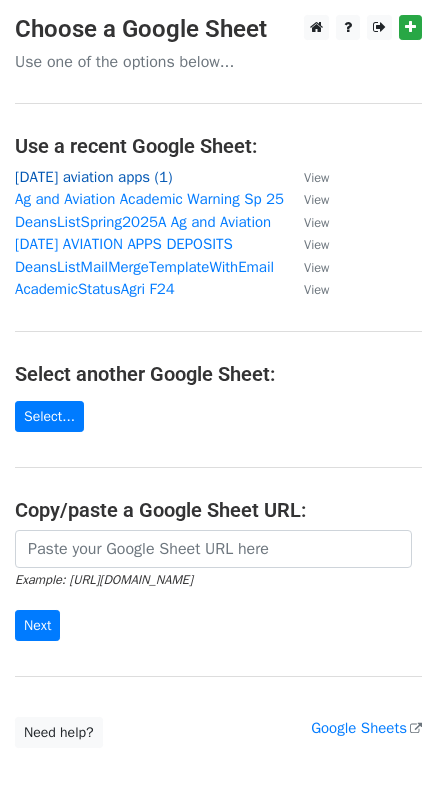 scroll, scrollTop: 0, scrollLeft: 0, axis: both 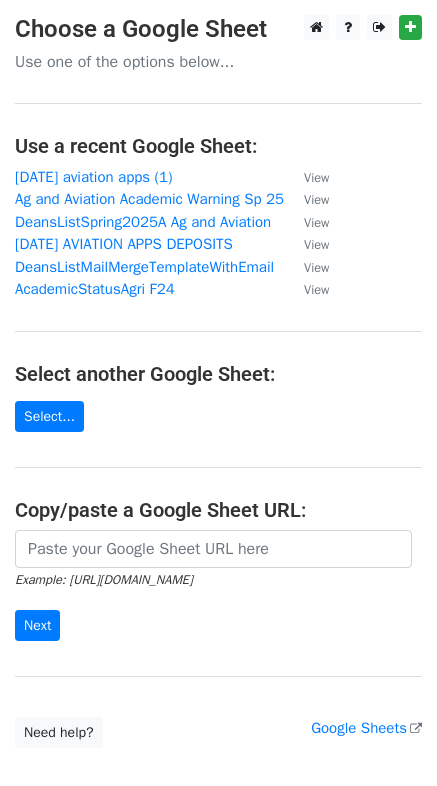 click on "Use one of the options below..." at bounding box center [218, 62] 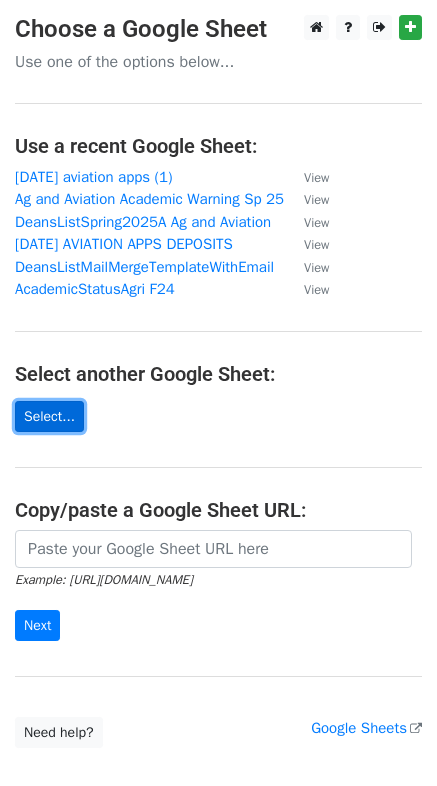 click on "Select..." at bounding box center (49, 416) 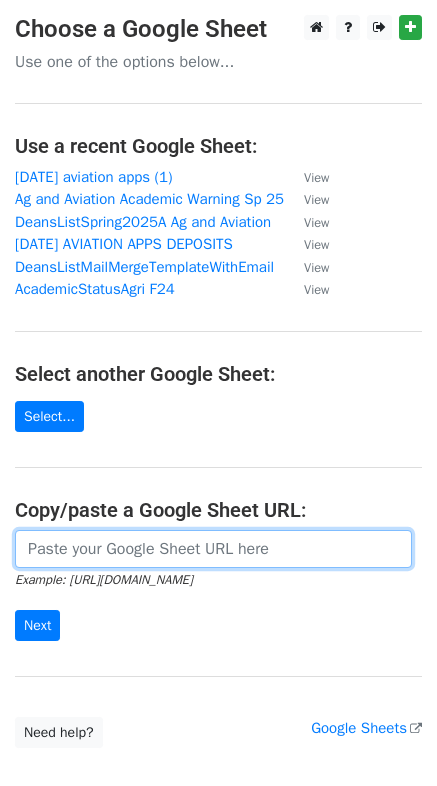 click at bounding box center [213, 549] 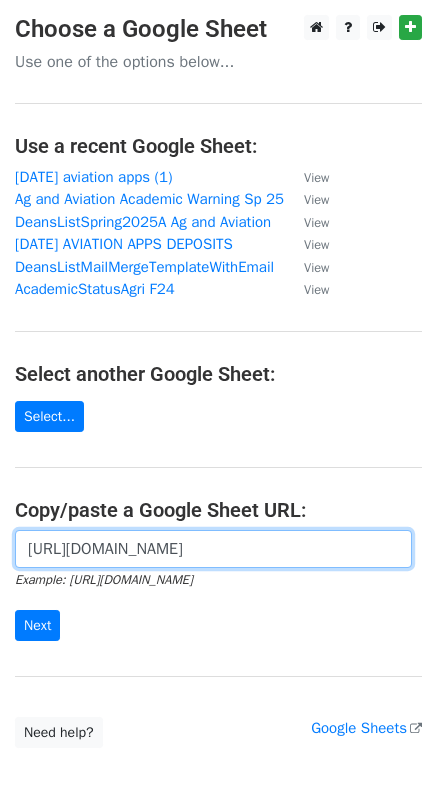 scroll, scrollTop: 0, scrollLeft: 466, axis: horizontal 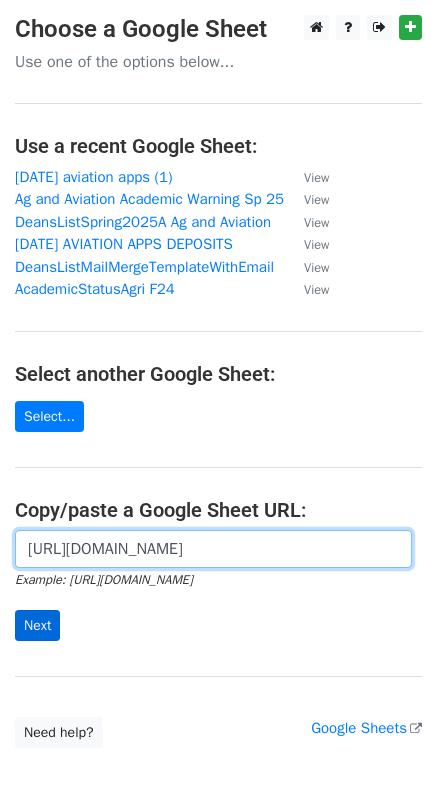 type on "https://docs.google.com/spreadsheets/d/17A5GWODwEBII859OXSvDniRRSqzDHfvkuNEdB9WmKAM/edit?usp=sharing" 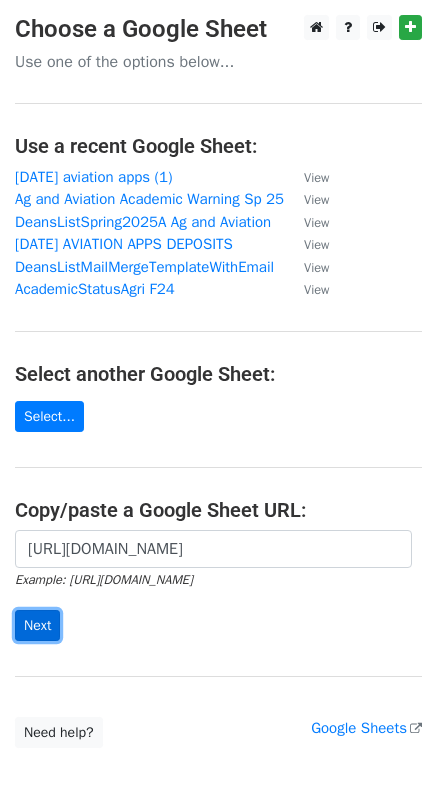 scroll, scrollTop: 0, scrollLeft: 0, axis: both 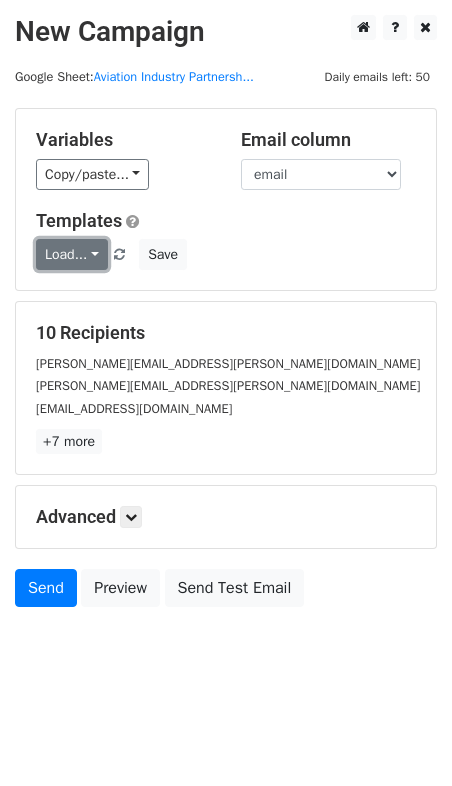 click on "Load..." at bounding box center [72, 254] 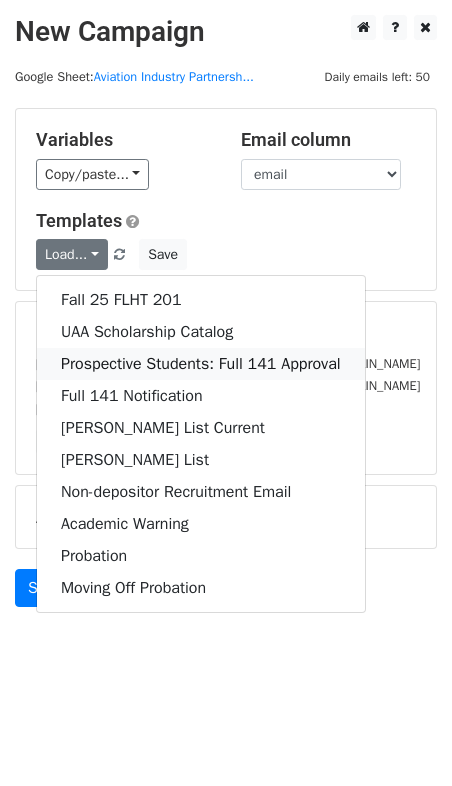click on "Prospective Students: Full 141 Approval" at bounding box center [201, 364] 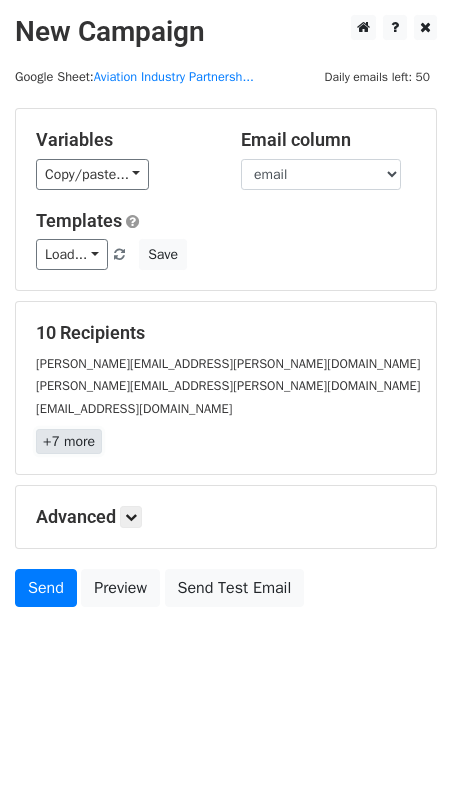 click on "+7 more" at bounding box center [69, 441] 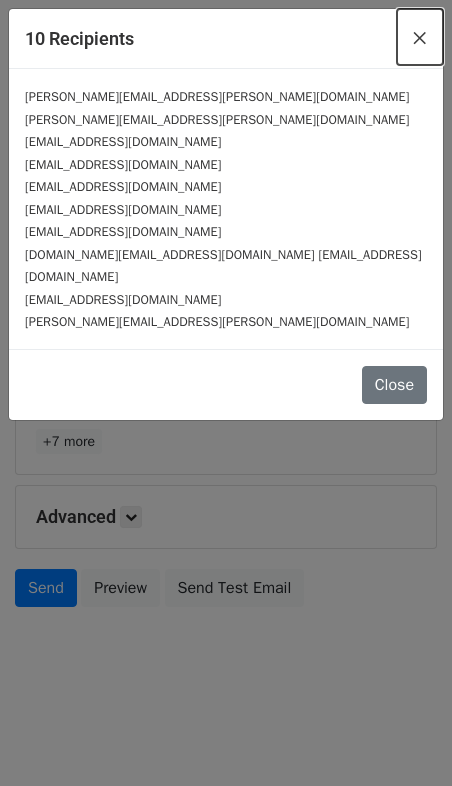 click on "×" at bounding box center (420, 37) 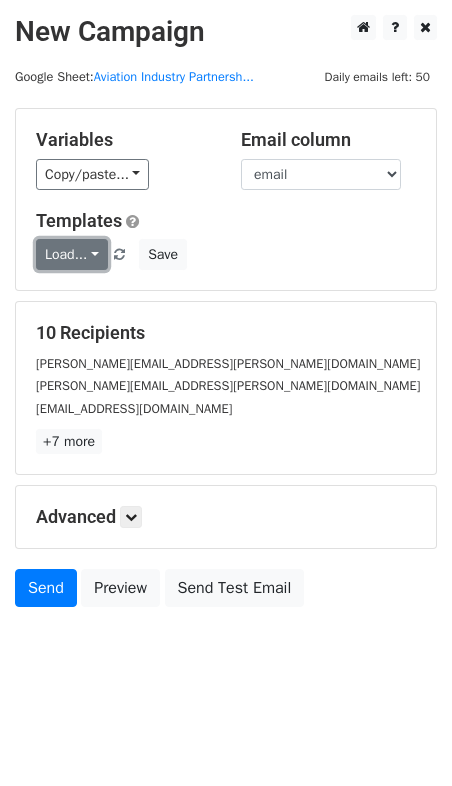 click on "Load..." at bounding box center (72, 254) 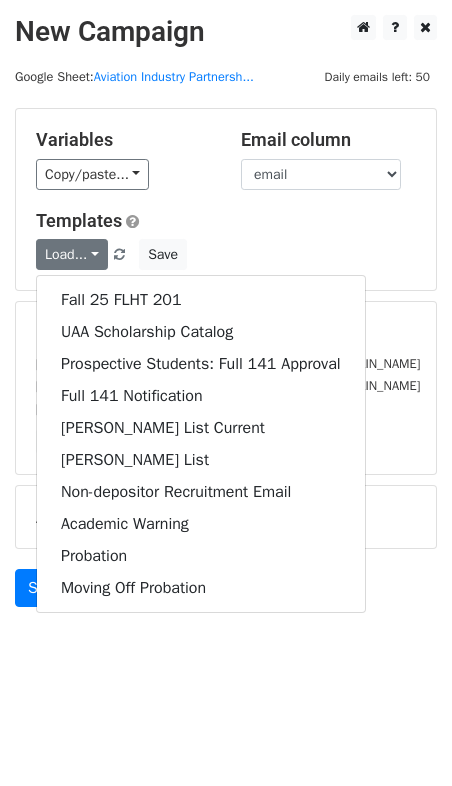 click on "Templates" at bounding box center (226, 221) 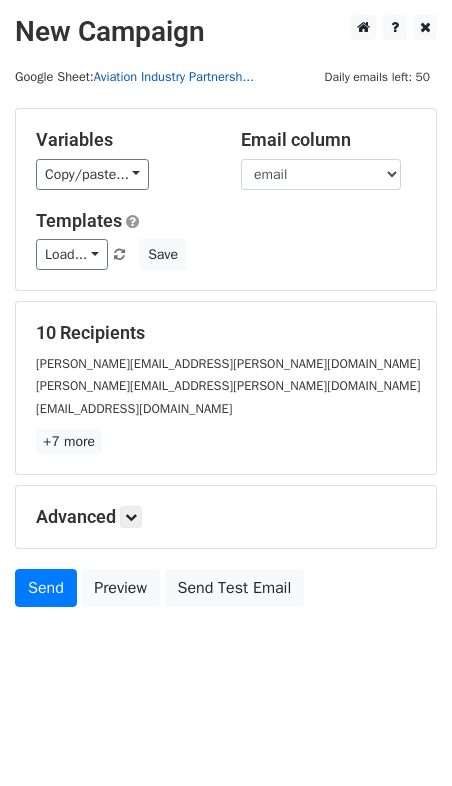 click on "Aviation Industry Partnersh..." at bounding box center [174, 77] 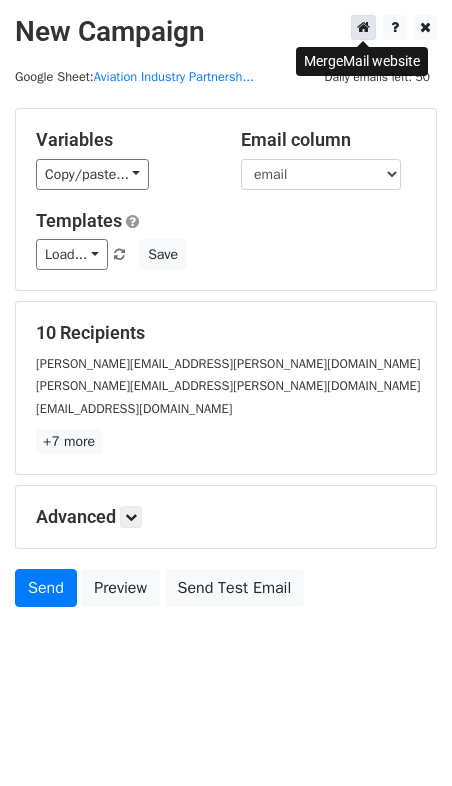 click at bounding box center [363, 27] 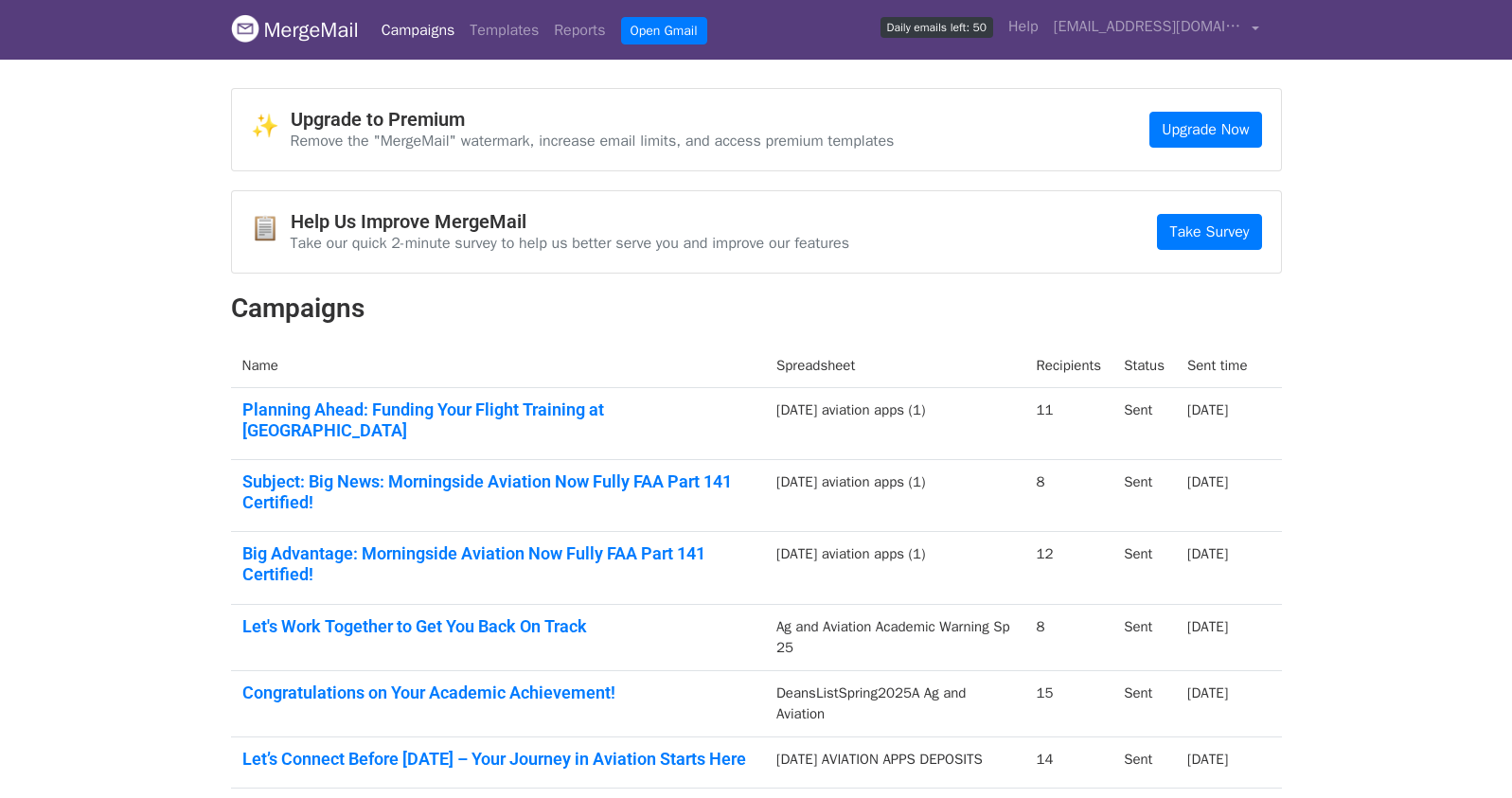 scroll, scrollTop: 0, scrollLeft: 0, axis: both 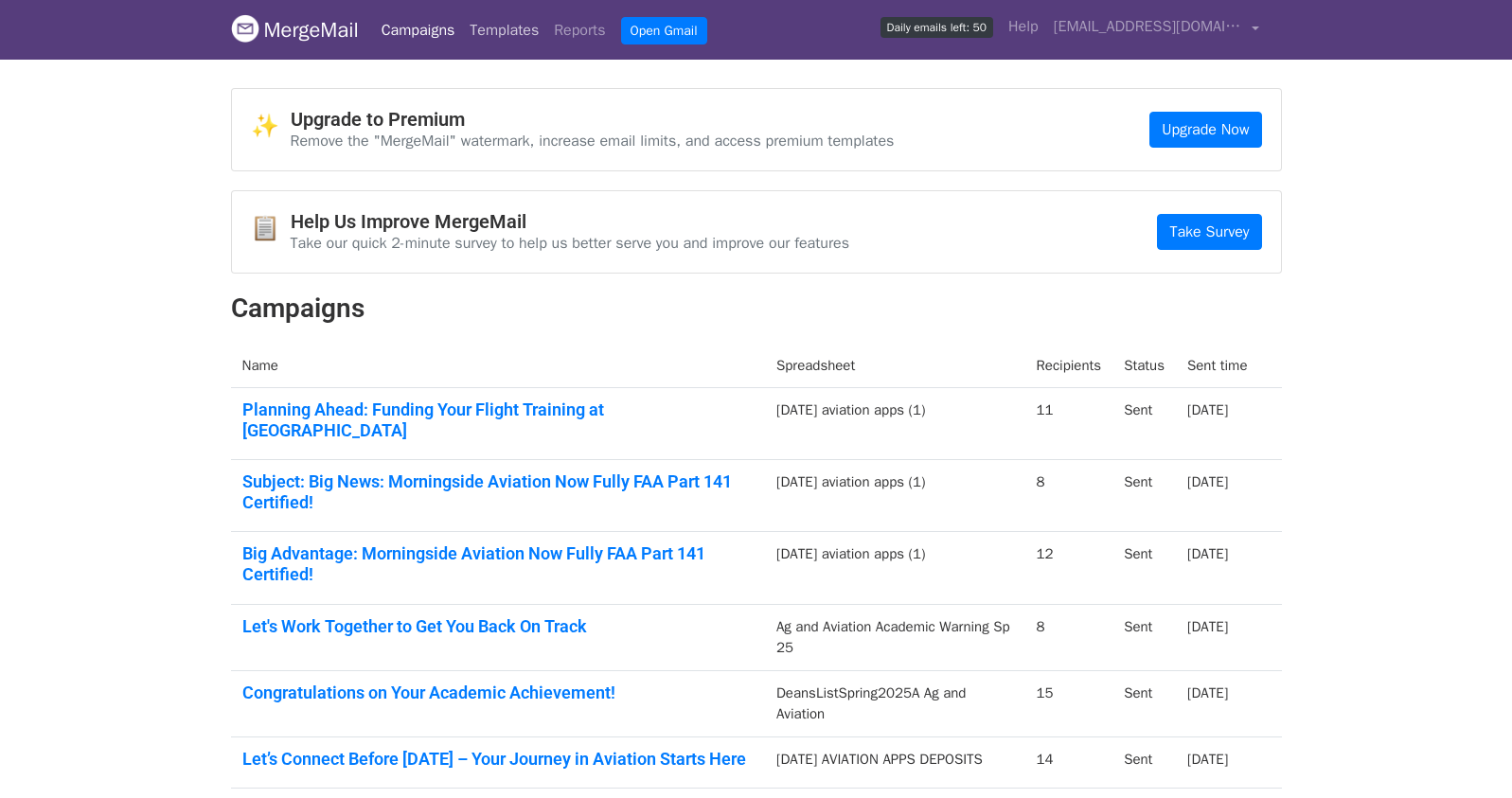 click on "Templates" at bounding box center [504, 30] 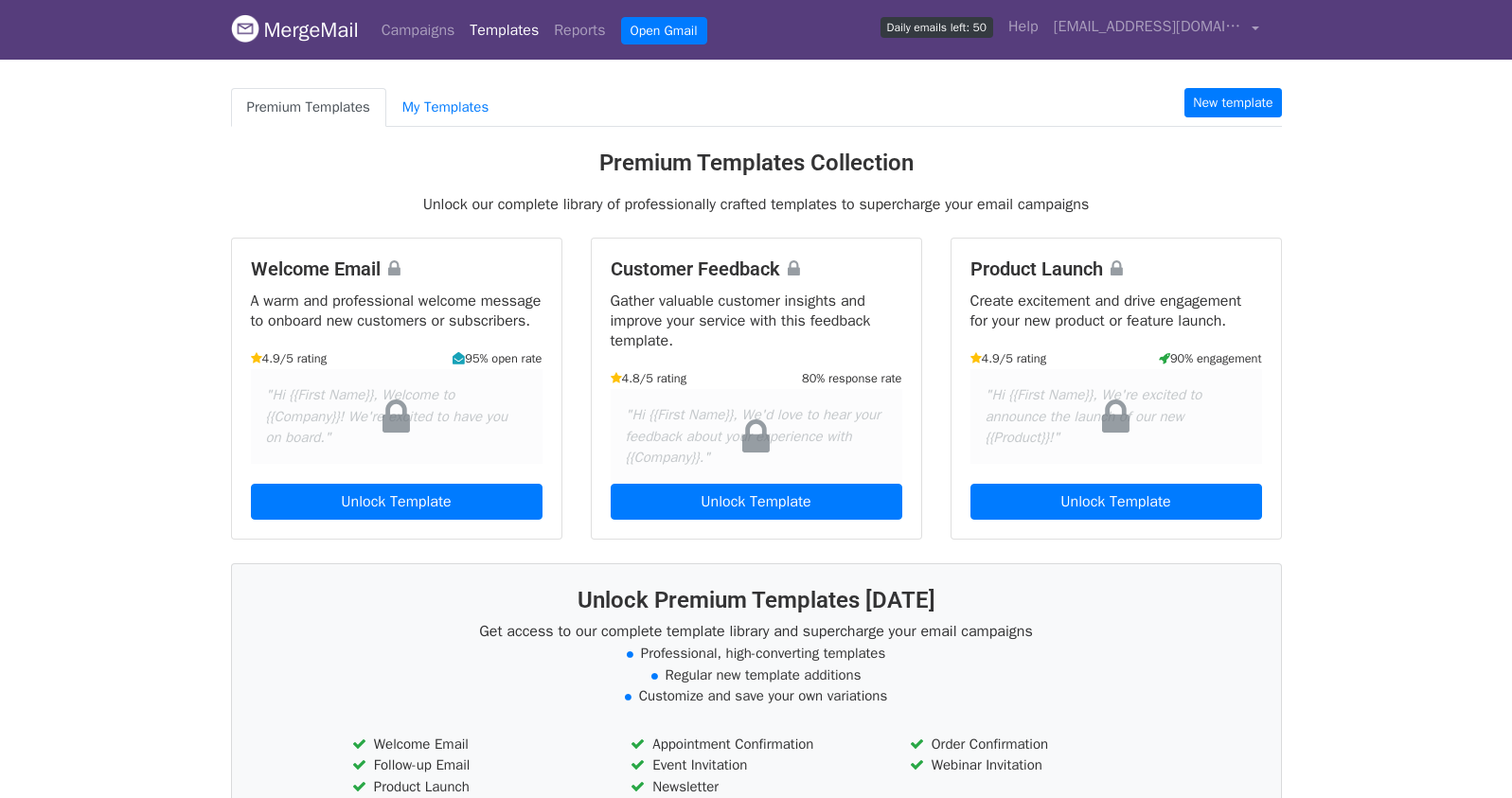 scroll, scrollTop: 0, scrollLeft: 0, axis: both 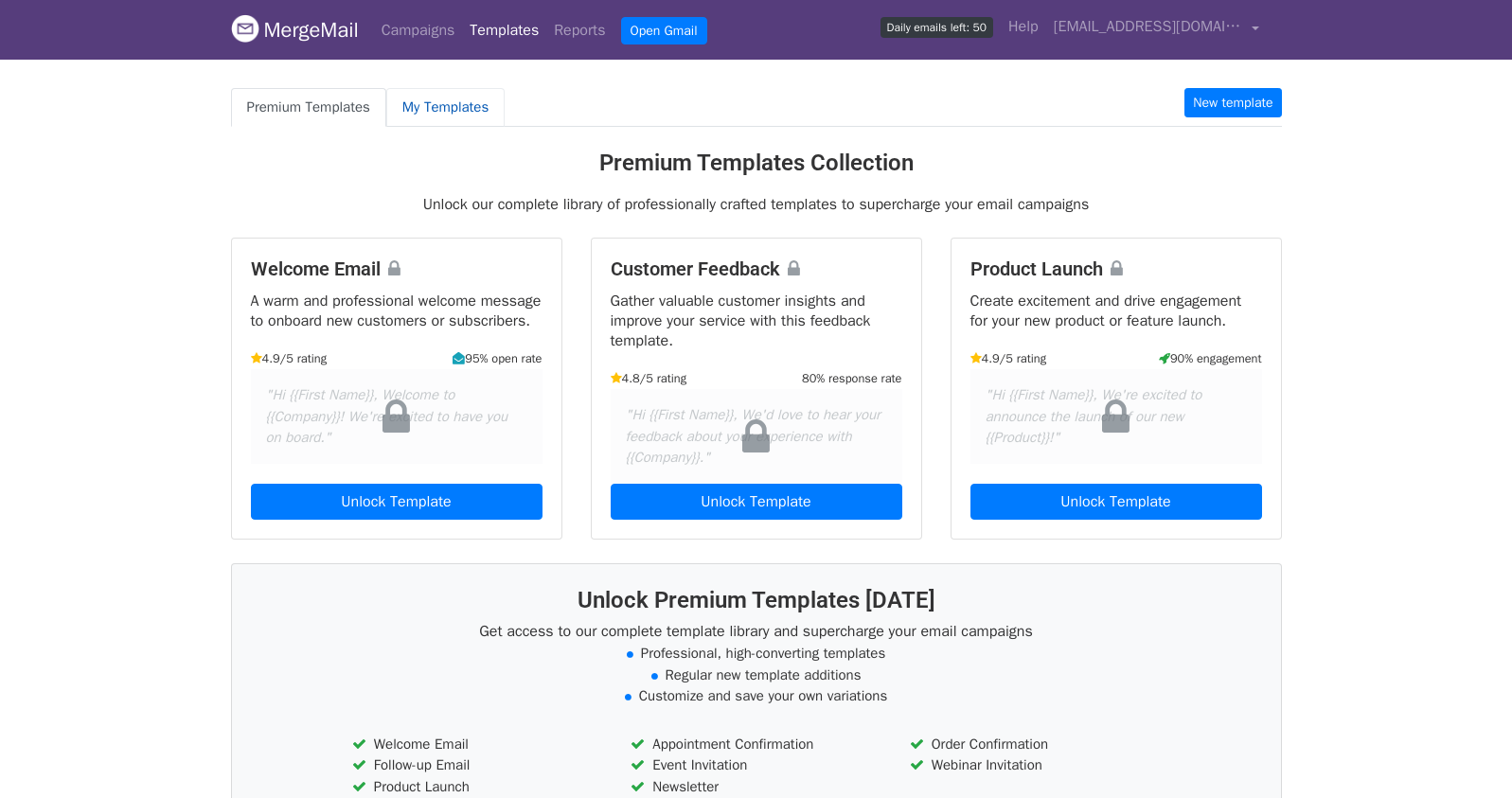 click on "My Templates" at bounding box center (445, 107) 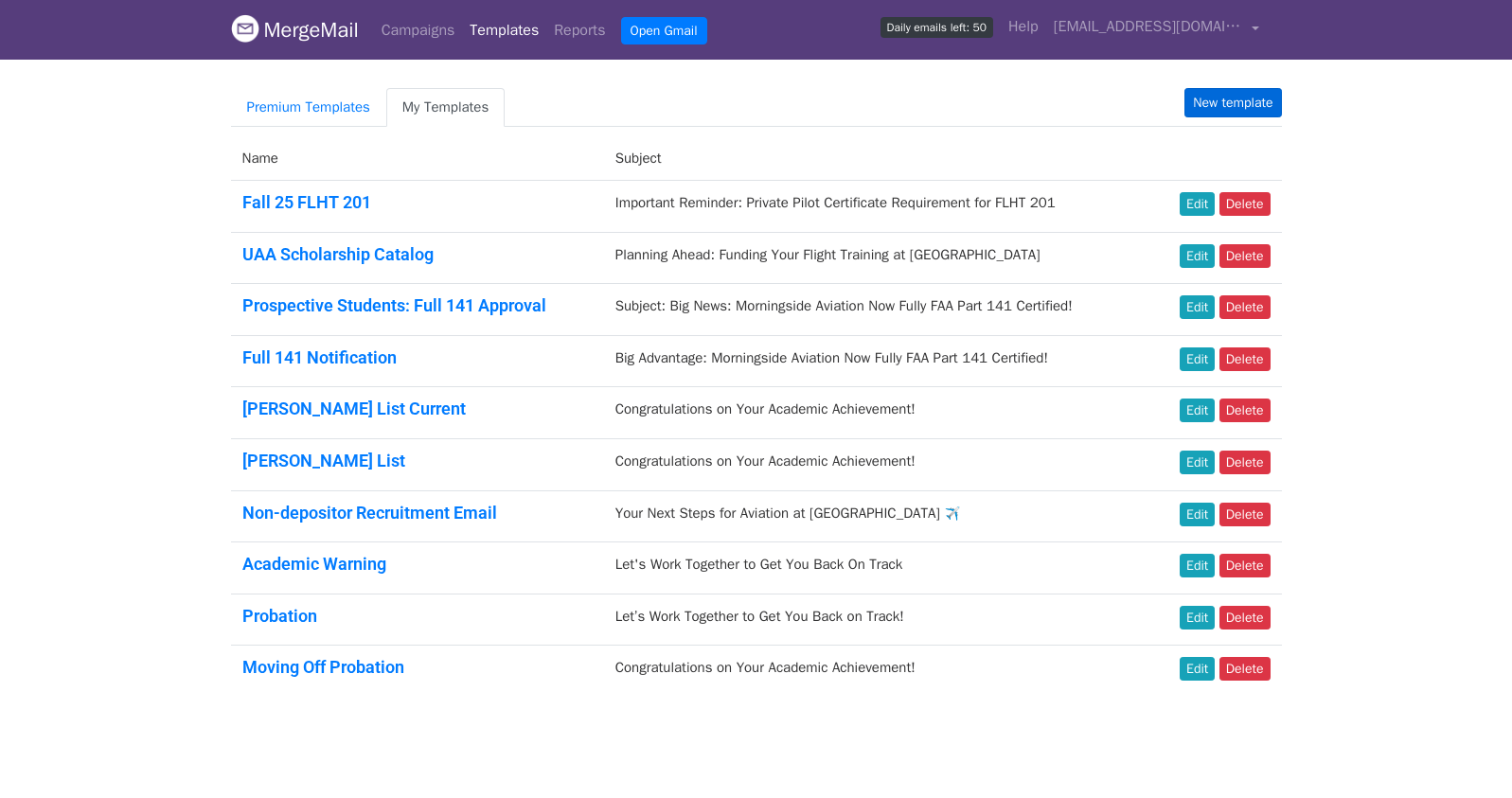 scroll, scrollTop: 0, scrollLeft: 0, axis: both 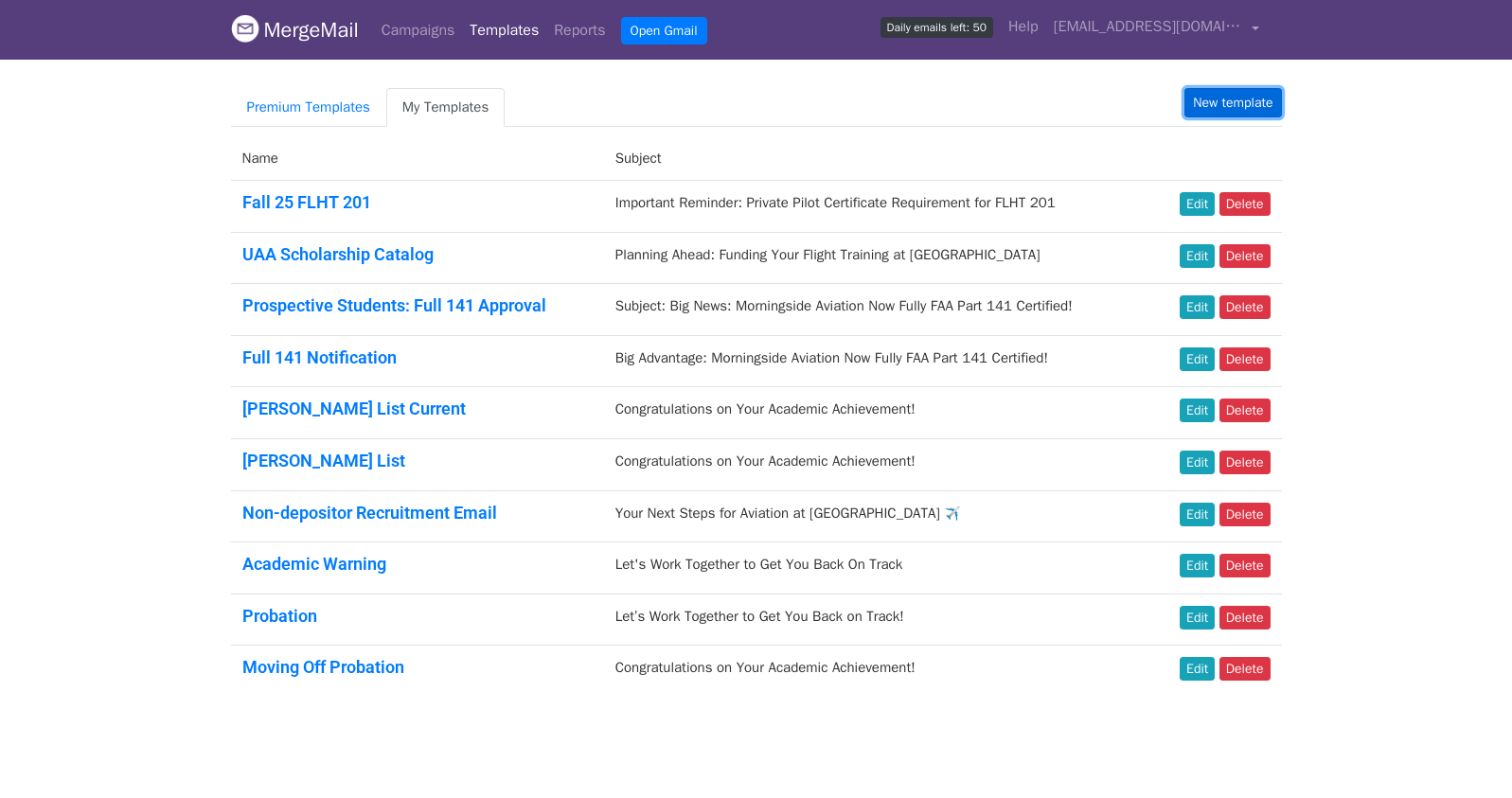 click on "New template" at bounding box center (1233, 102) 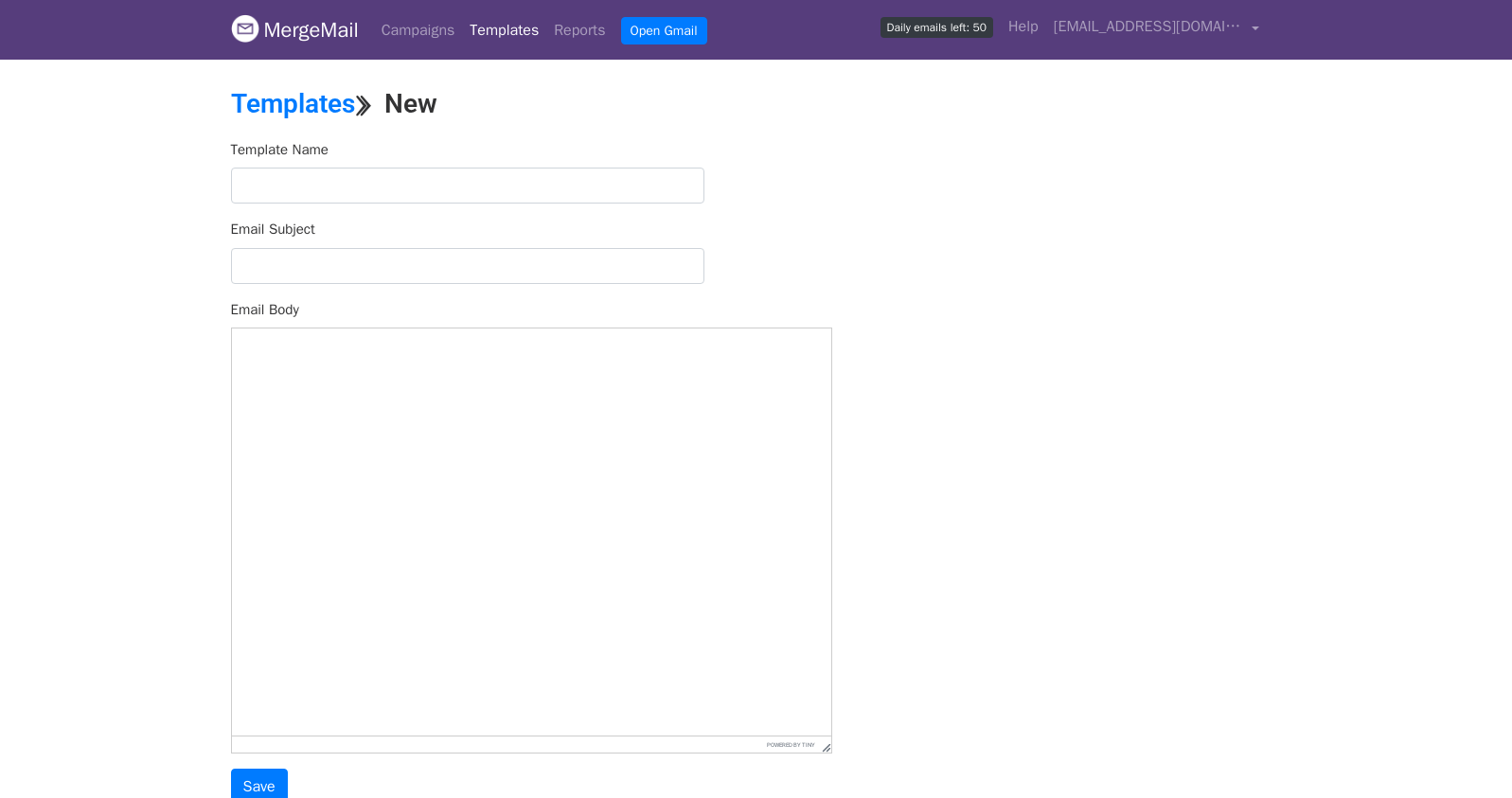 scroll, scrollTop: 0, scrollLeft: 0, axis: both 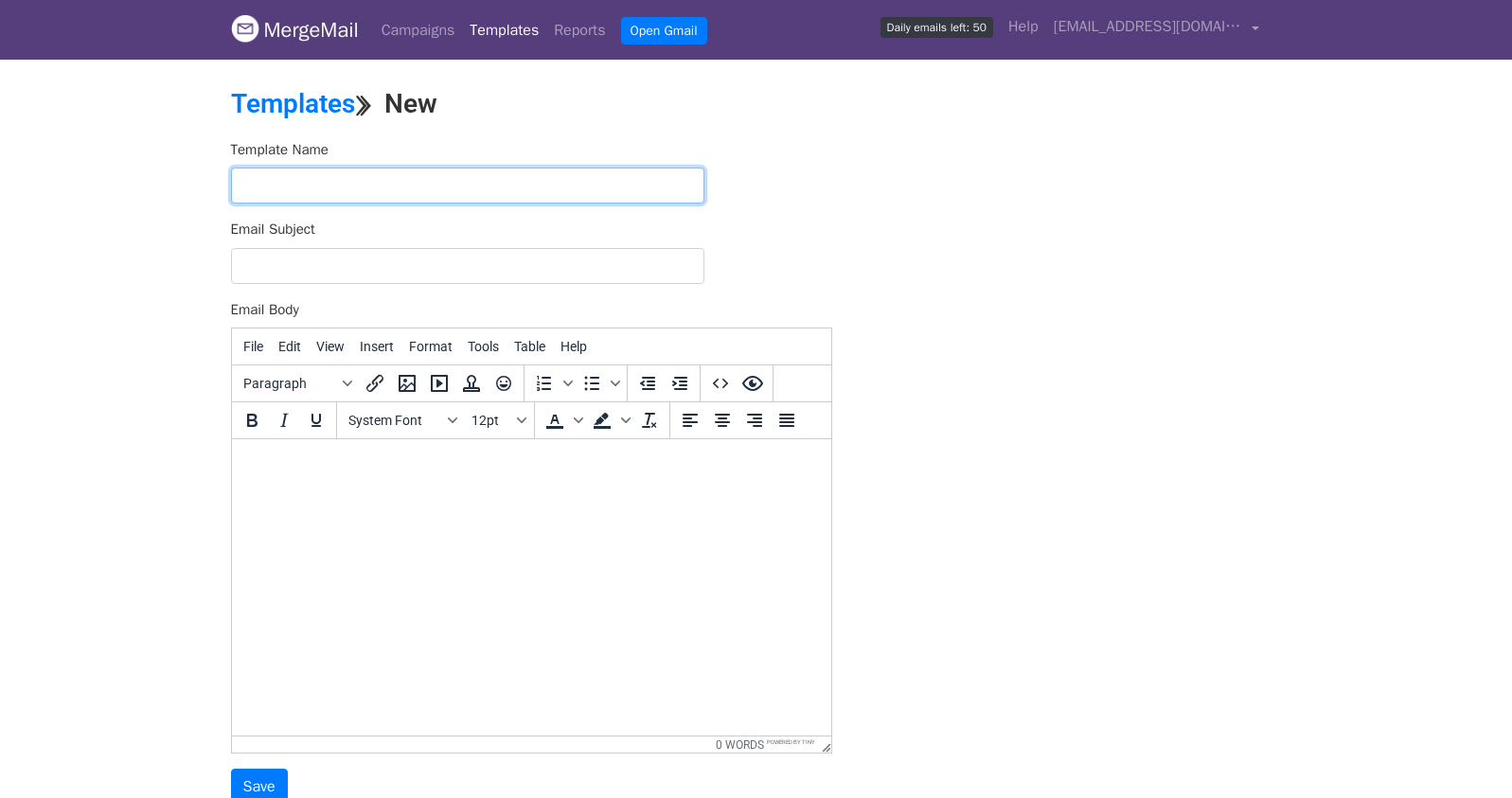click at bounding box center (468, 186) 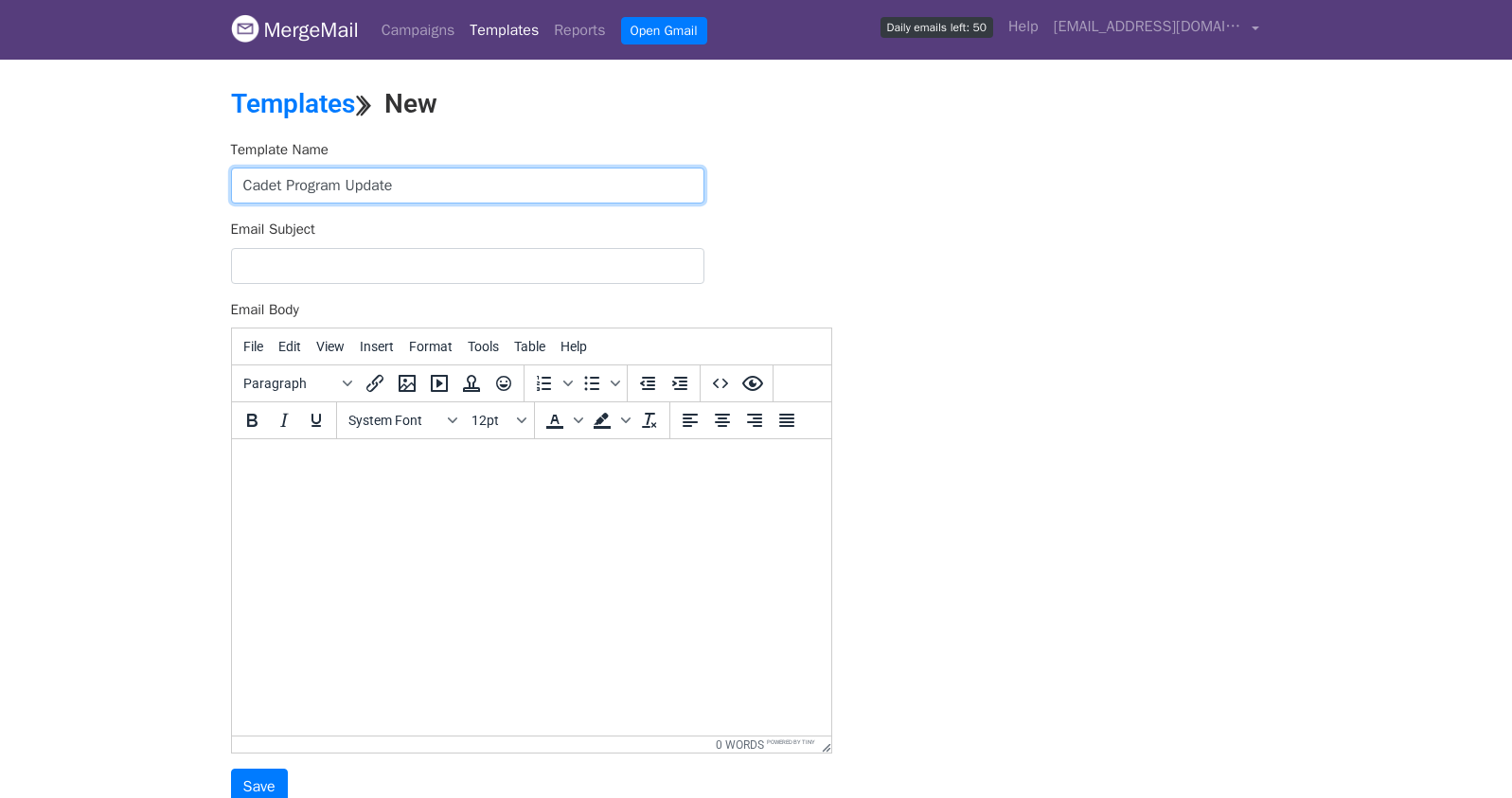 type on "Cadet Program Update" 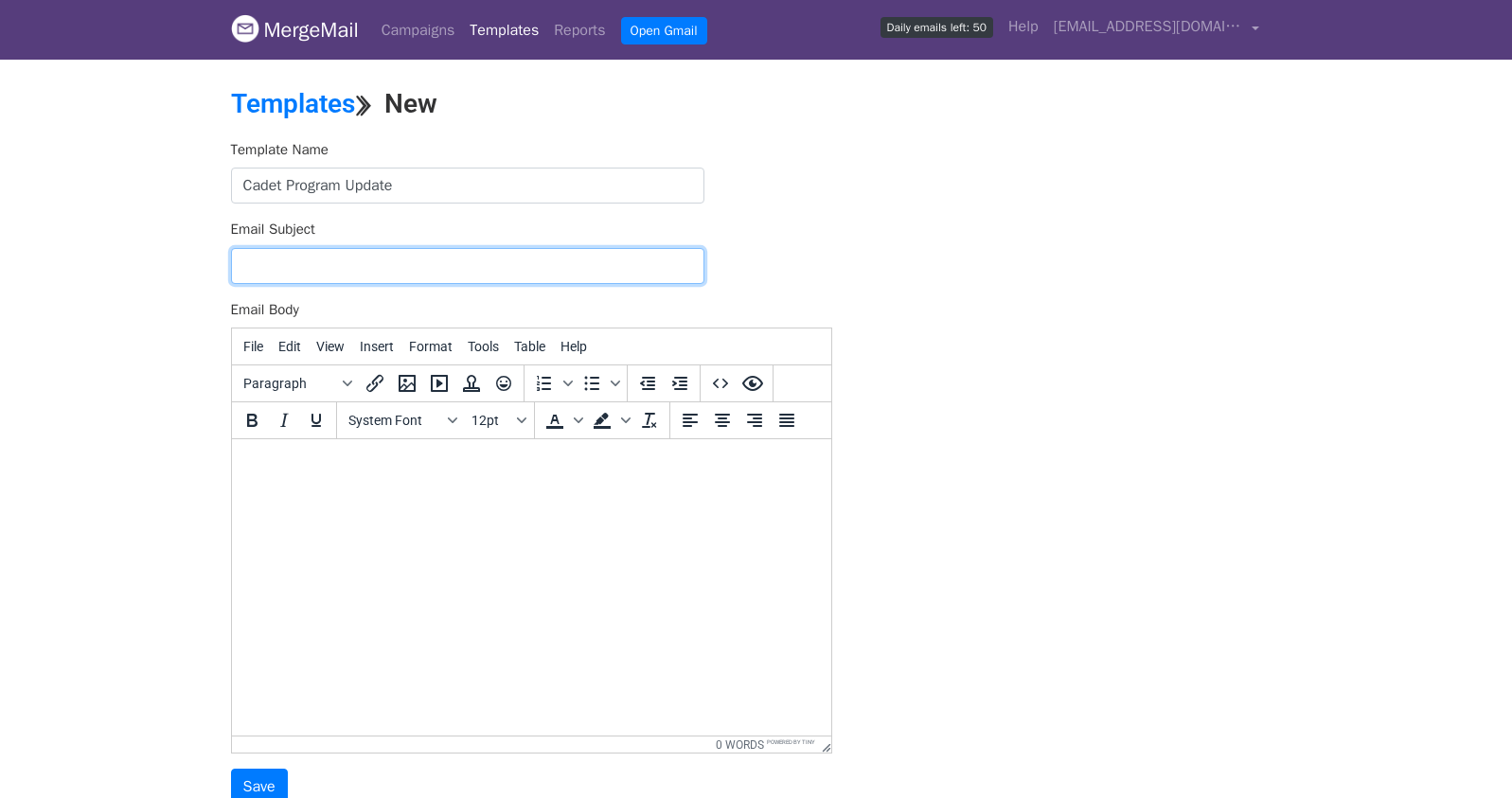 click on "Email Subject" at bounding box center [468, 266] 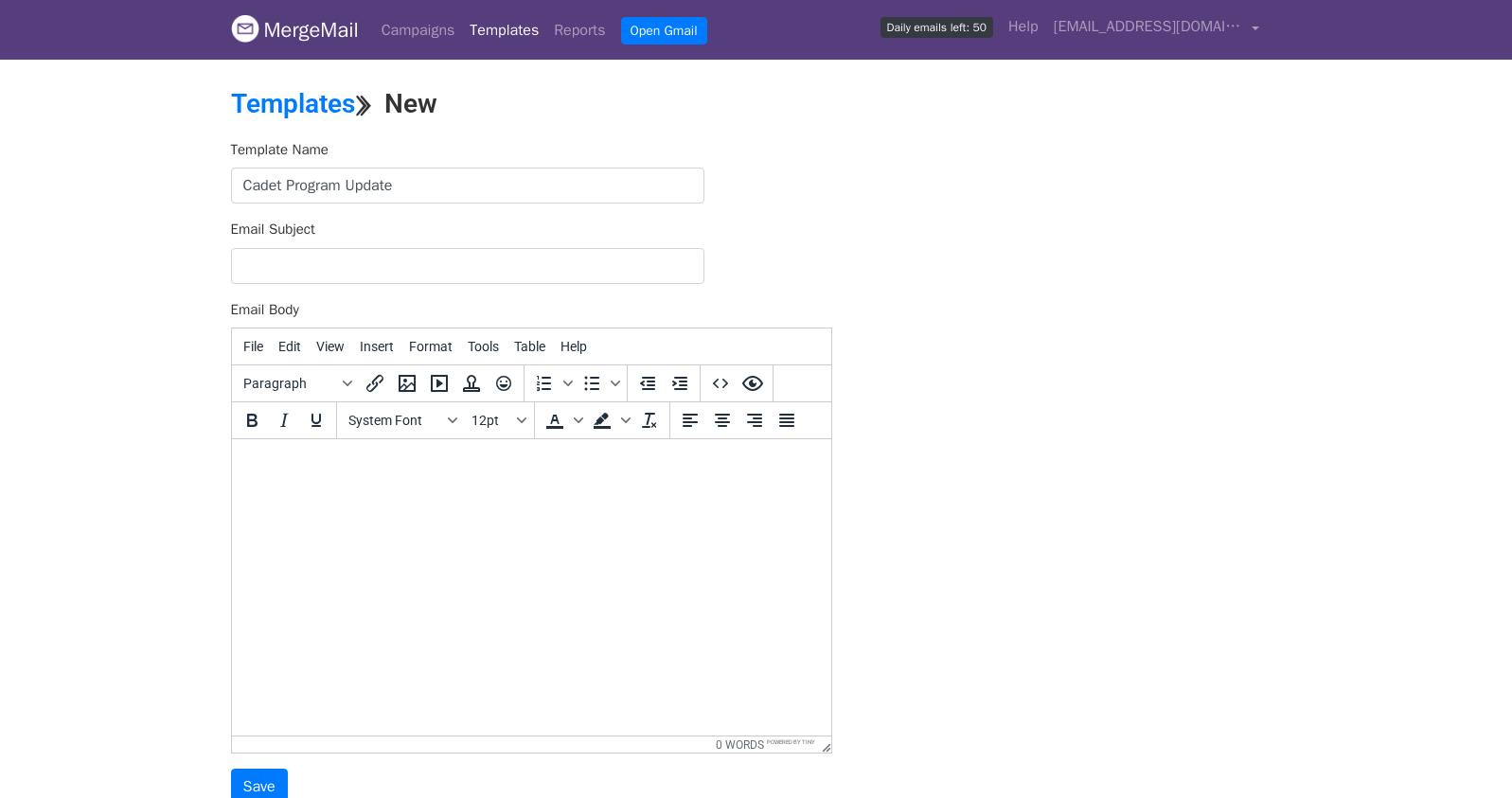 click at bounding box center (530, 465) 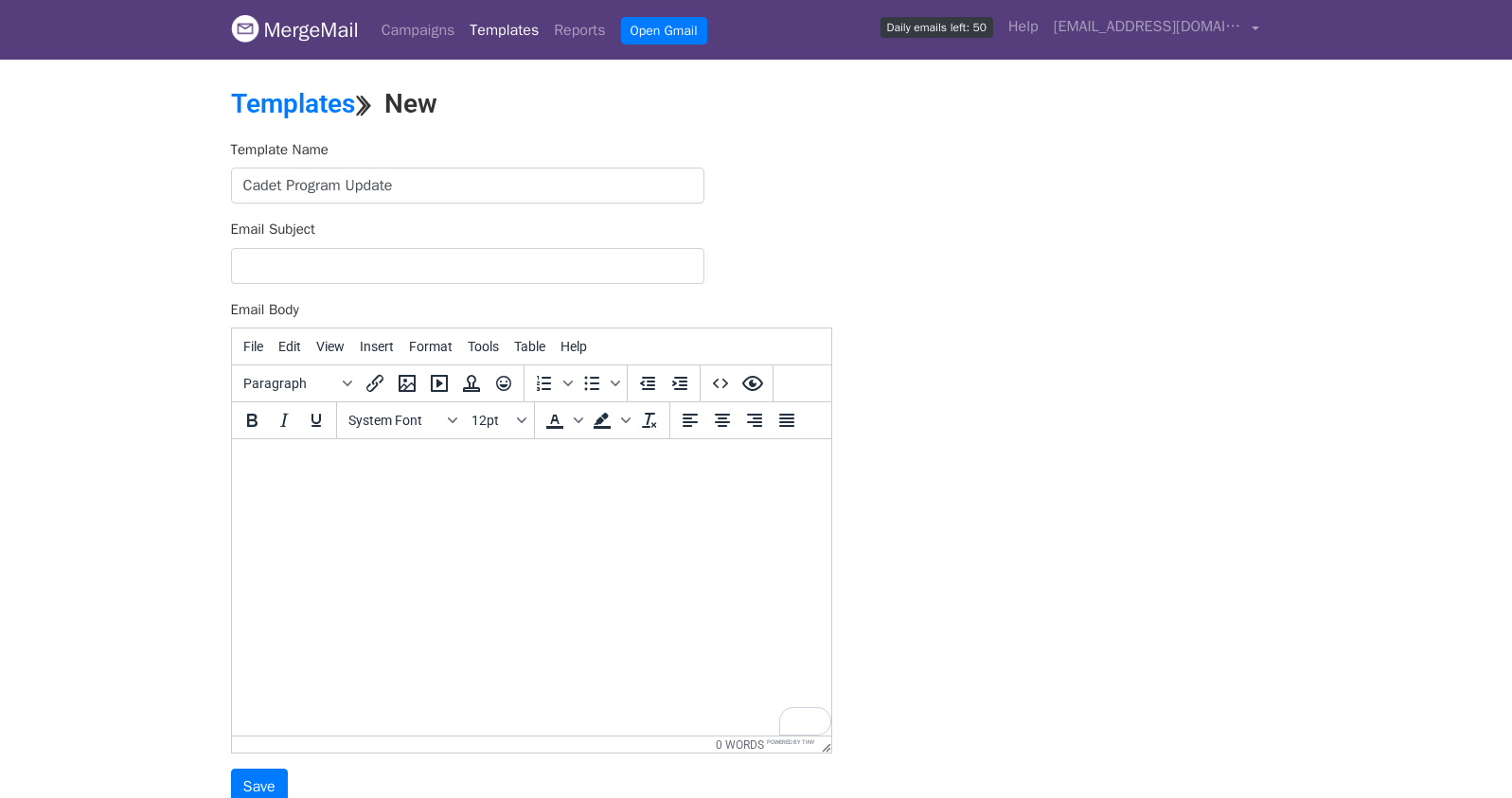 paste 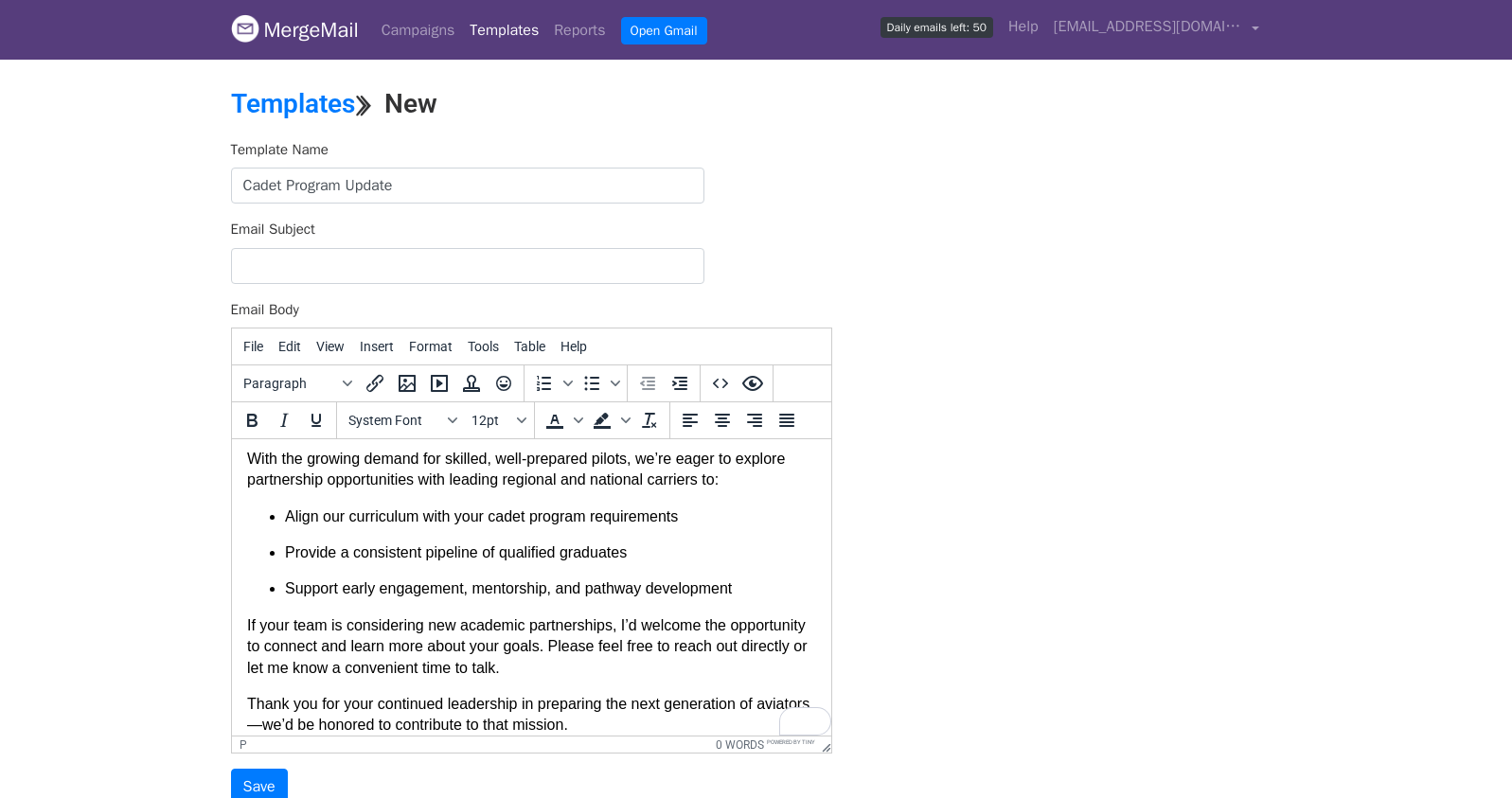 scroll, scrollTop: 445, scrollLeft: 0, axis: vertical 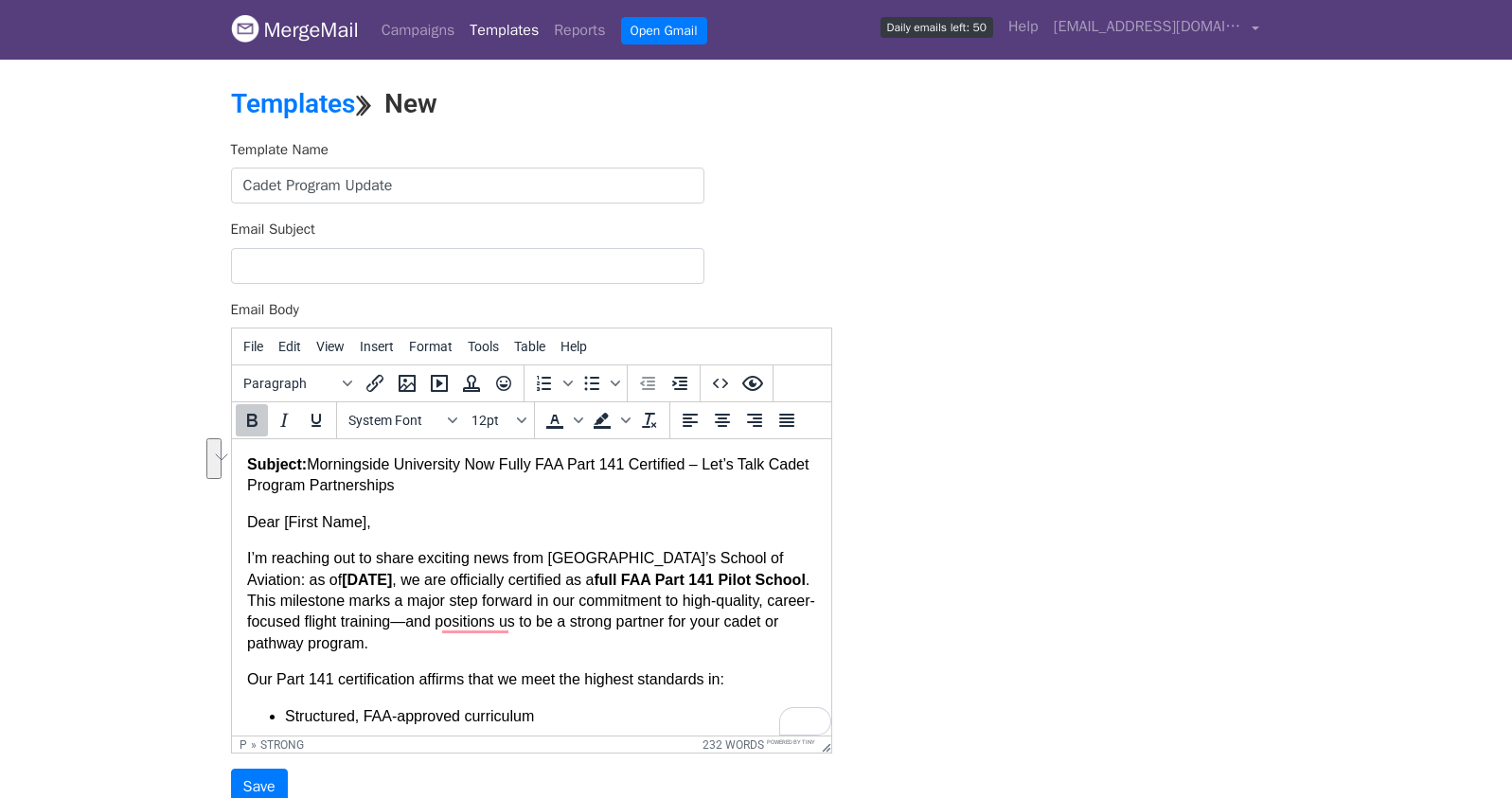 drag, startPoint x: 400, startPoint y: 492, endPoint x: 242, endPoint y: 462, distance: 160.82288 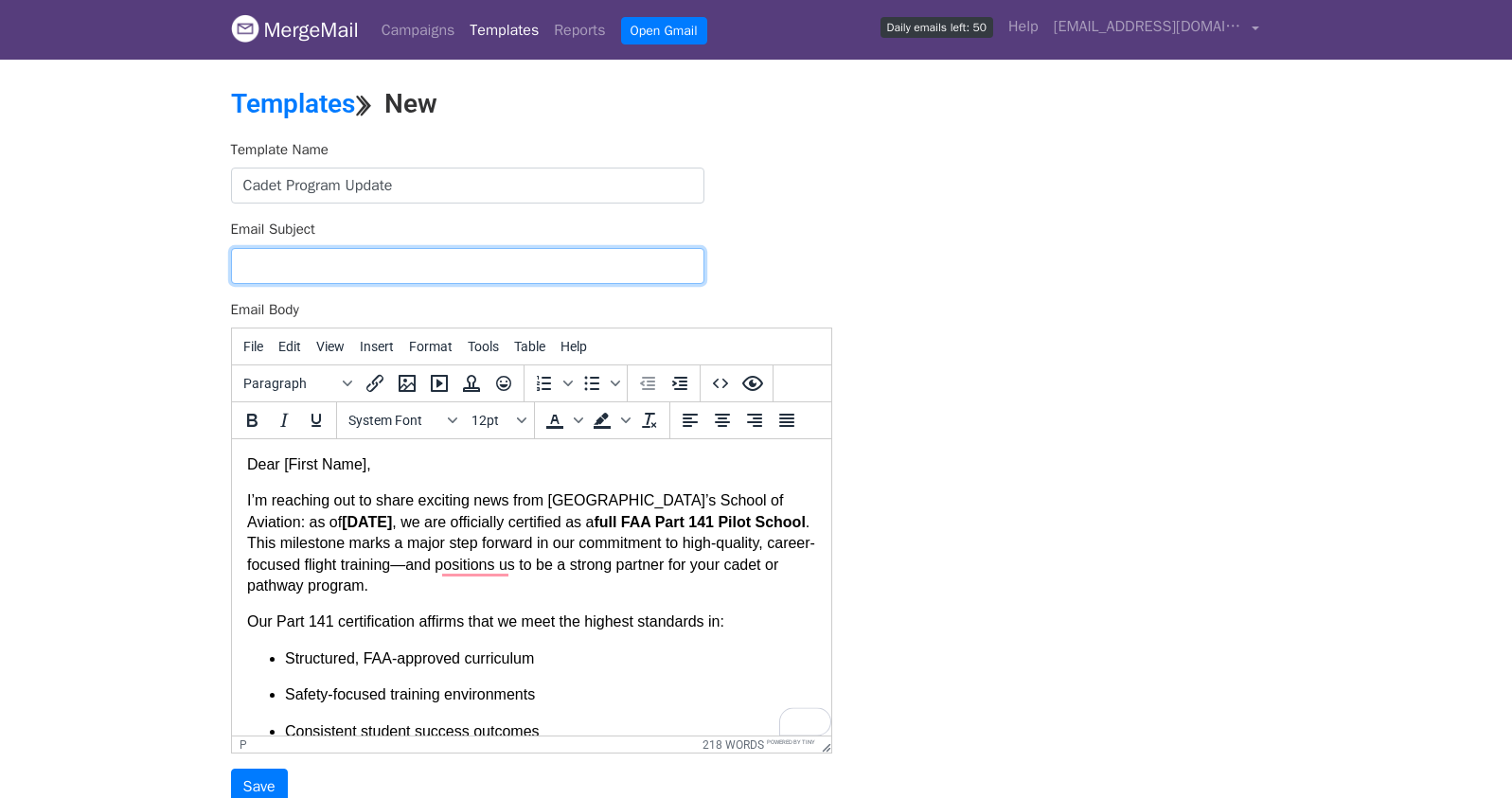 click on "Email Subject" at bounding box center (468, 266) 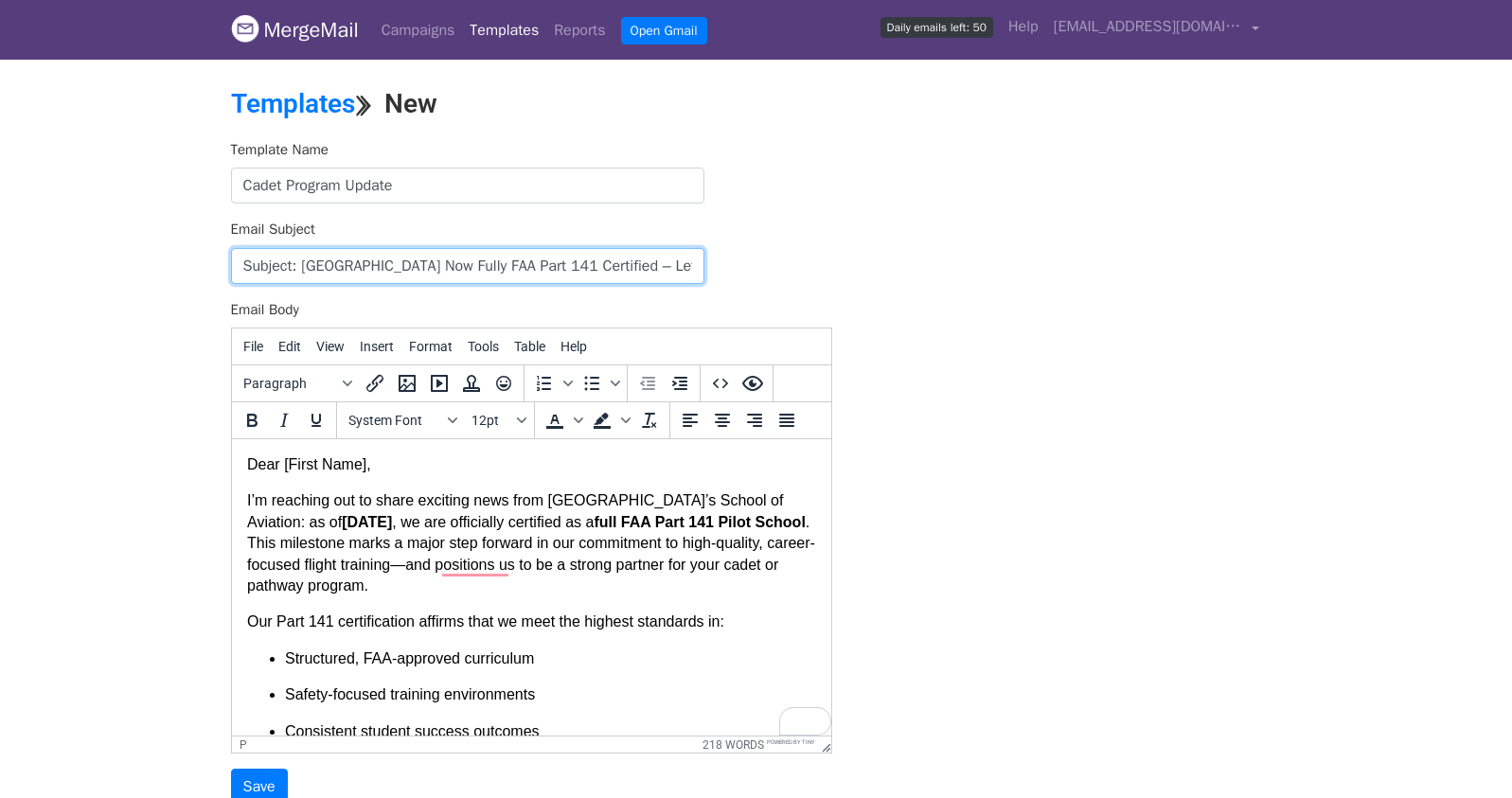 scroll, scrollTop: 0, scrollLeft: 248, axis: horizontal 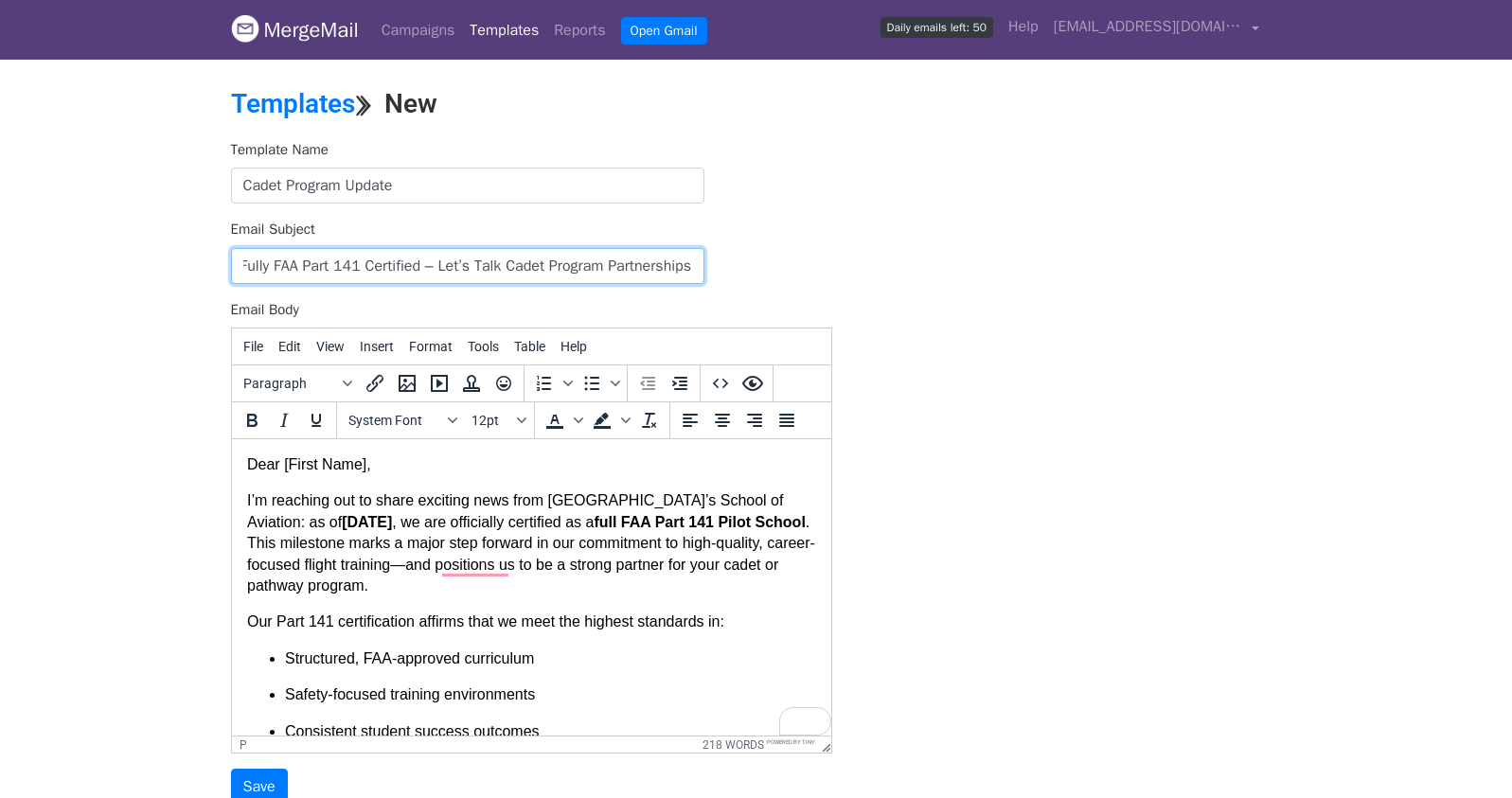 click on "Subject: Morningside University Now Fully FAA Part 141 Certified – Let’s Talk Cadet Program Partnerships" at bounding box center [468, 266] 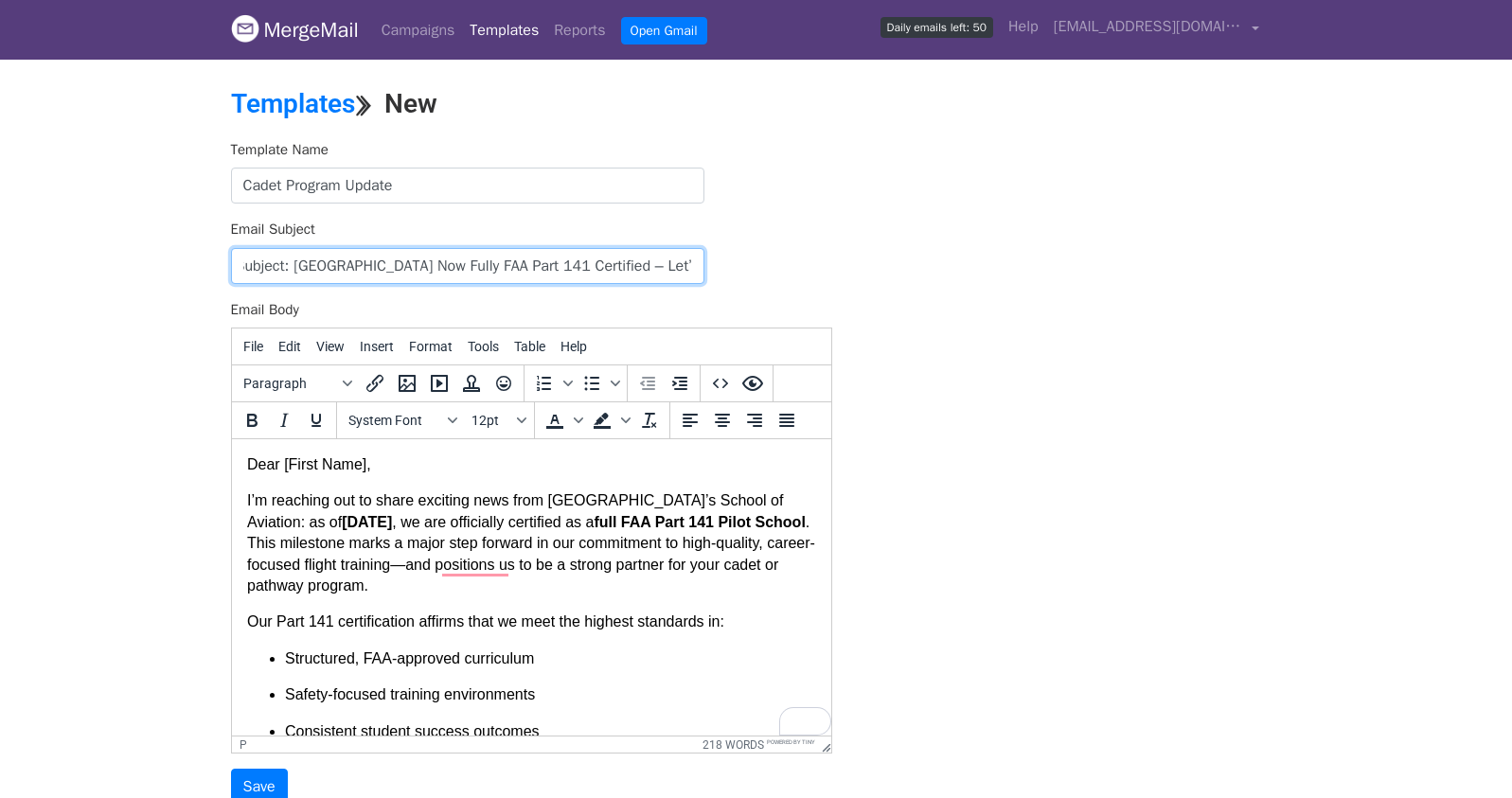 scroll, scrollTop: 0, scrollLeft: 0, axis: both 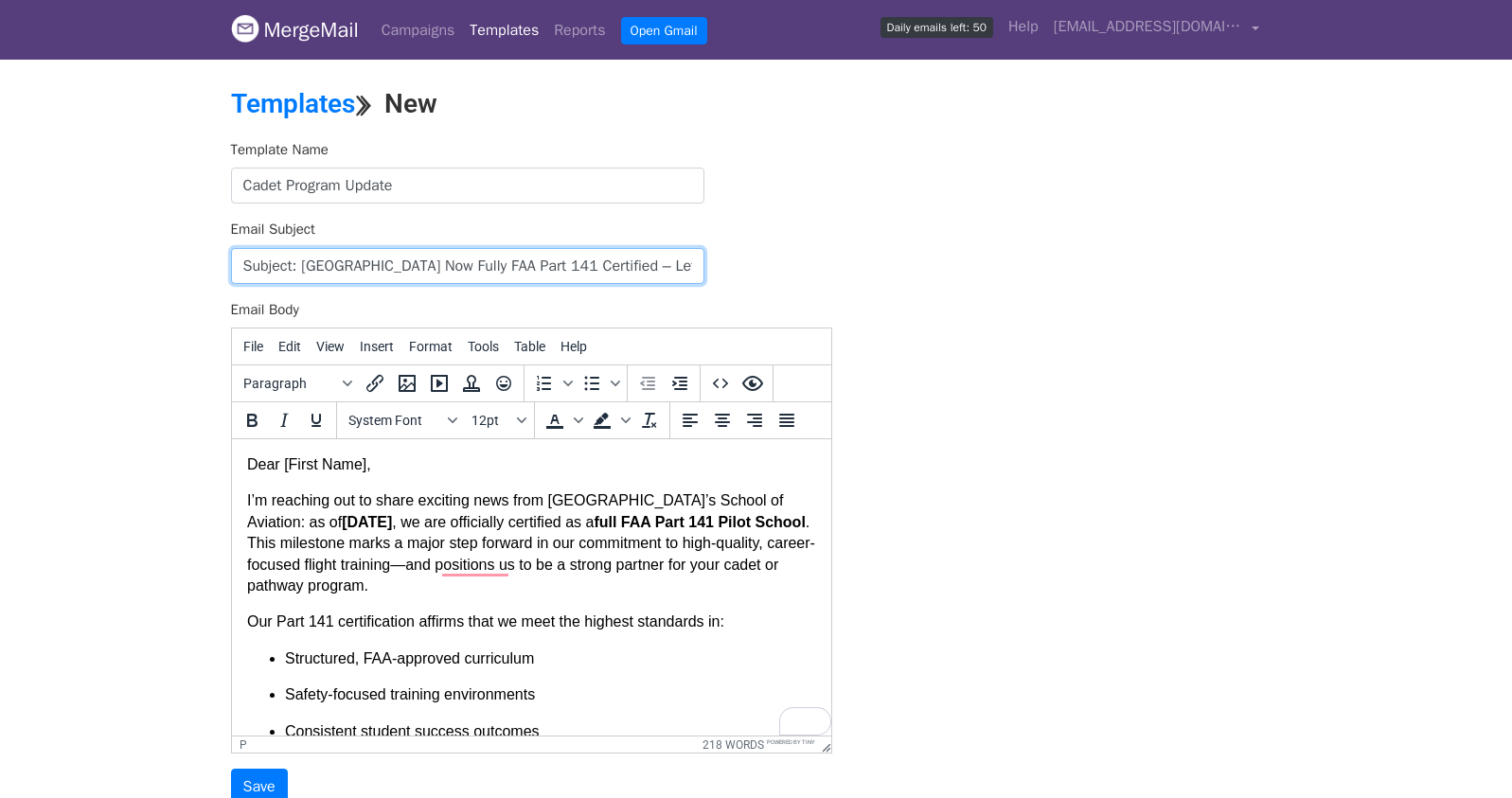 click on "Subject: Morningside University Now Fully FAA Part 141 Certified – Let’s Talk Cadet Program Partnerships" at bounding box center [468, 266] 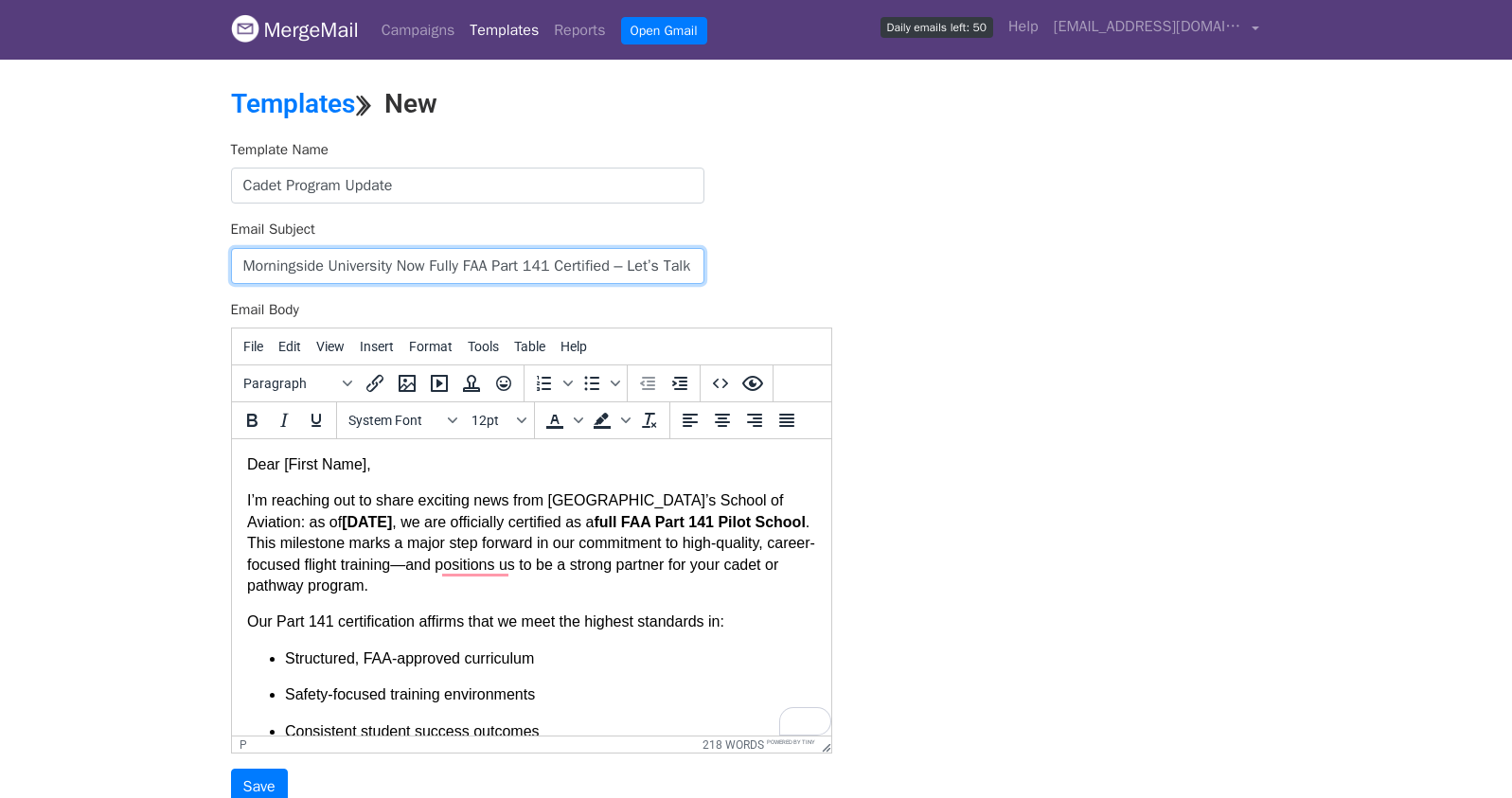 scroll, scrollTop: 62, scrollLeft: 0, axis: vertical 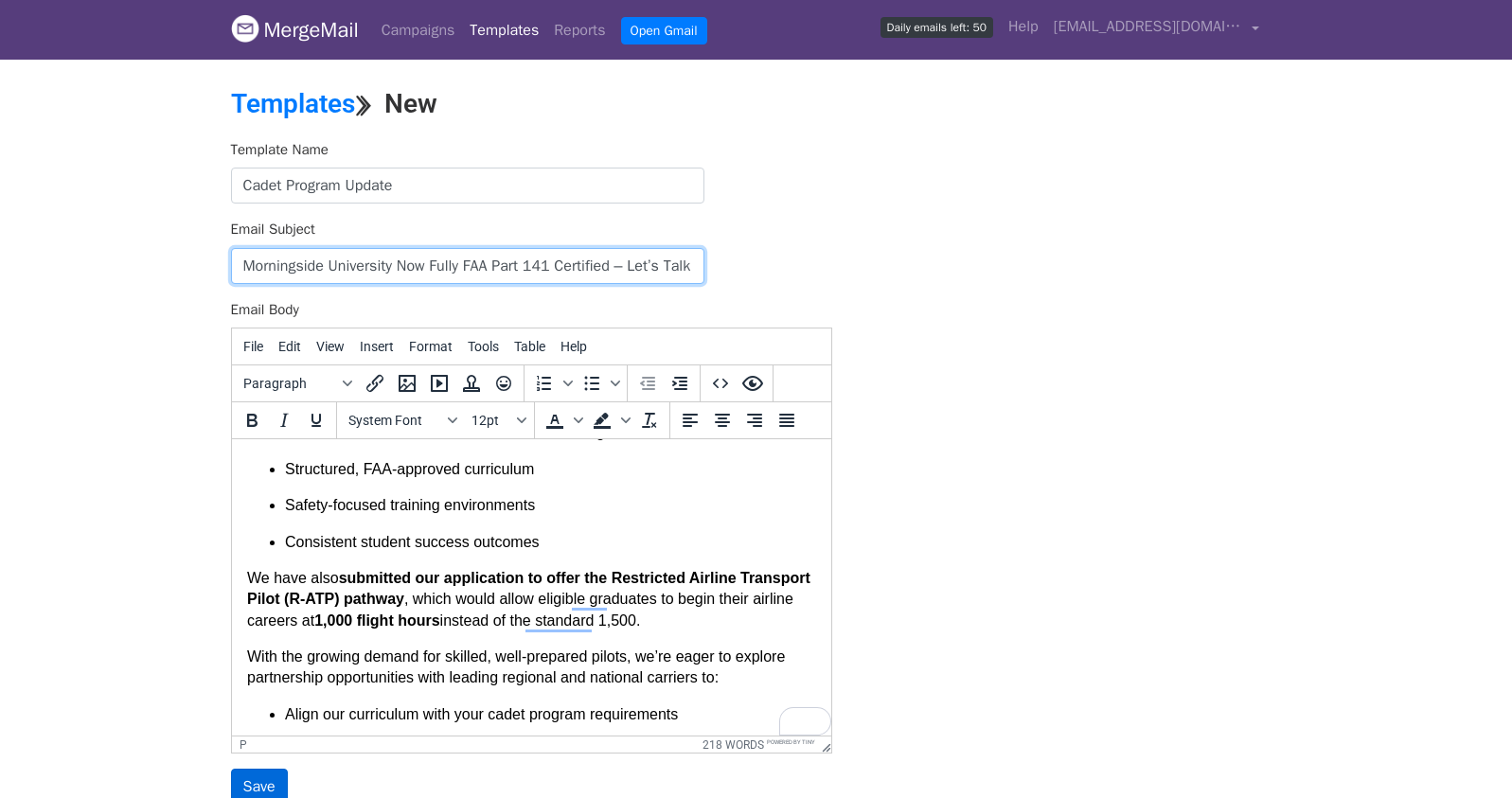 type on "Morningside University Now Fully FAA Part 141 Certified – Let’s Talk Cadet Program Partnerships" 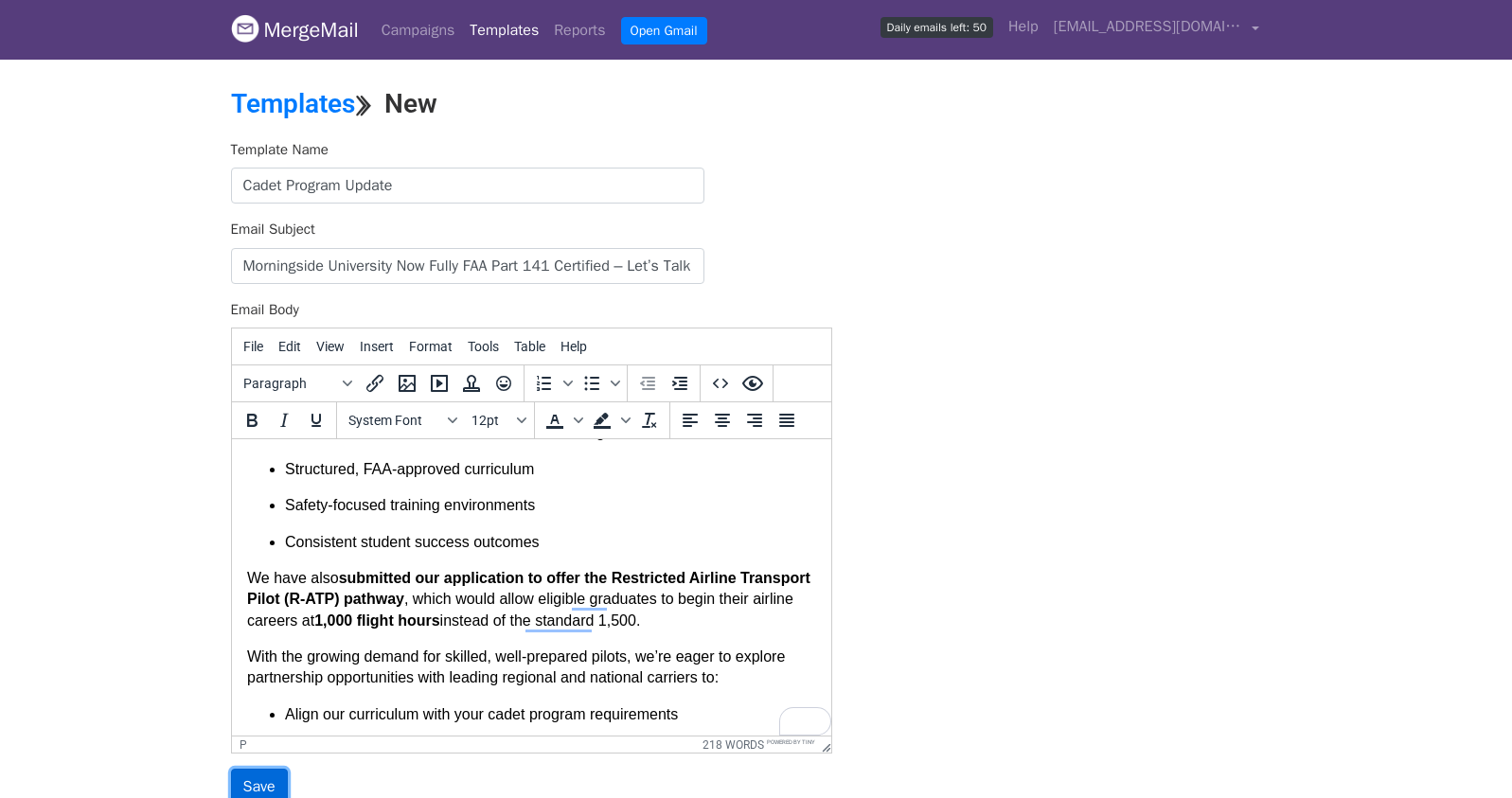 click on "Save" at bounding box center [259, 787] 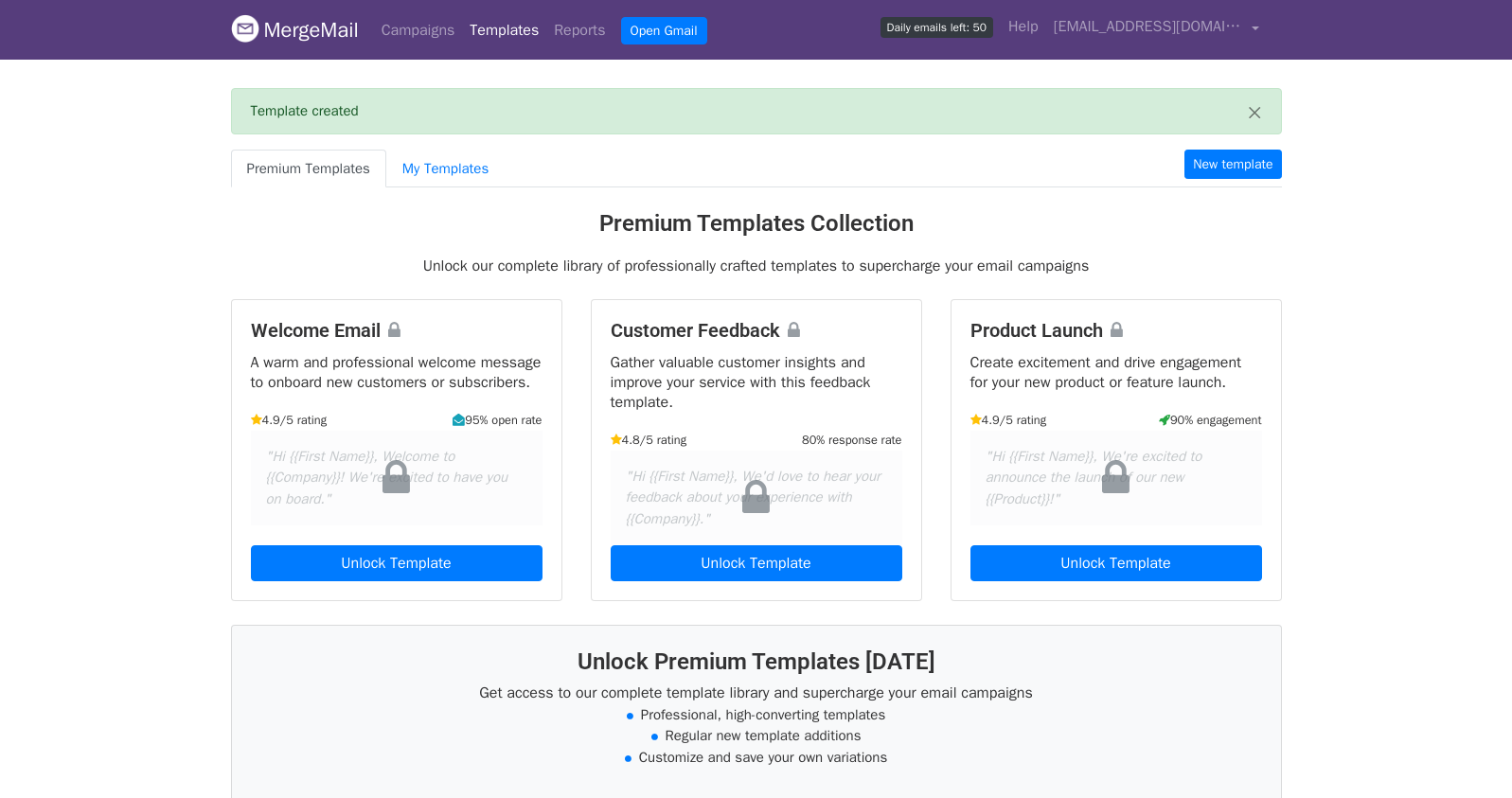 scroll, scrollTop: 0, scrollLeft: 0, axis: both 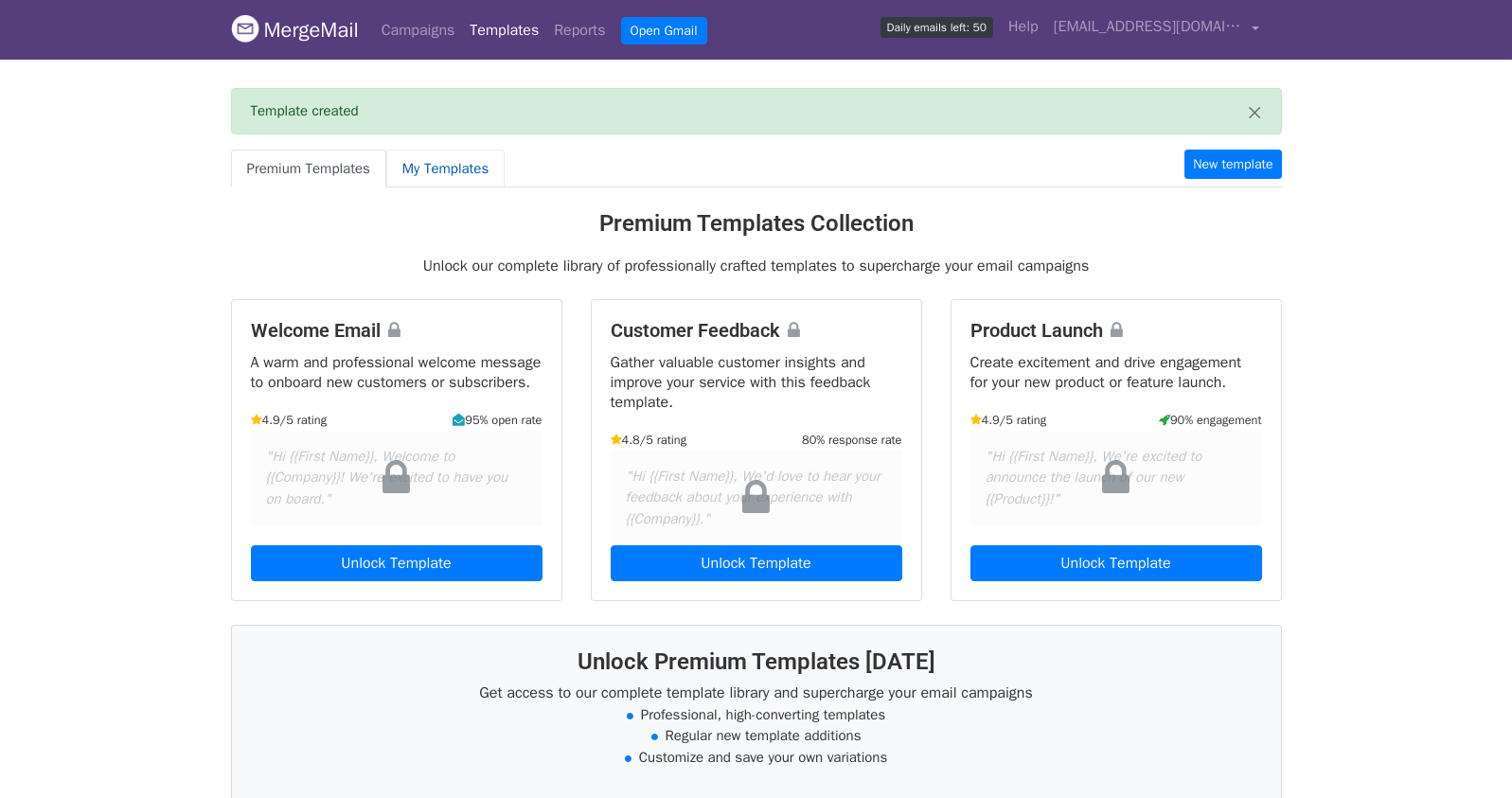 click on "My Templates" at bounding box center [445, 168] 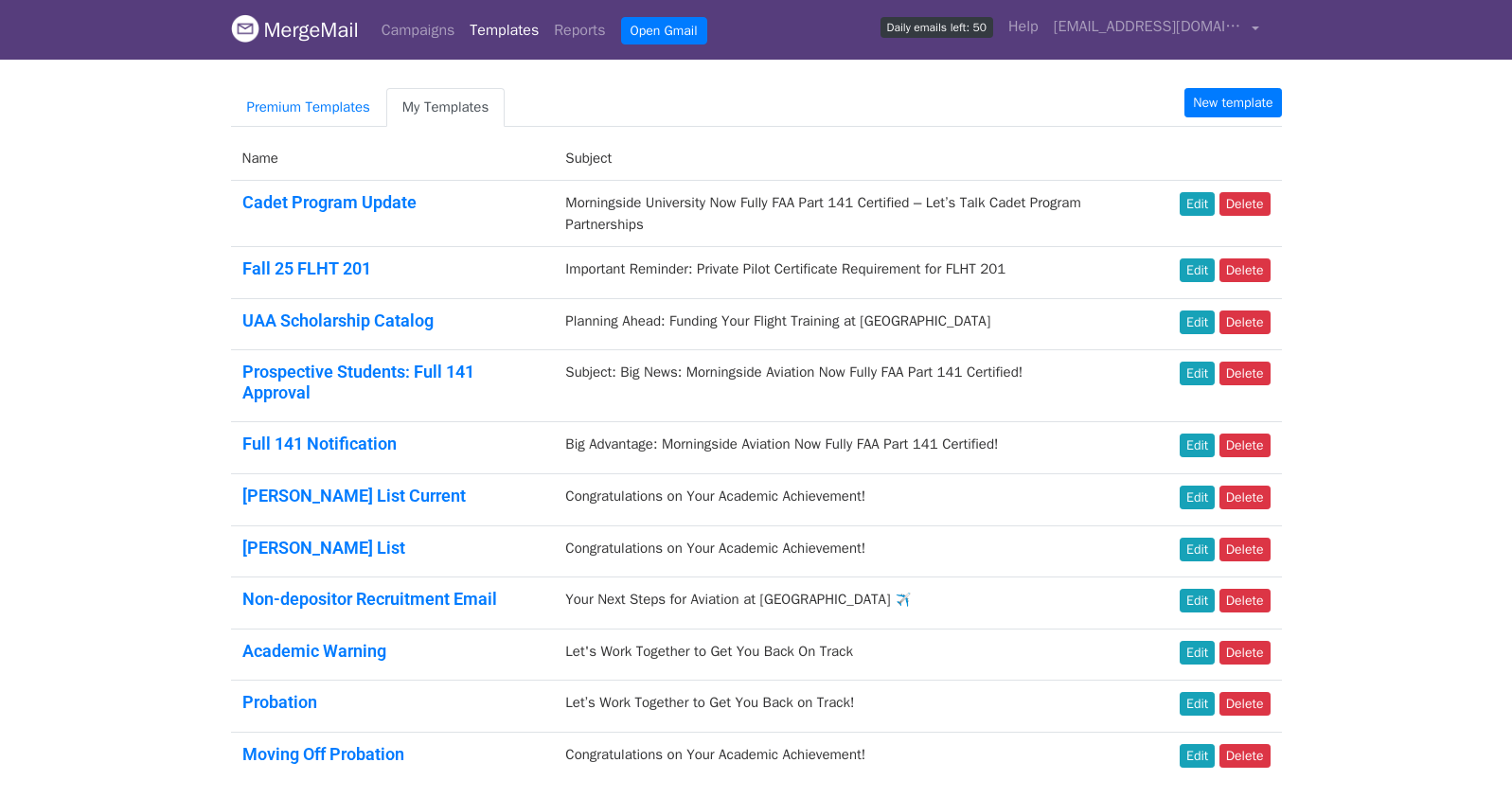 scroll, scrollTop: 0, scrollLeft: 0, axis: both 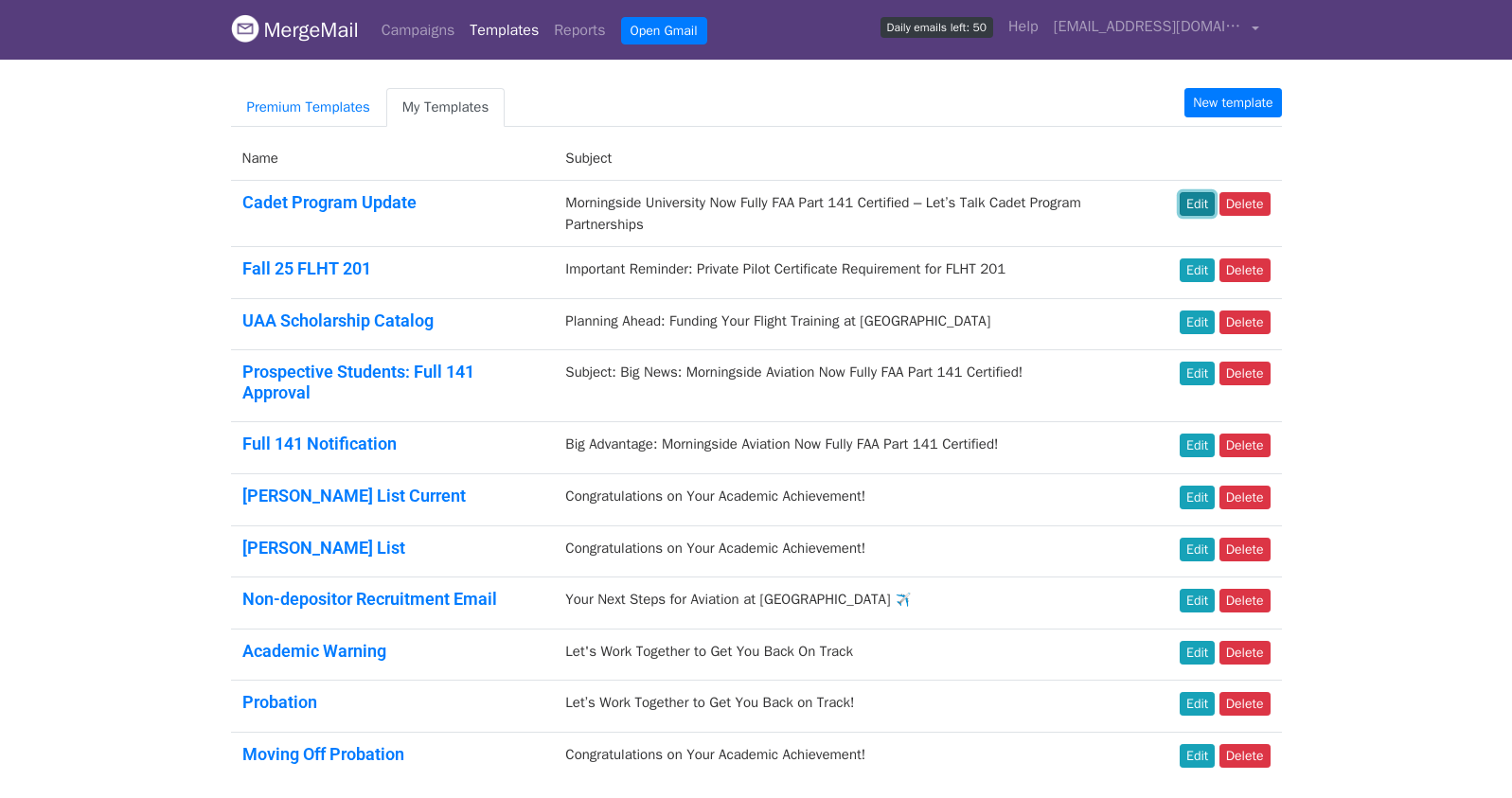 click on "Edit" at bounding box center (1197, 204) 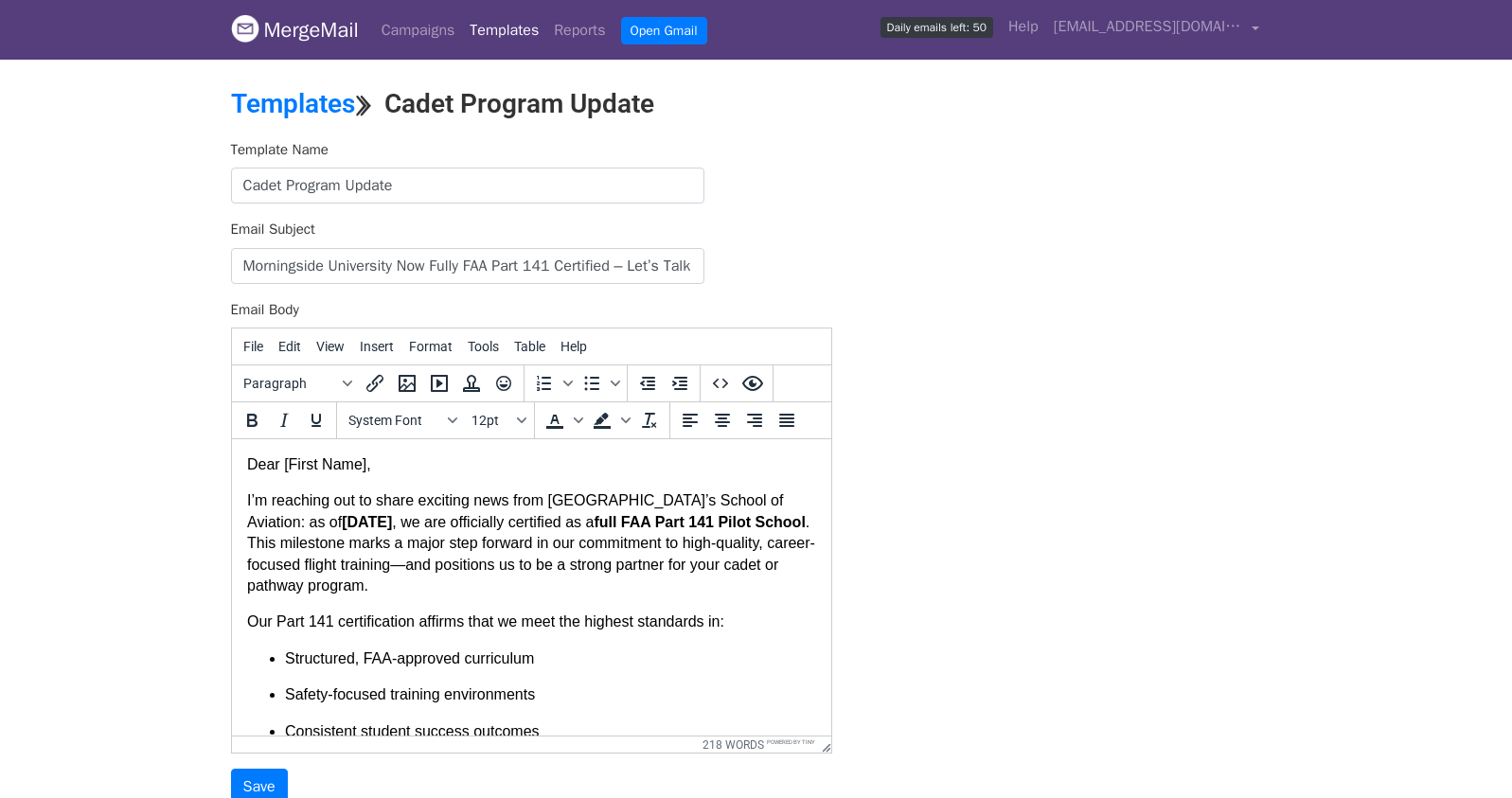 scroll, scrollTop: 0, scrollLeft: 0, axis: both 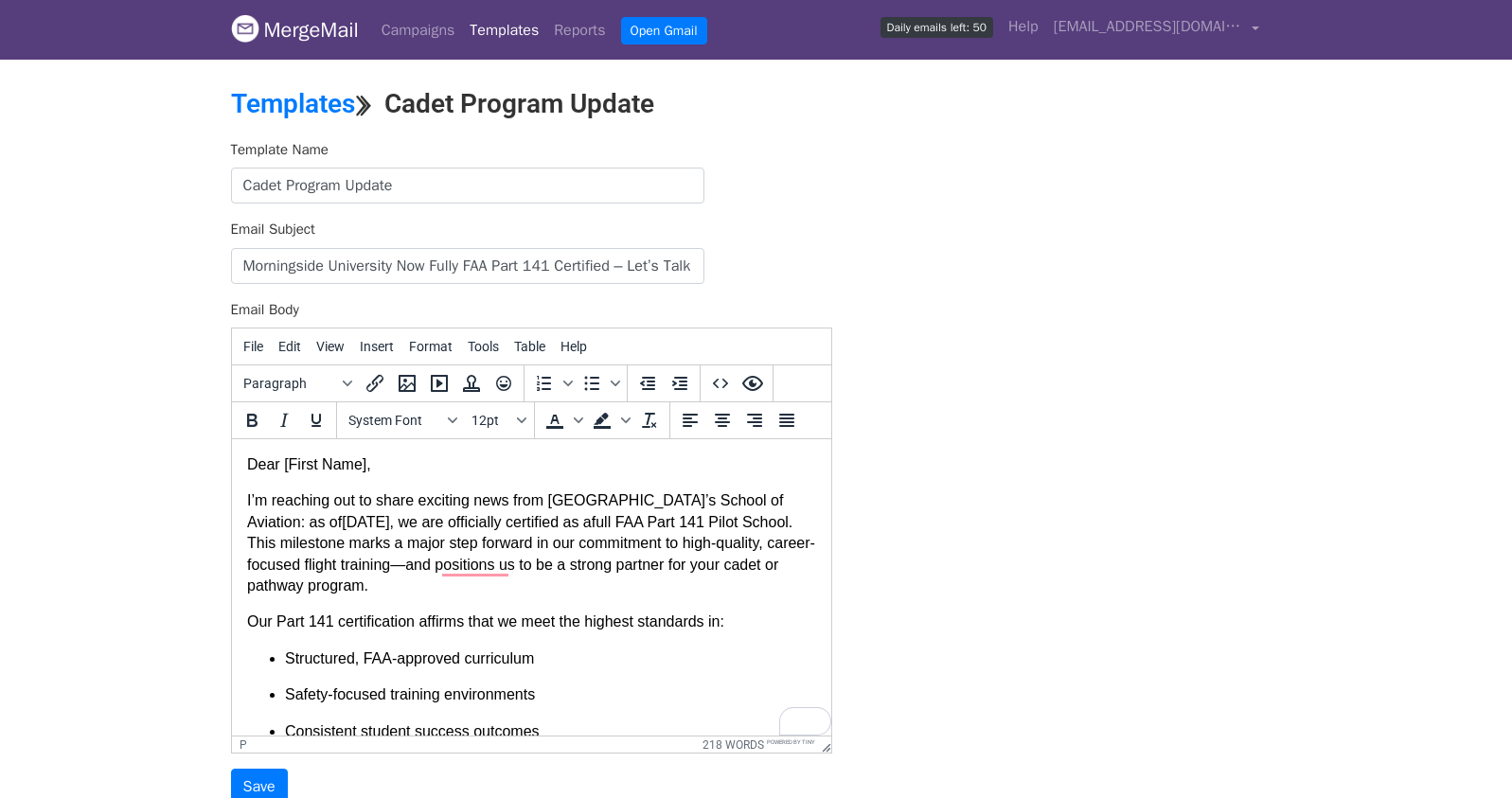 click on "I’m reaching out to share exciting news from Morningside University’s School of Aviation: as of  May 20, 2025 , we are officially certified as a  full FAA Part 141 Pilot School . This milestone marks a major step forward in our commitment to high-quality, career-focused flight training—and positions us to be a strong partner for your cadet or pathway program." at bounding box center (530, 543) 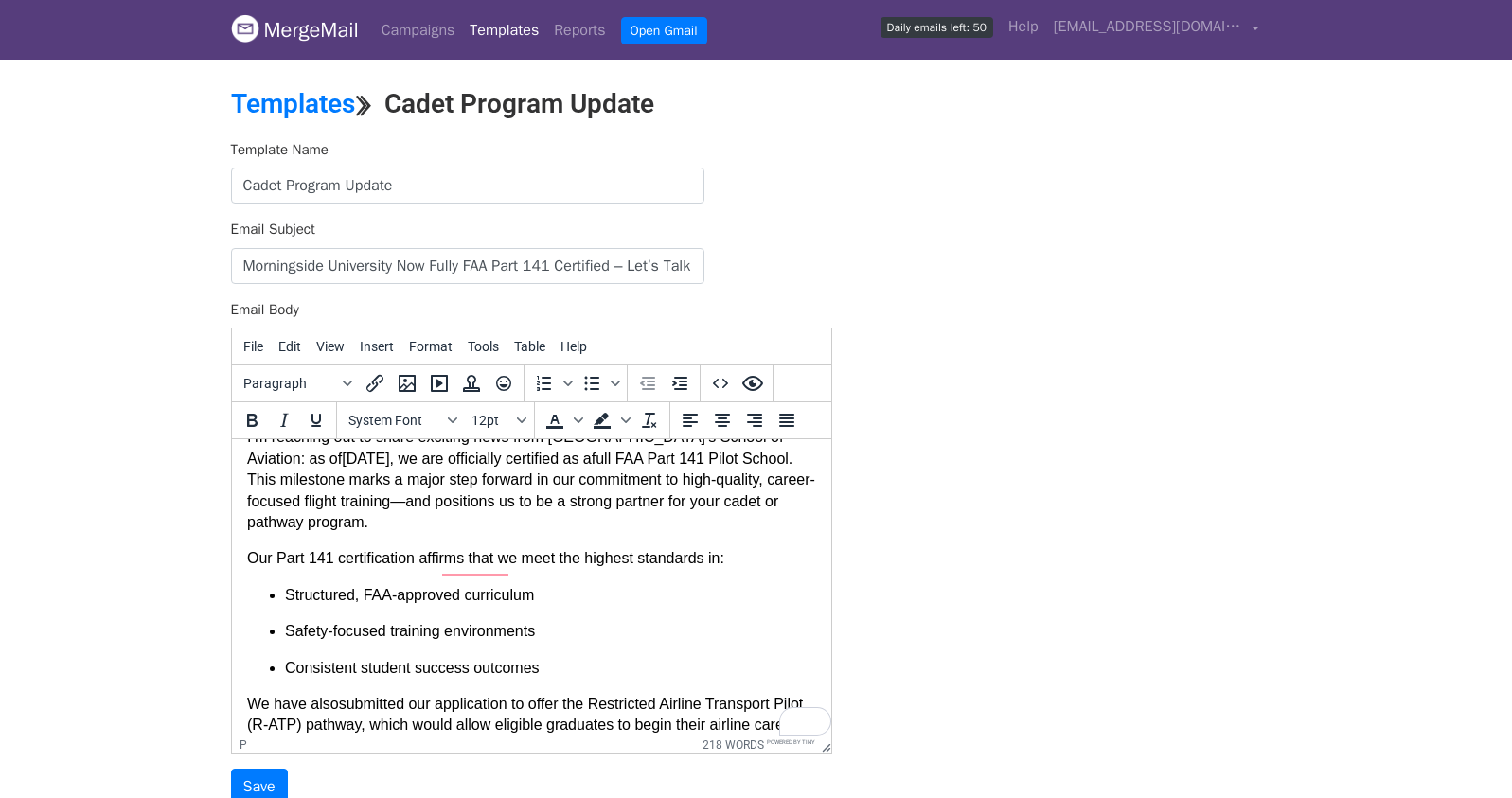 scroll, scrollTop: 76, scrollLeft: 0, axis: vertical 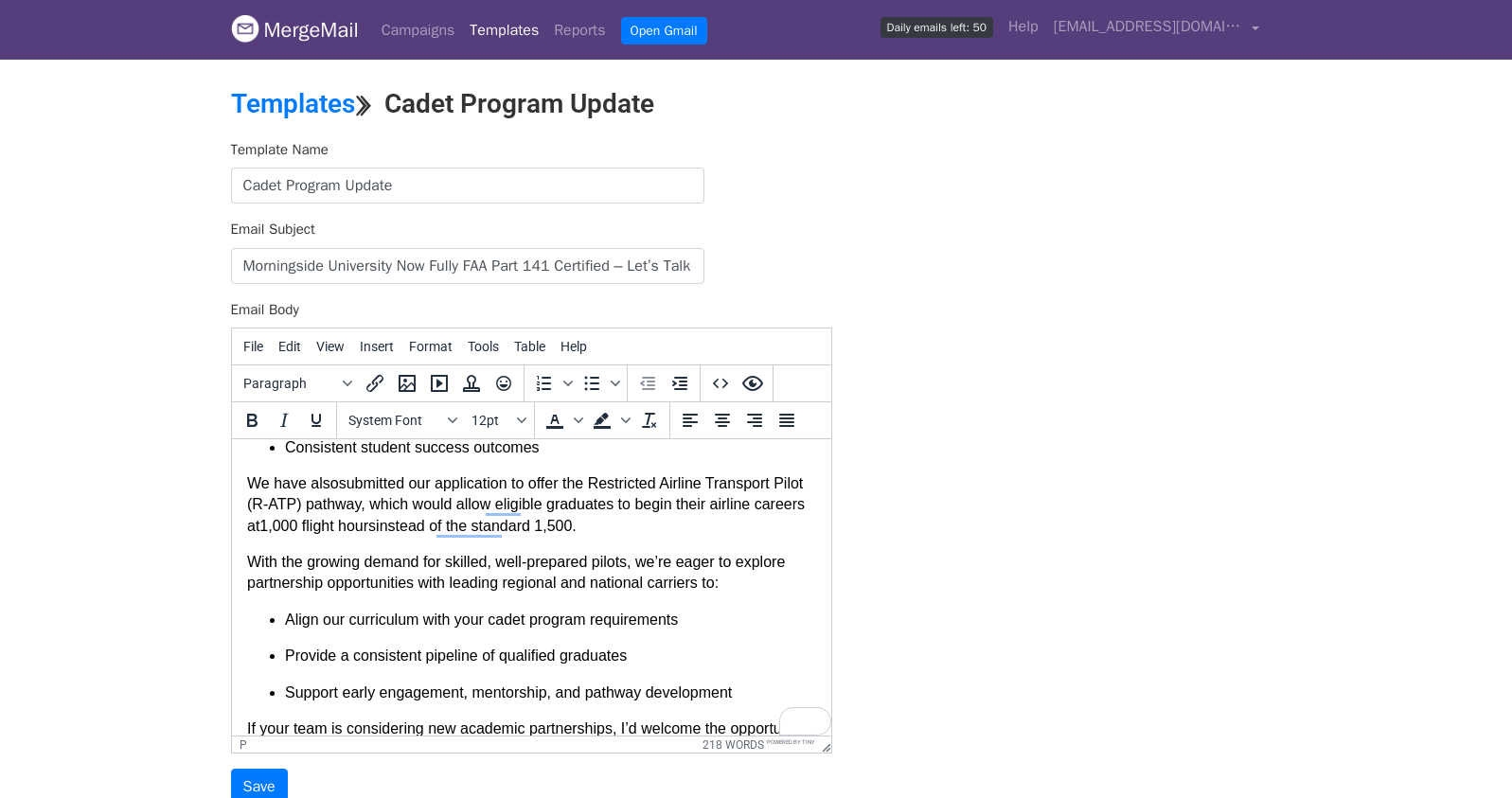 click on "With the growing demand for skilled, well-prepared pilots, we’re eager to explore partnership opportunities with leading regional and national carriers to:" at bounding box center (530, 573) 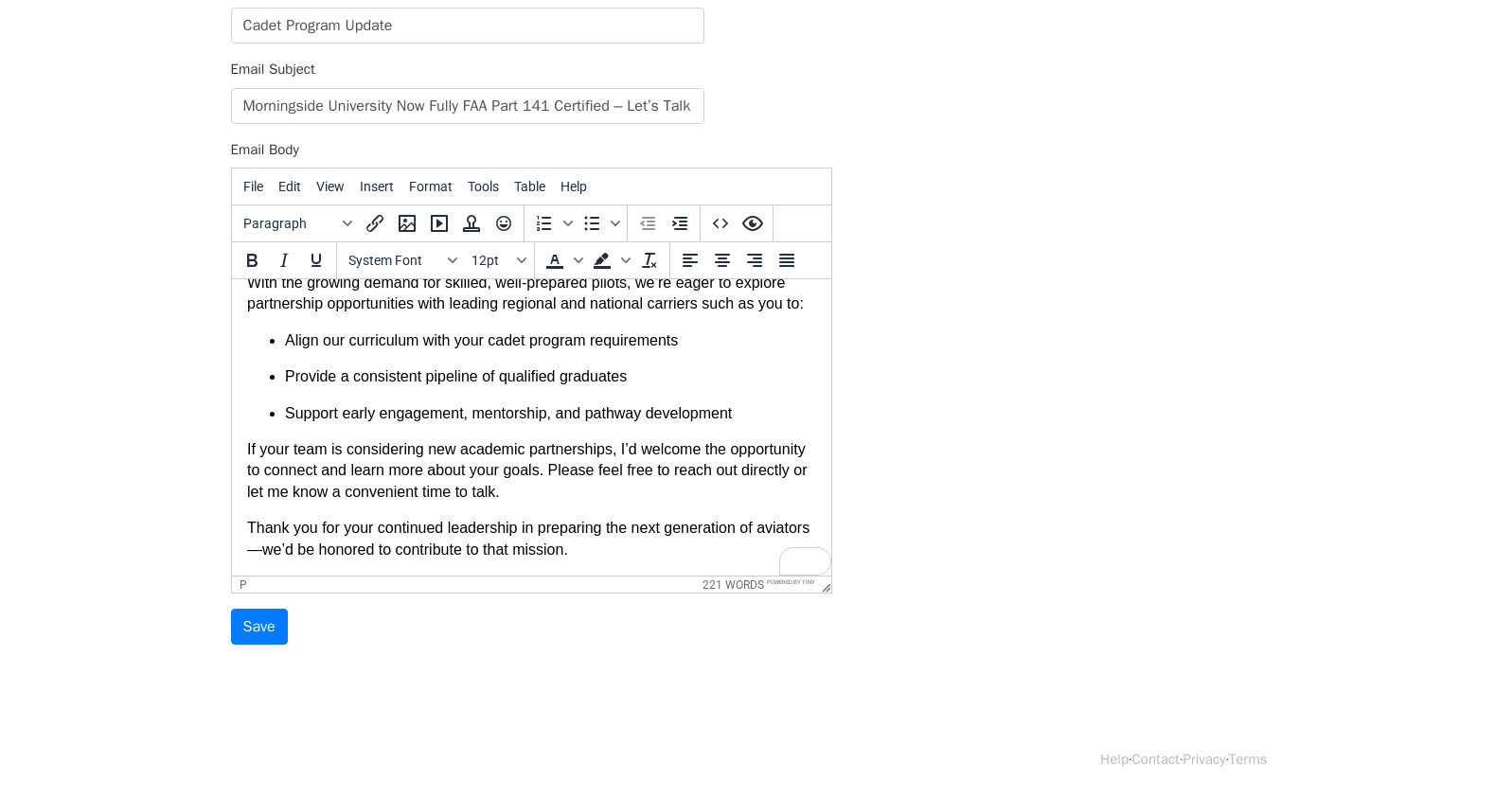 click on "Thank you for your continued leadership in preparing the next generation of aviators—we’d be honored to contribute to that mission." at bounding box center (530, 539) 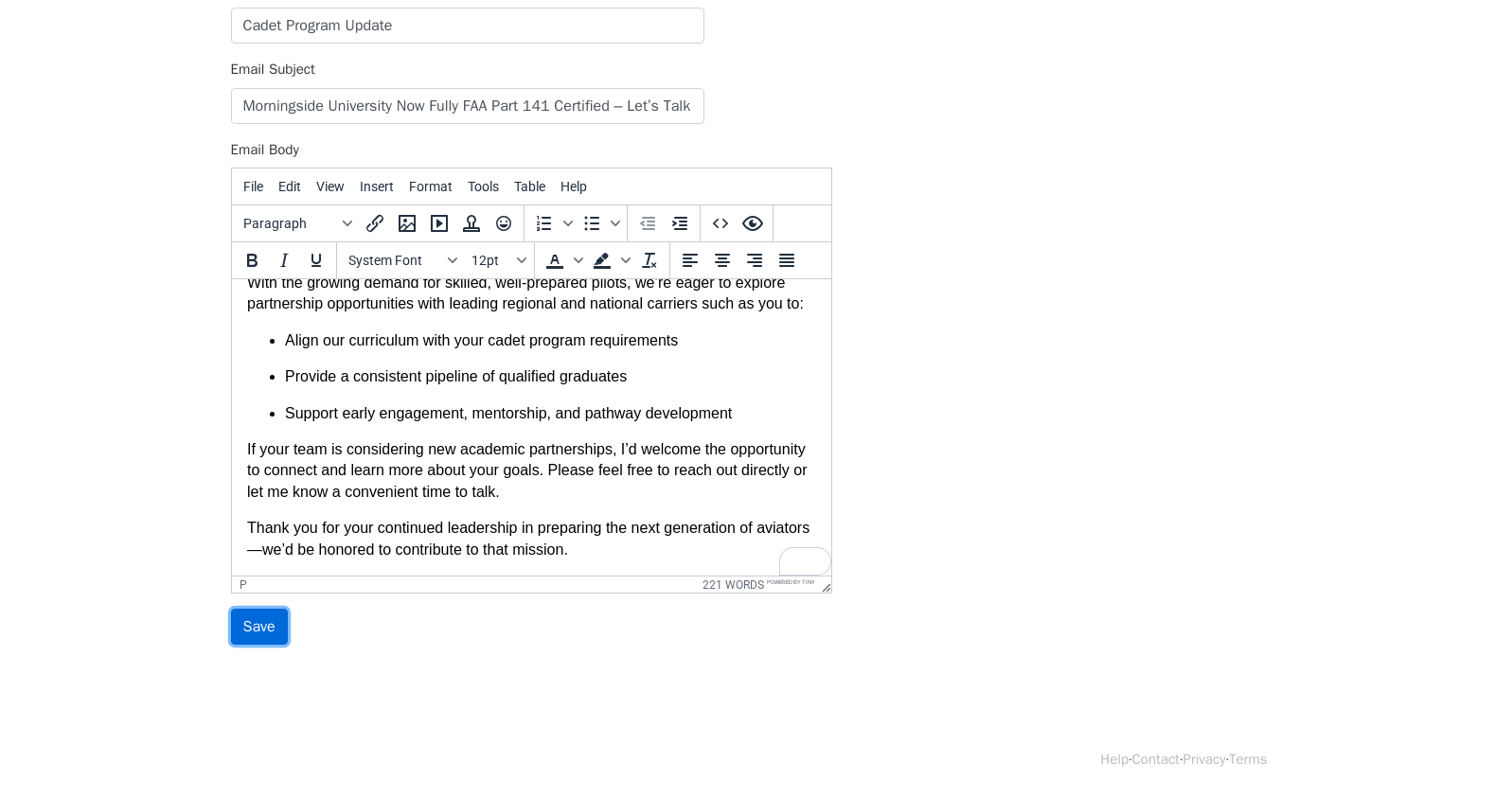 click on "Save" at bounding box center (259, 627) 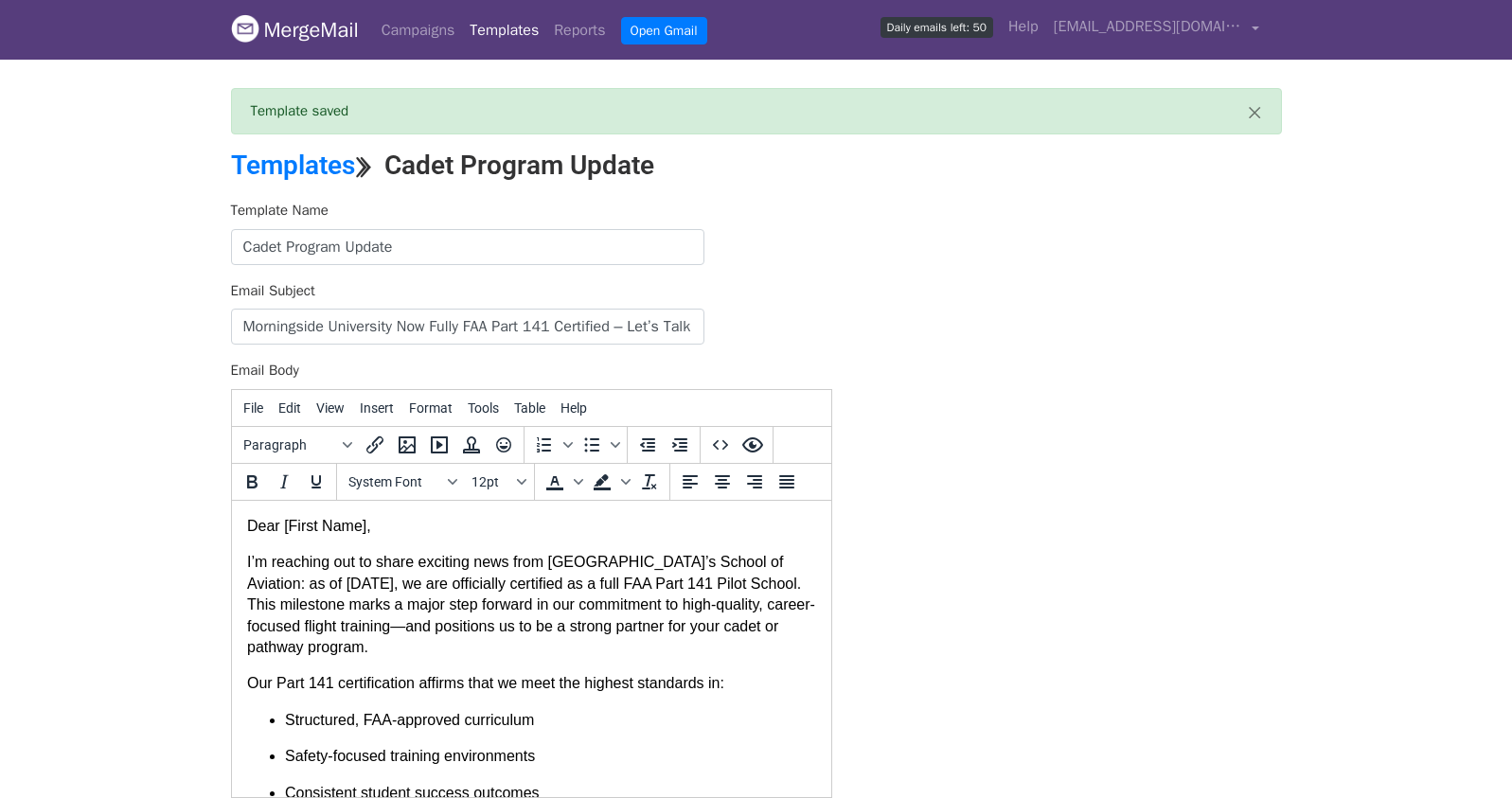 scroll, scrollTop: 0, scrollLeft: 0, axis: both 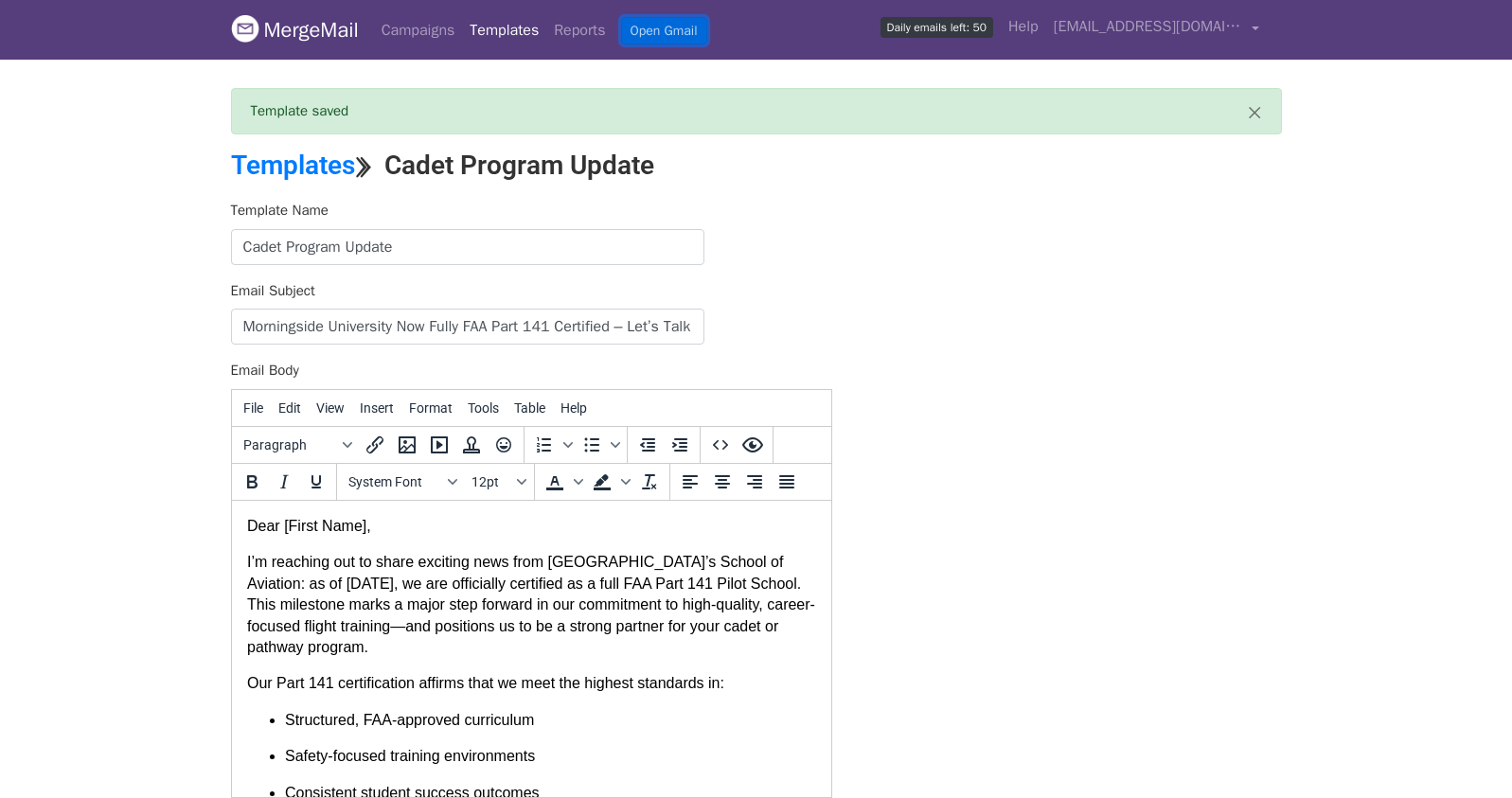 click on "Open Gmail" at bounding box center [664, 30] 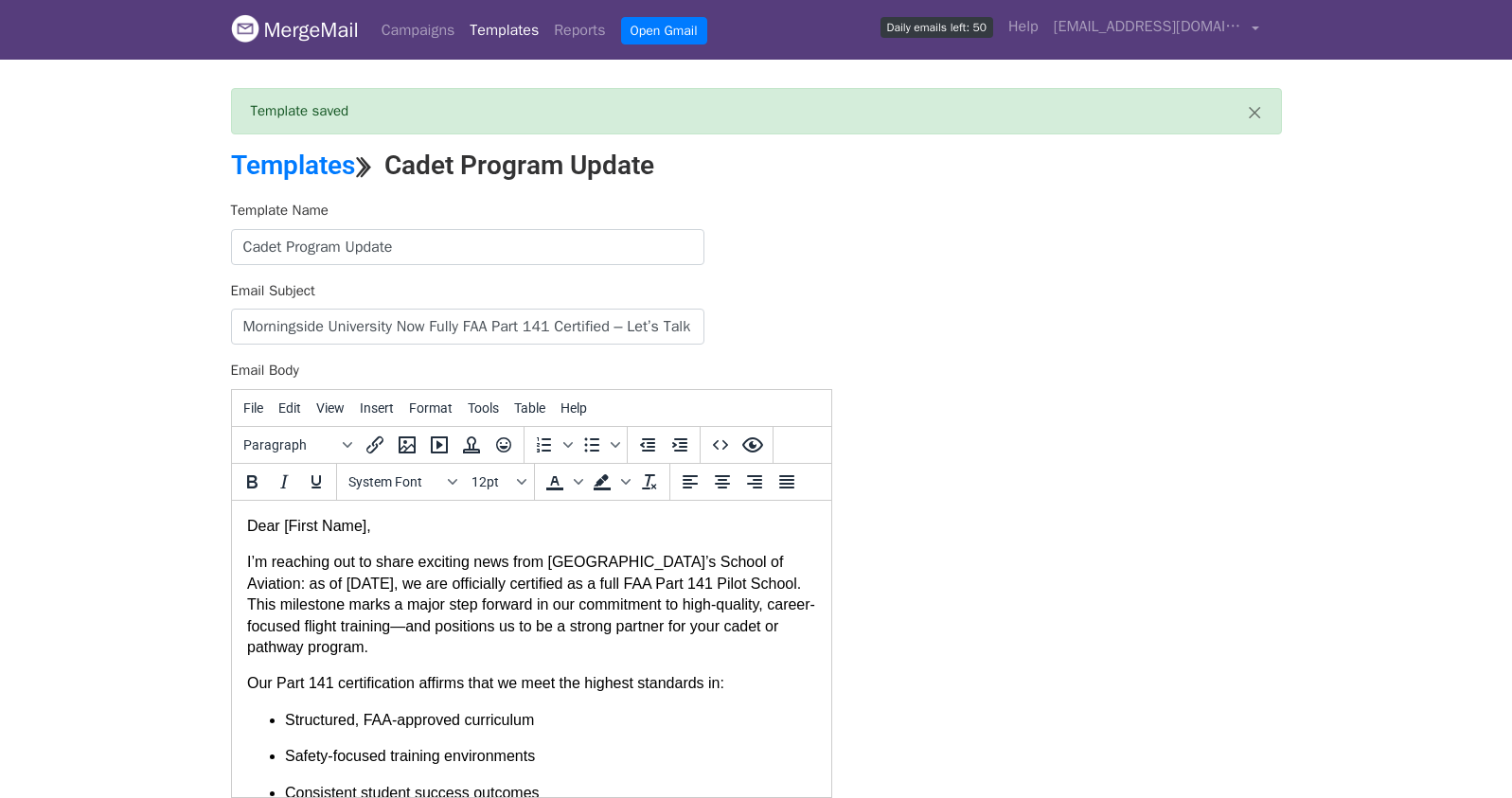 click on "Templates" at bounding box center [504, 30] 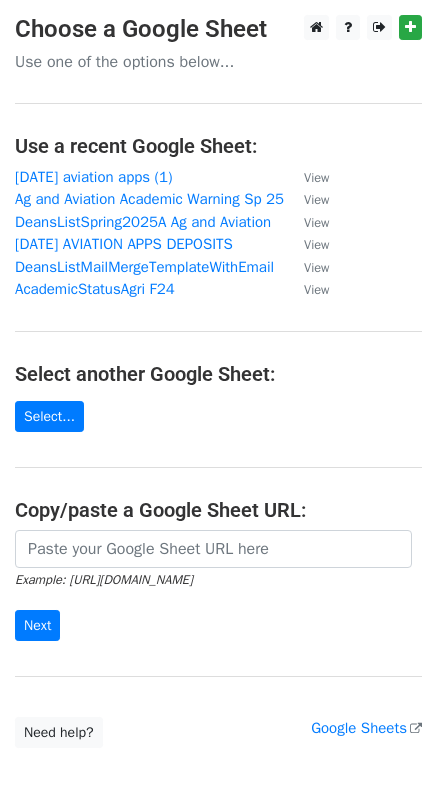 scroll, scrollTop: 0, scrollLeft: 0, axis: both 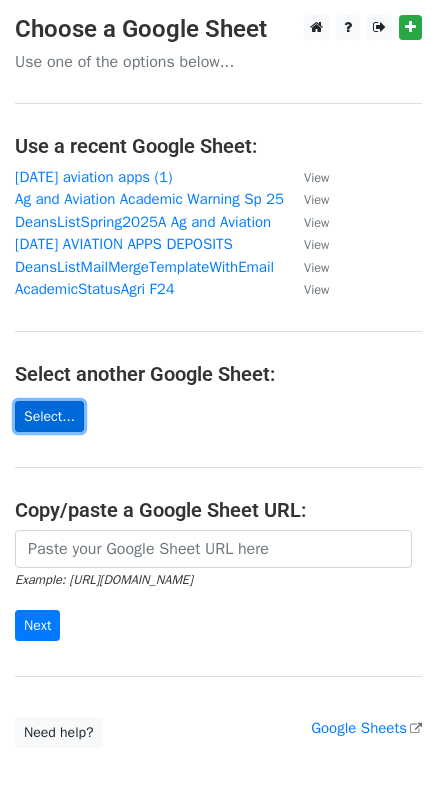 click on "Select..." at bounding box center (49, 416) 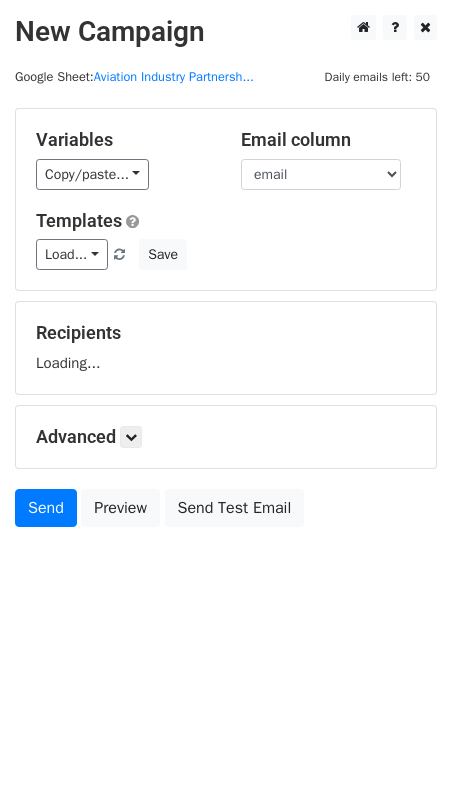 scroll, scrollTop: 0, scrollLeft: 0, axis: both 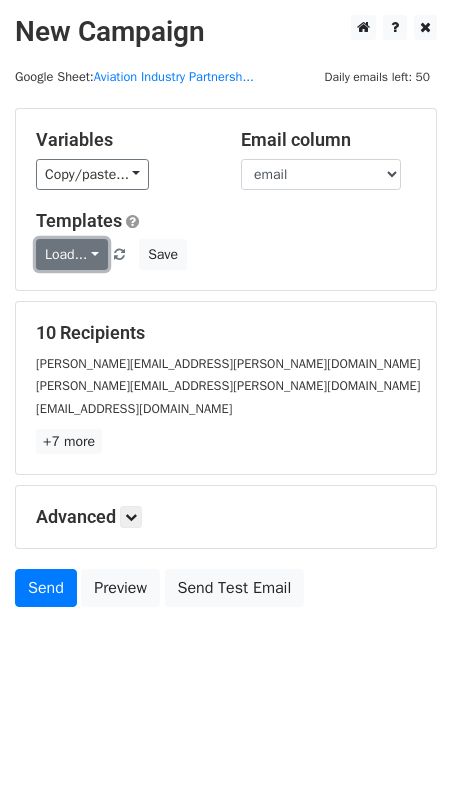 click on "Load..." at bounding box center (72, 254) 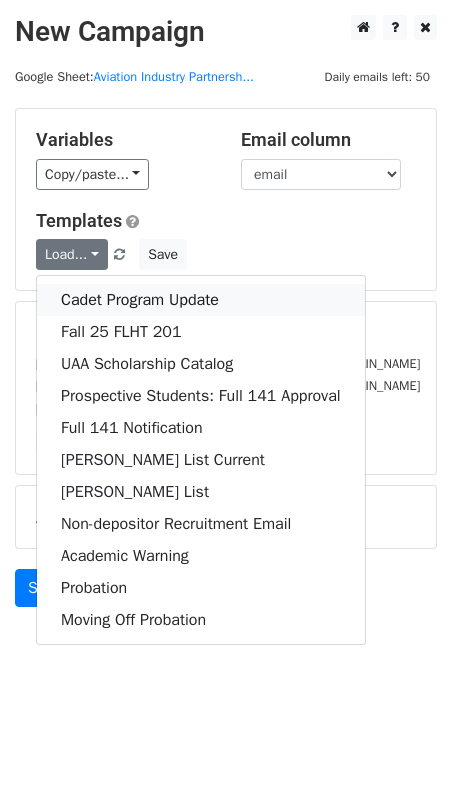 click on "Cadet Program Update" at bounding box center [201, 300] 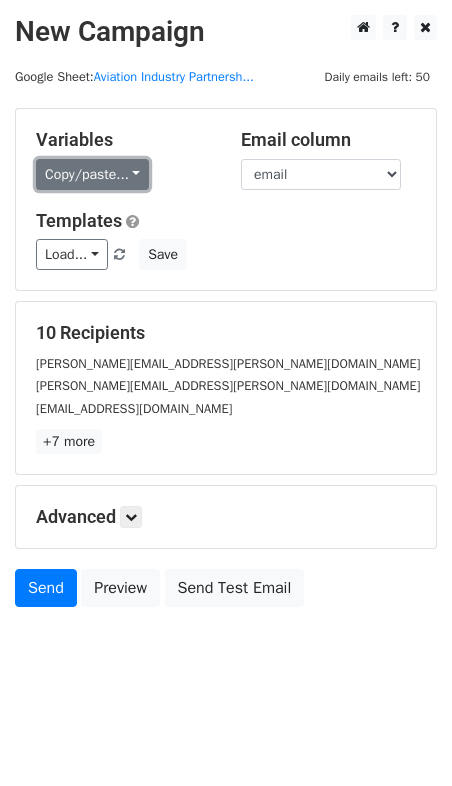 click on "Copy/paste..." at bounding box center [92, 174] 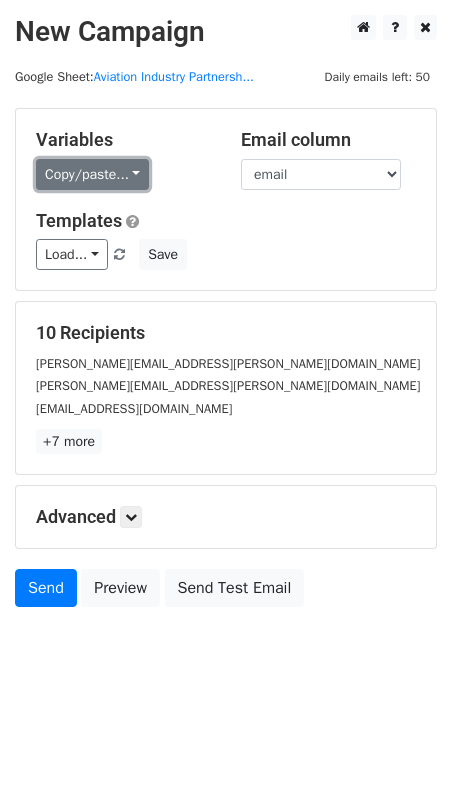 click on "Copy/paste..." at bounding box center (92, 174) 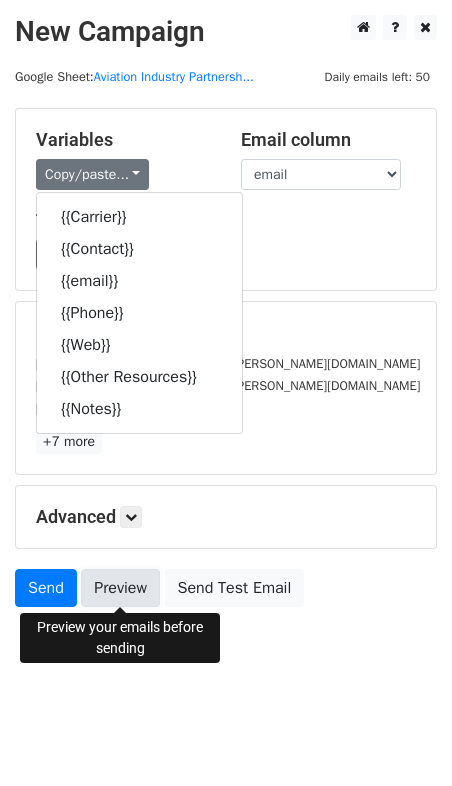 click on "Preview" at bounding box center (120, 588) 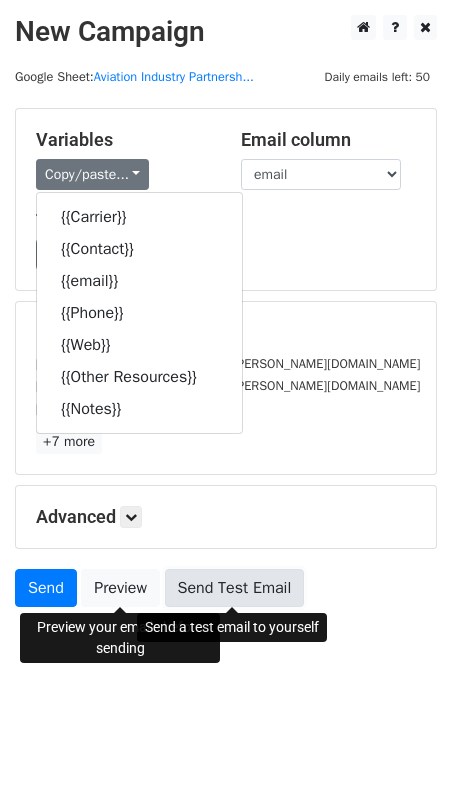 click on "Send Test Email" at bounding box center [235, 588] 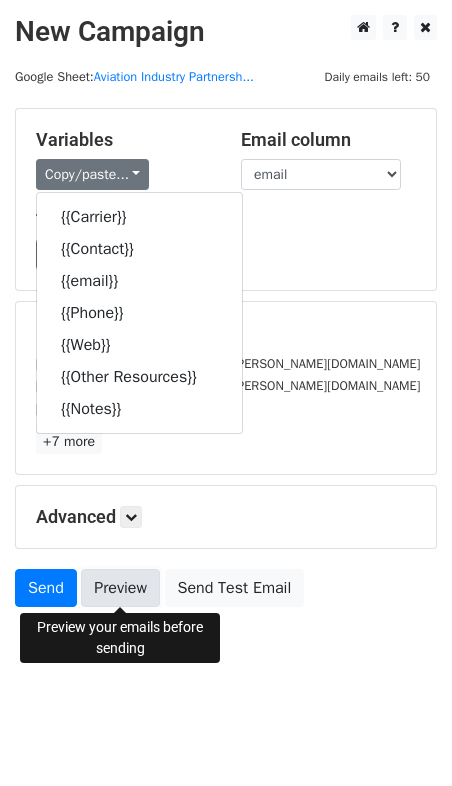 click on "Preview" at bounding box center (120, 588) 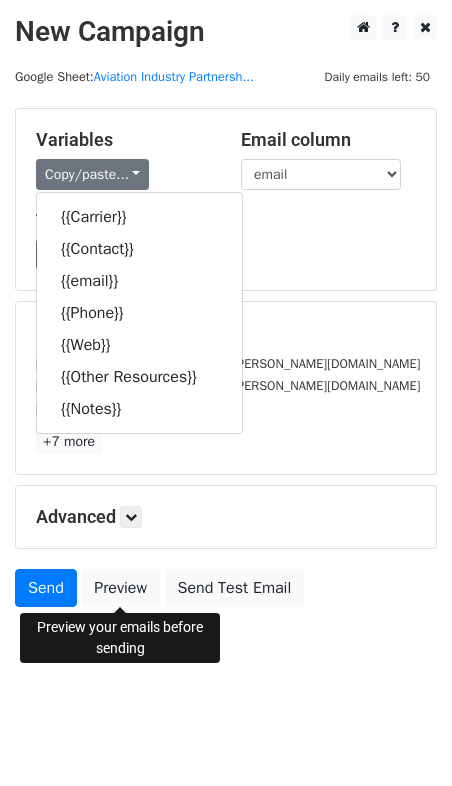 click on "Advanced" at bounding box center [226, 517] 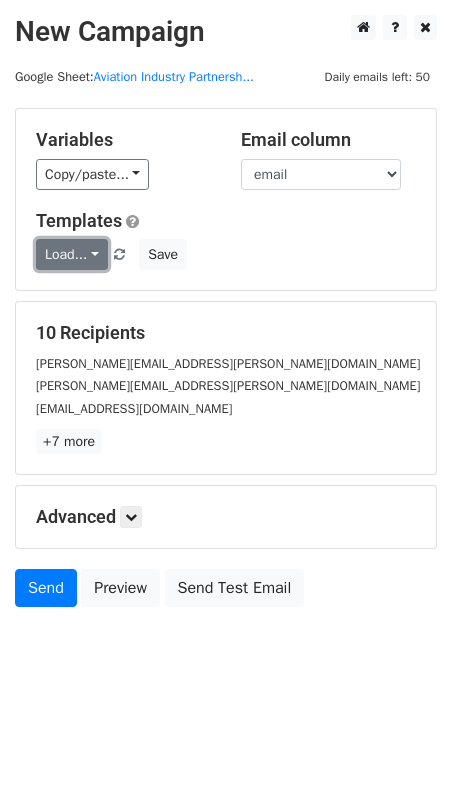 click on "Load..." at bounding box center (72, 254) 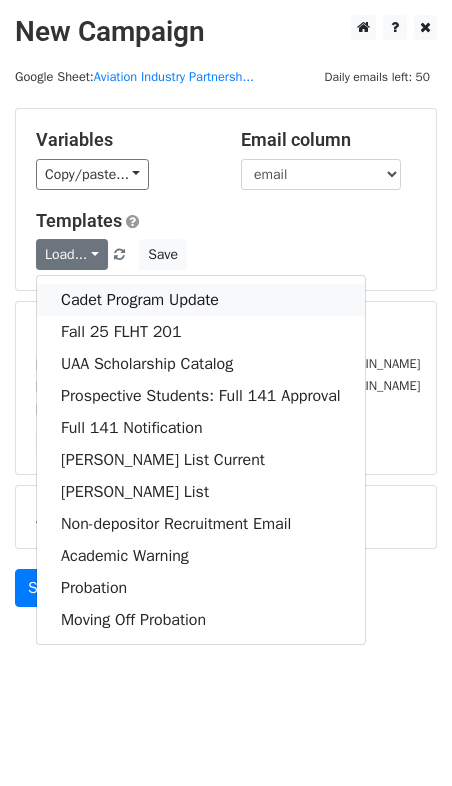 click on "Cadet Program Update" at bounding box center (201, 300) 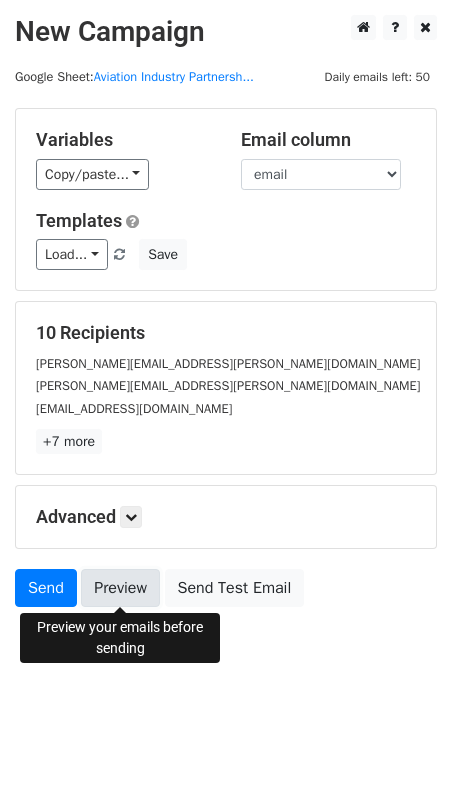 click on "Preview" at bounding box center (120, 588) 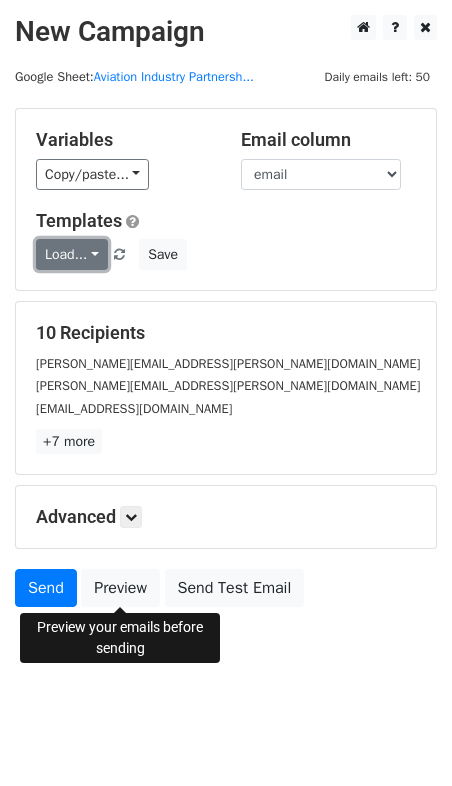 click on "Load..." at bounding box center (72, 254) 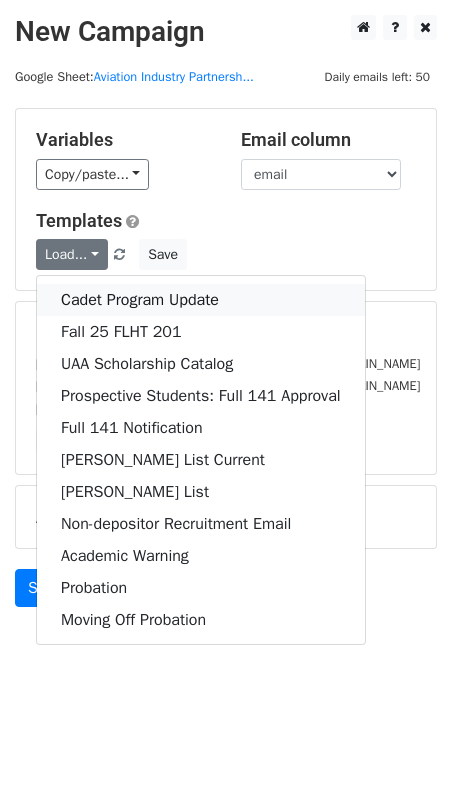 click on "Cadet Program Update" at bounding box center (201, 300) 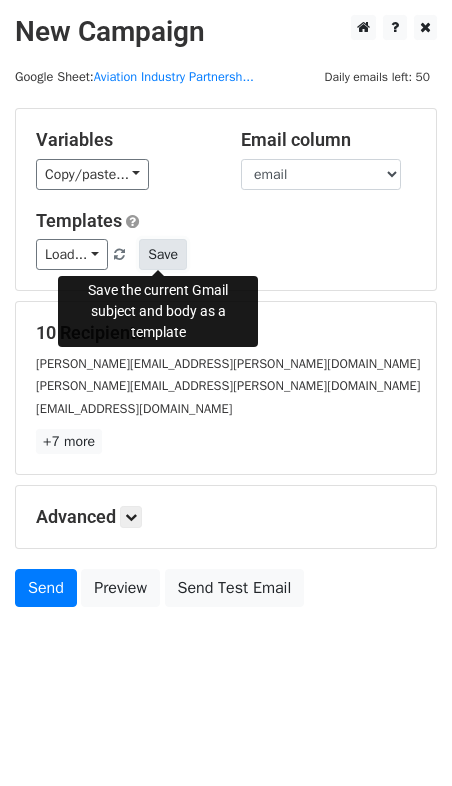 click on "Save" at bounding box center (163, 254) 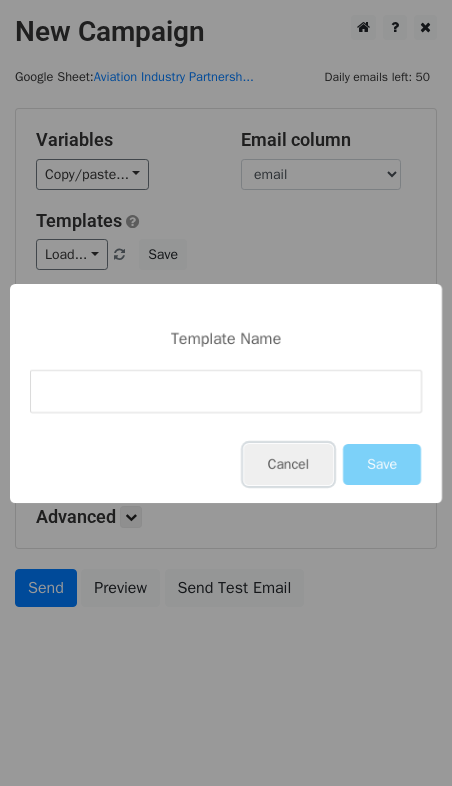 click on "Cancel" at bounding box center (288, 464) 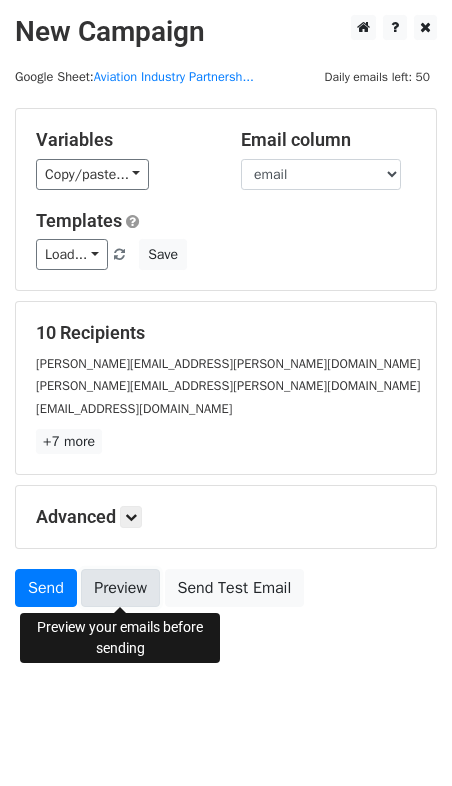 click on "Preview" at bounding box center (120, 588) 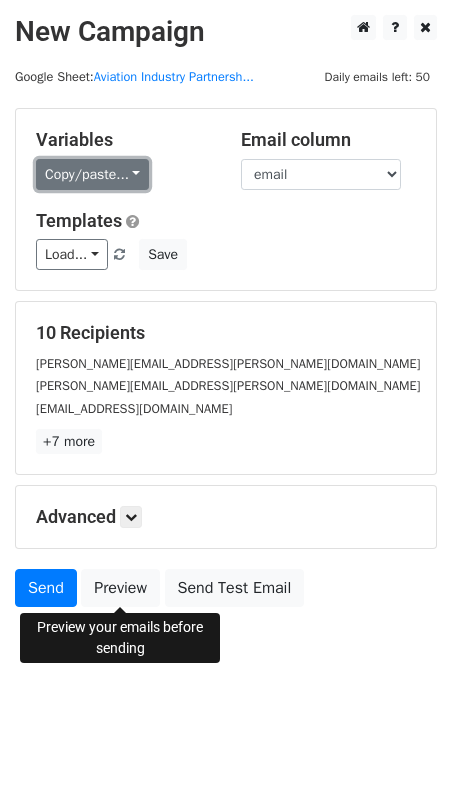 click on "Copy/paste..." at bounding box center [92, 174] 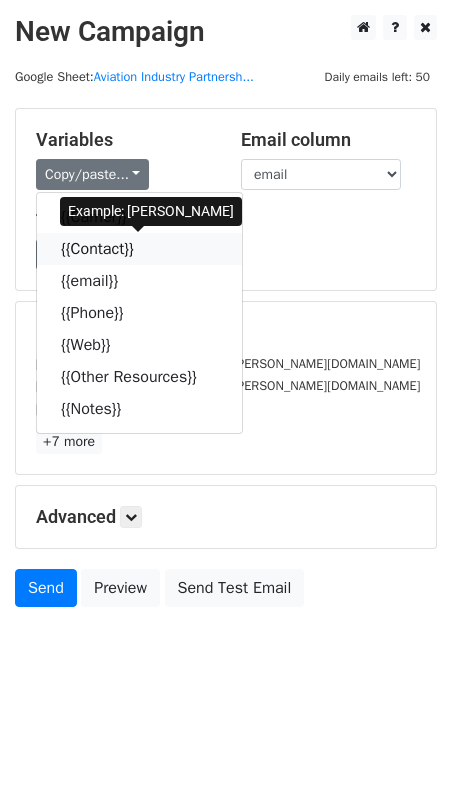 drag, startPoint x: 101, startPoint y: 250, endPoint x: 76, endPoint y: 255, distance: 25.495098 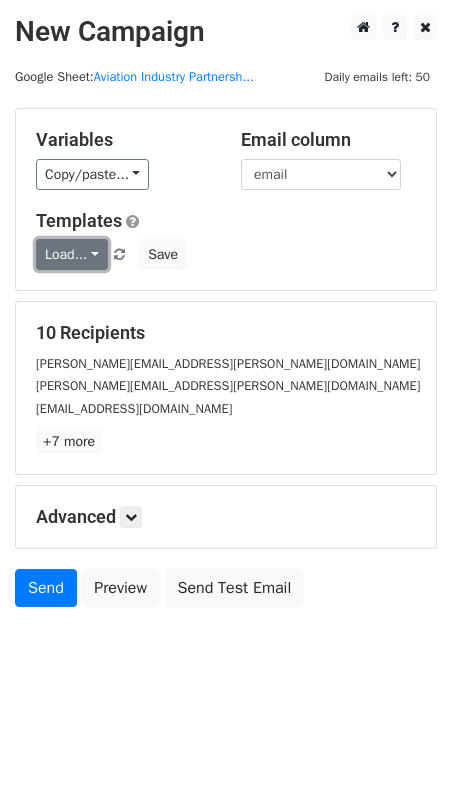 click on "Load..." at bounding box center (72, 254) 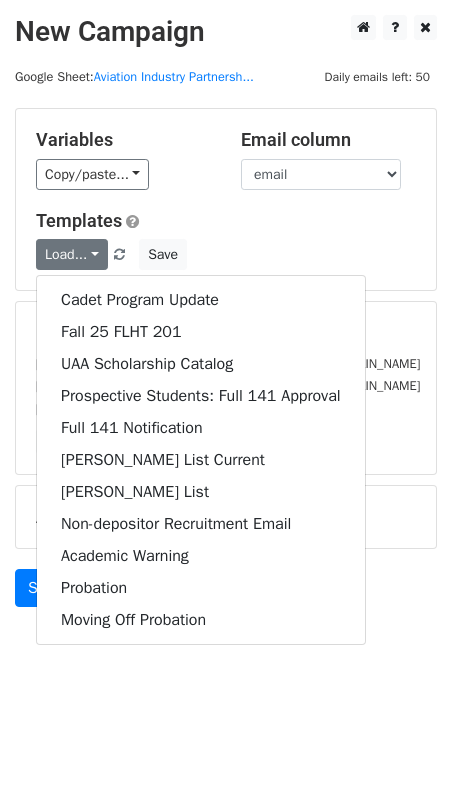 click on "Load...
Cadet Program Update
Fall 25 FLHT 201
UAA Scholarship Catalog
Prospective Students: Full 141 Approval
Full 141 Notification
Dean's List Current
Dean's List
Non-depositor Recruitment Email
Academic Warning
Probation
Moving Off Probation
Save" at bounding box center (226, 254) 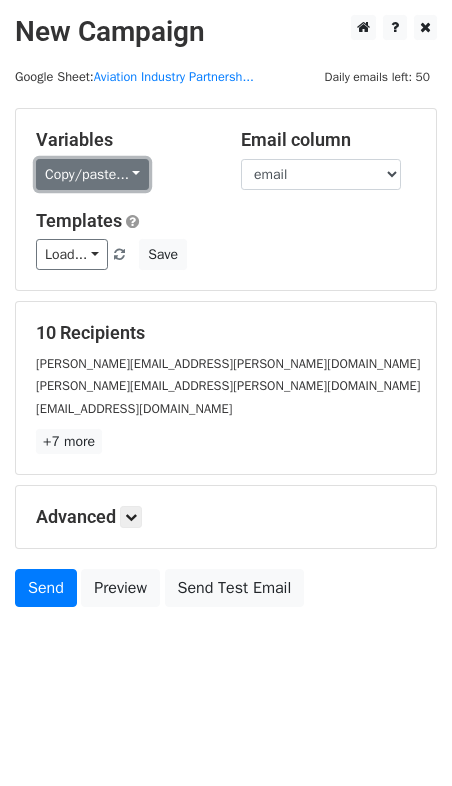 click on "Copy/paste..." at bounding box center (92, 174) 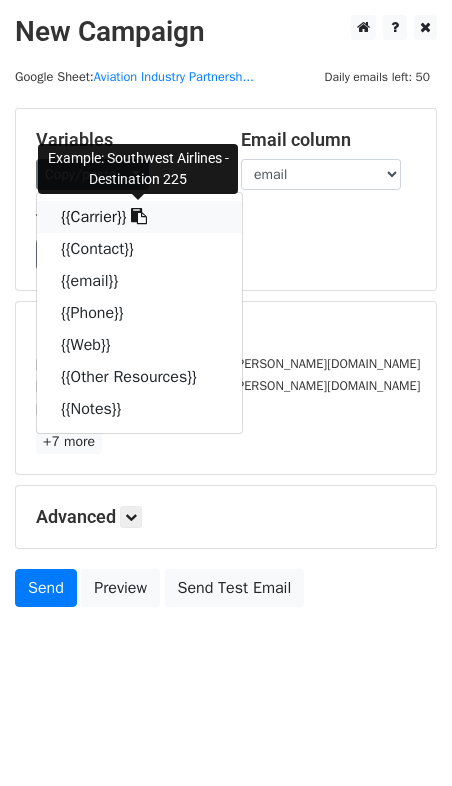 click on "{{Carrier}}" at bounding box center [139, 217] 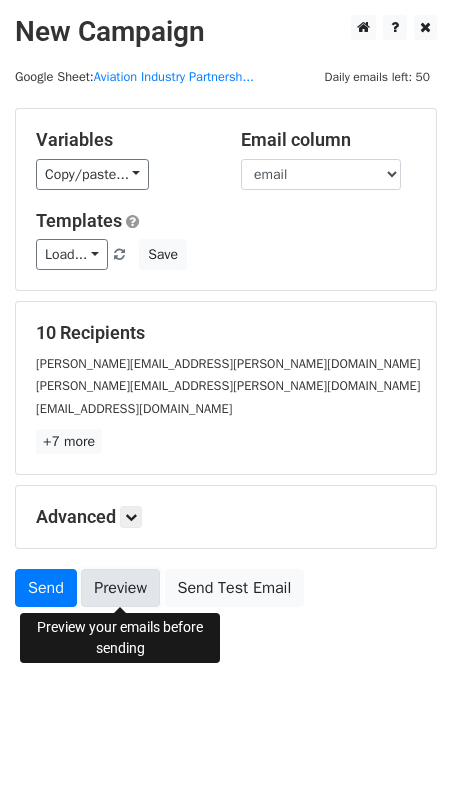 click on "Preview" at bounding box center (120, 588) 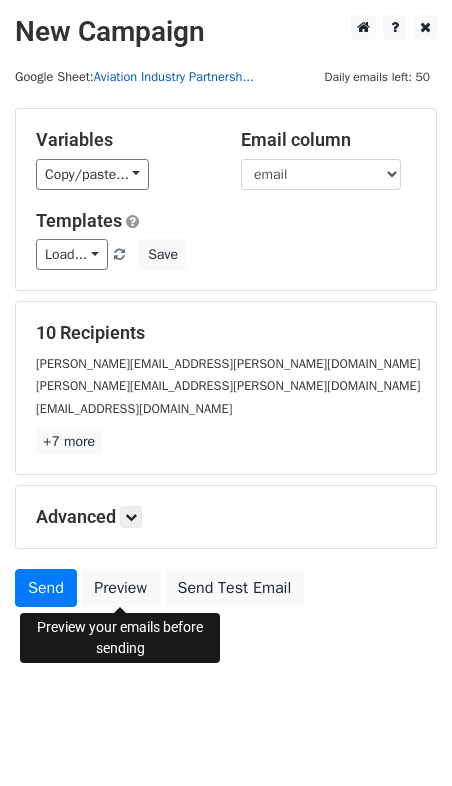 click on "Aviation Industry Partnersh..." at bounding box center (174, 77) 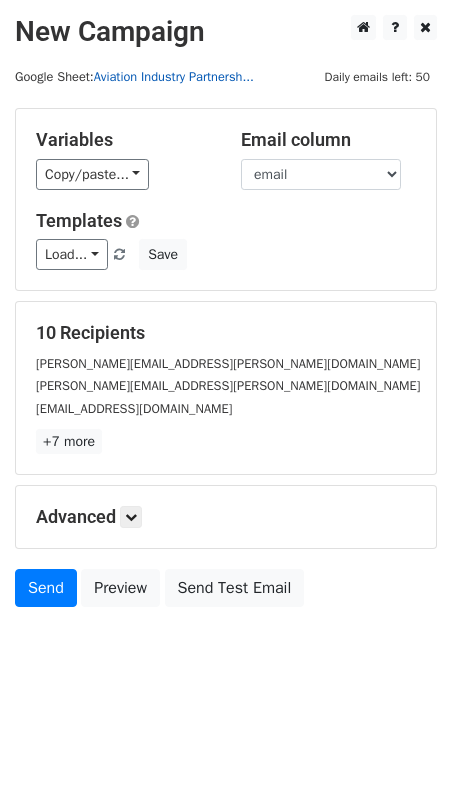 click on "Aviation Industry Partnersh..." at bounding box center (174, 77) 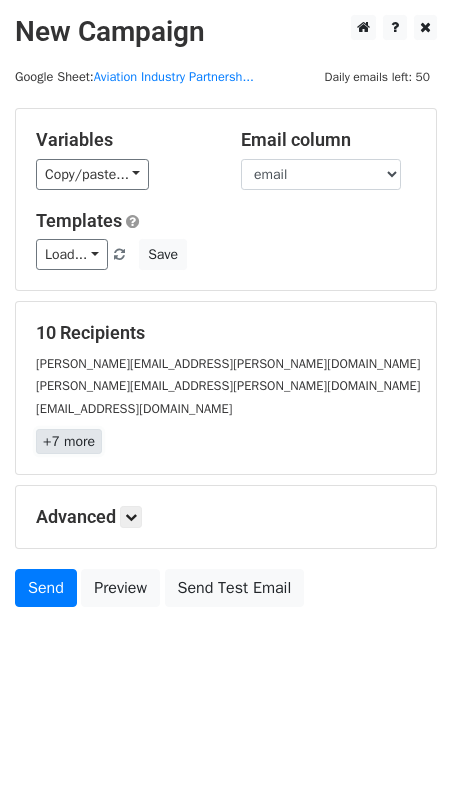 click on "+7 more" at bounding box center (69, 441) 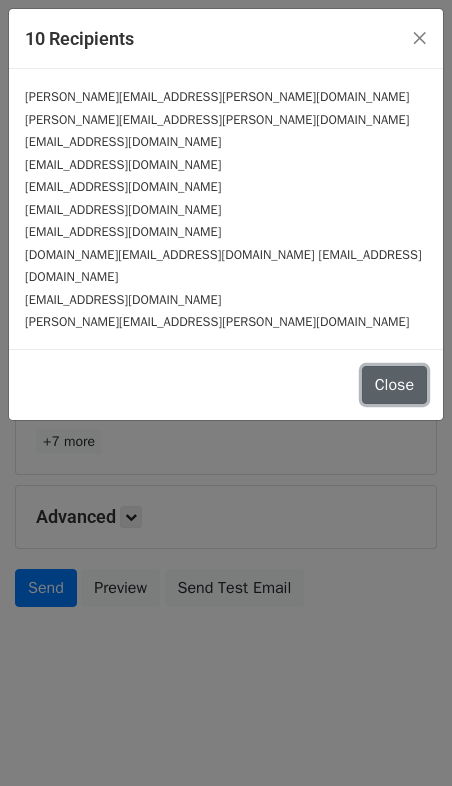 click on "Close" at bounding box center (394, 385) 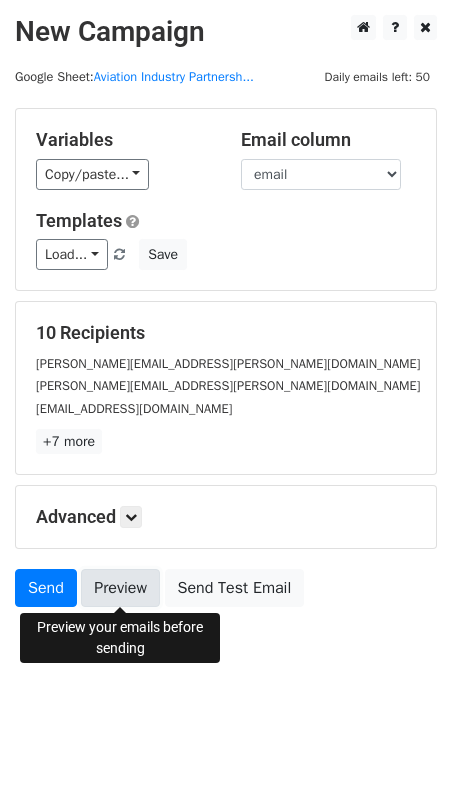 click on "Preview" at bounding box center [120, 588] 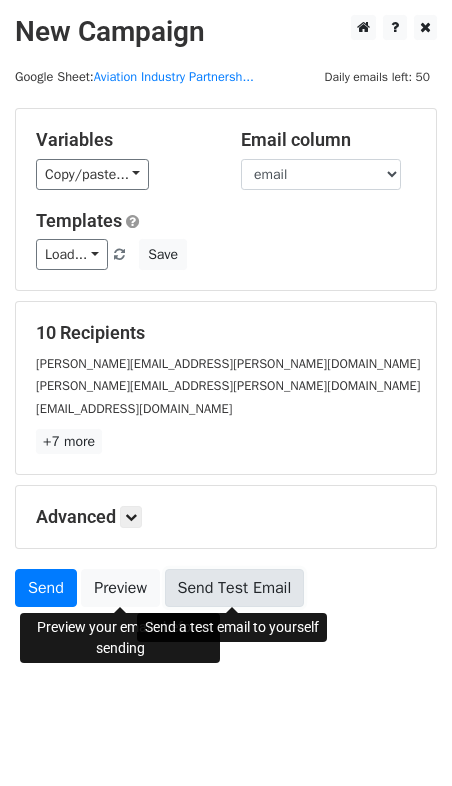 click on "Send Test Email" at bounding box center [235, 588] 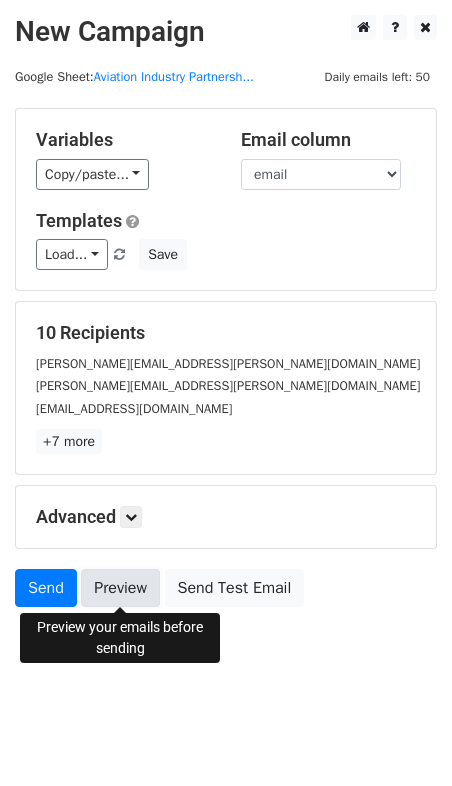click on "Preview" at bounding box center [120, 588] 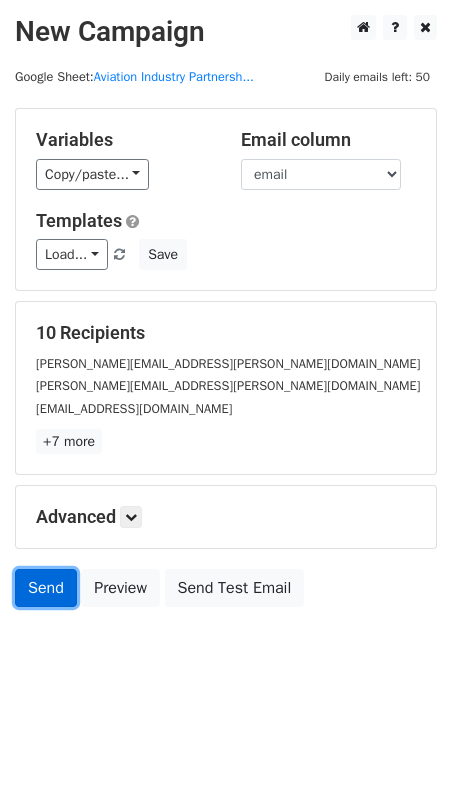 click on "Send" at bounding box center [46, 588] 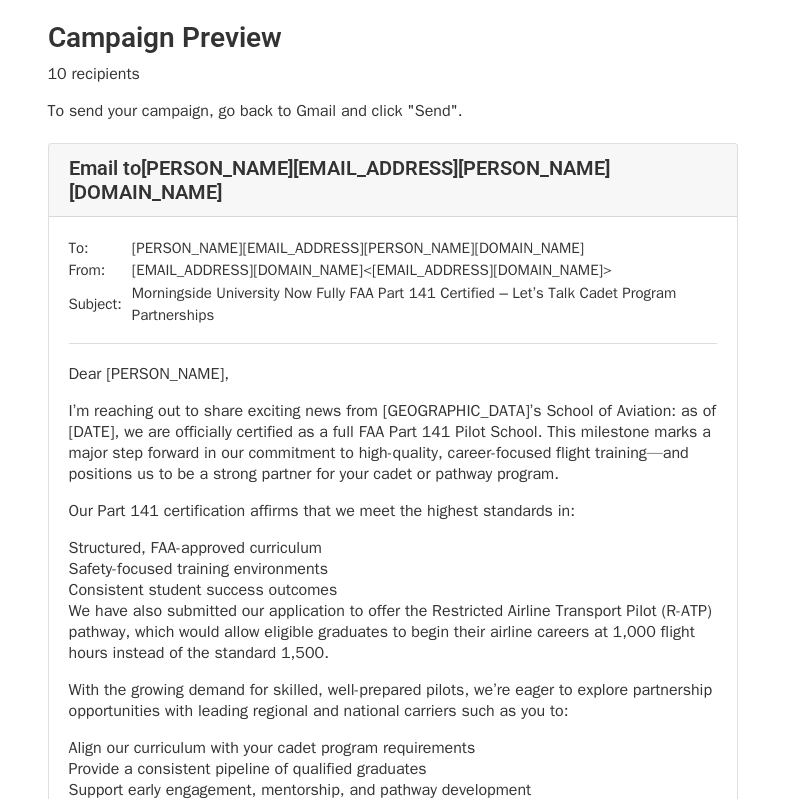 scroll, scrollTop: 0, scrollLeft: 0, axis: both 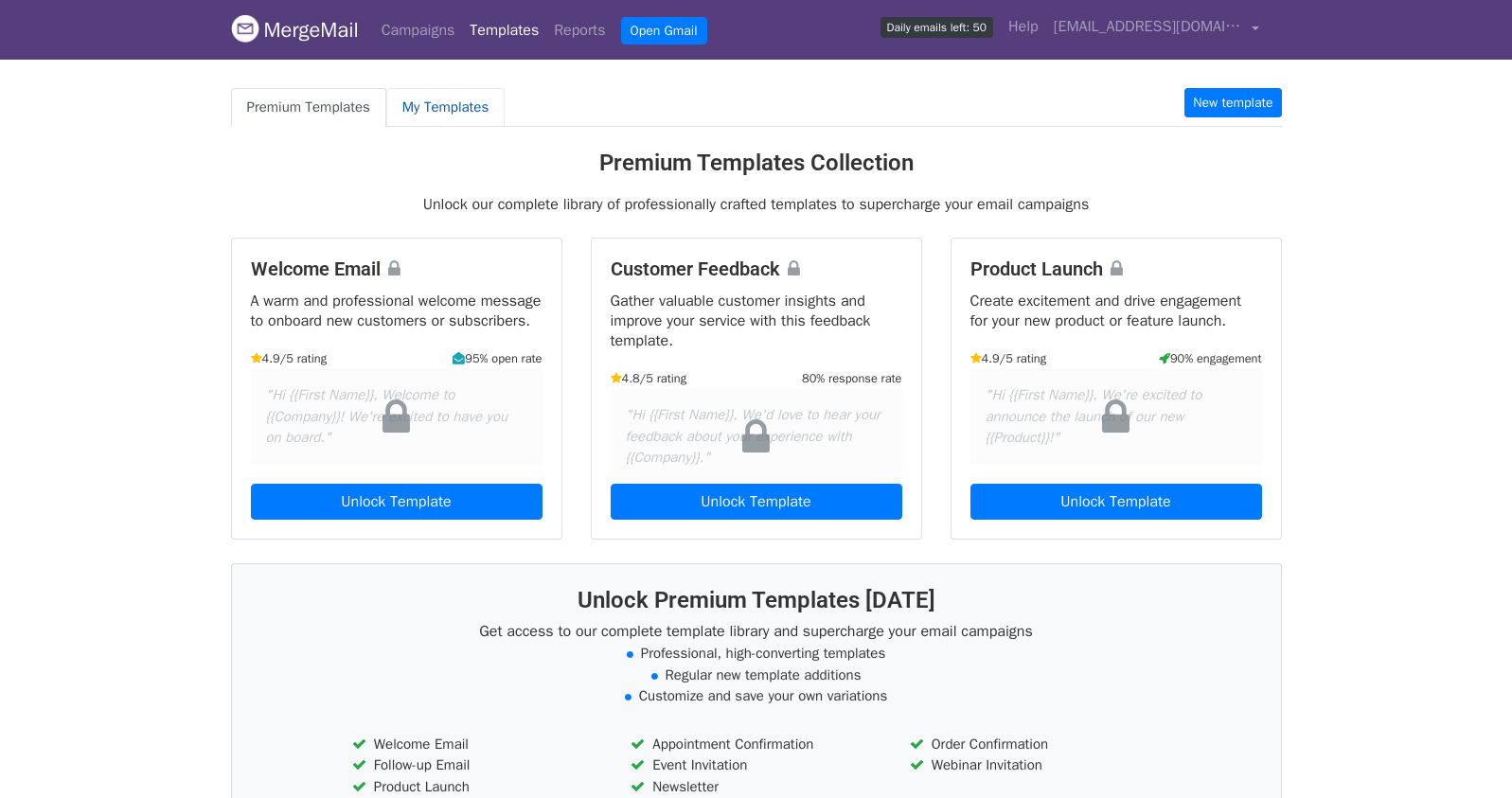 click on "My Templates" at bounding box center [445, 107] 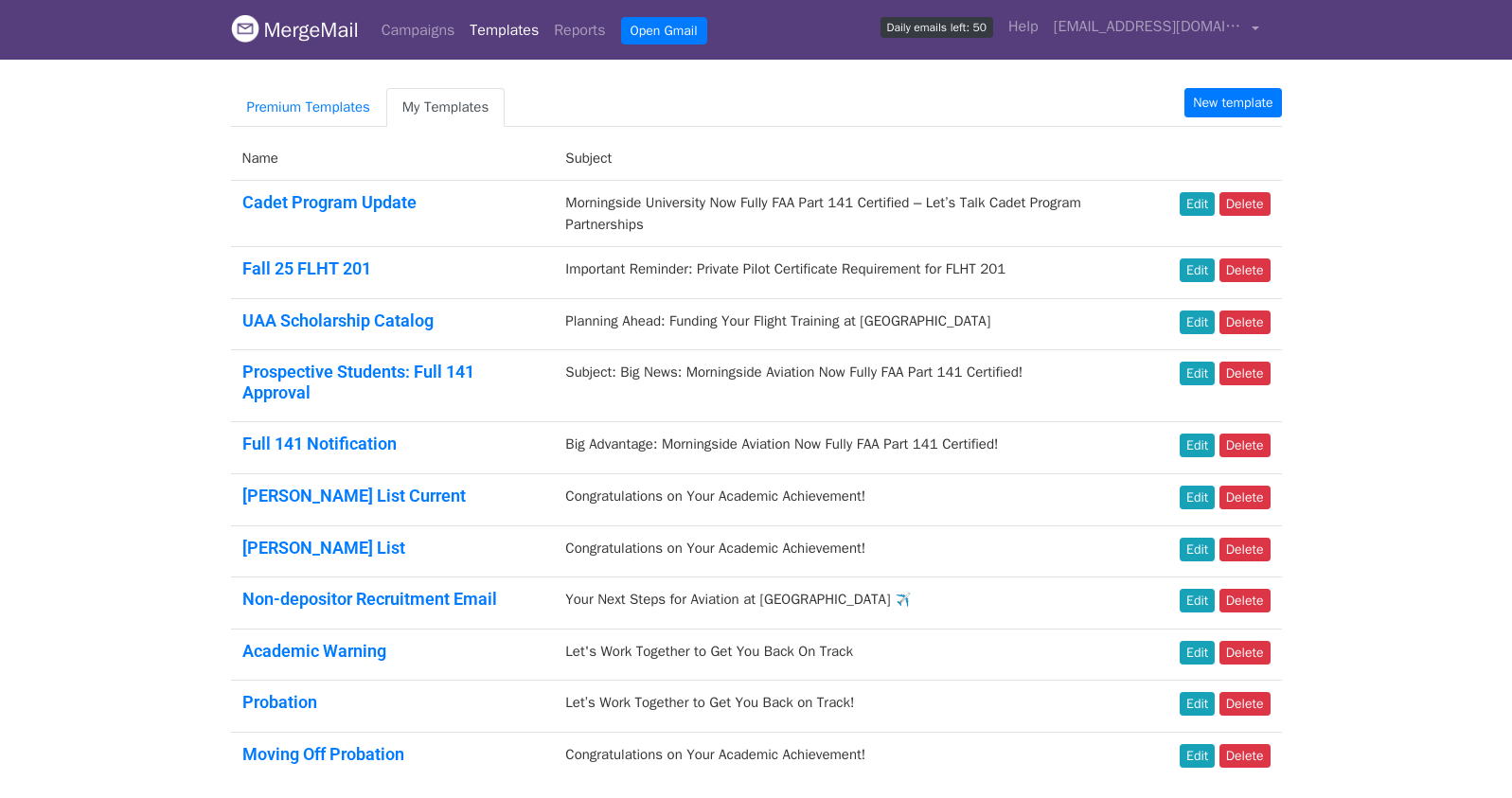 scroll, scrollTop: 0, scrollLeft: 0, axis: both 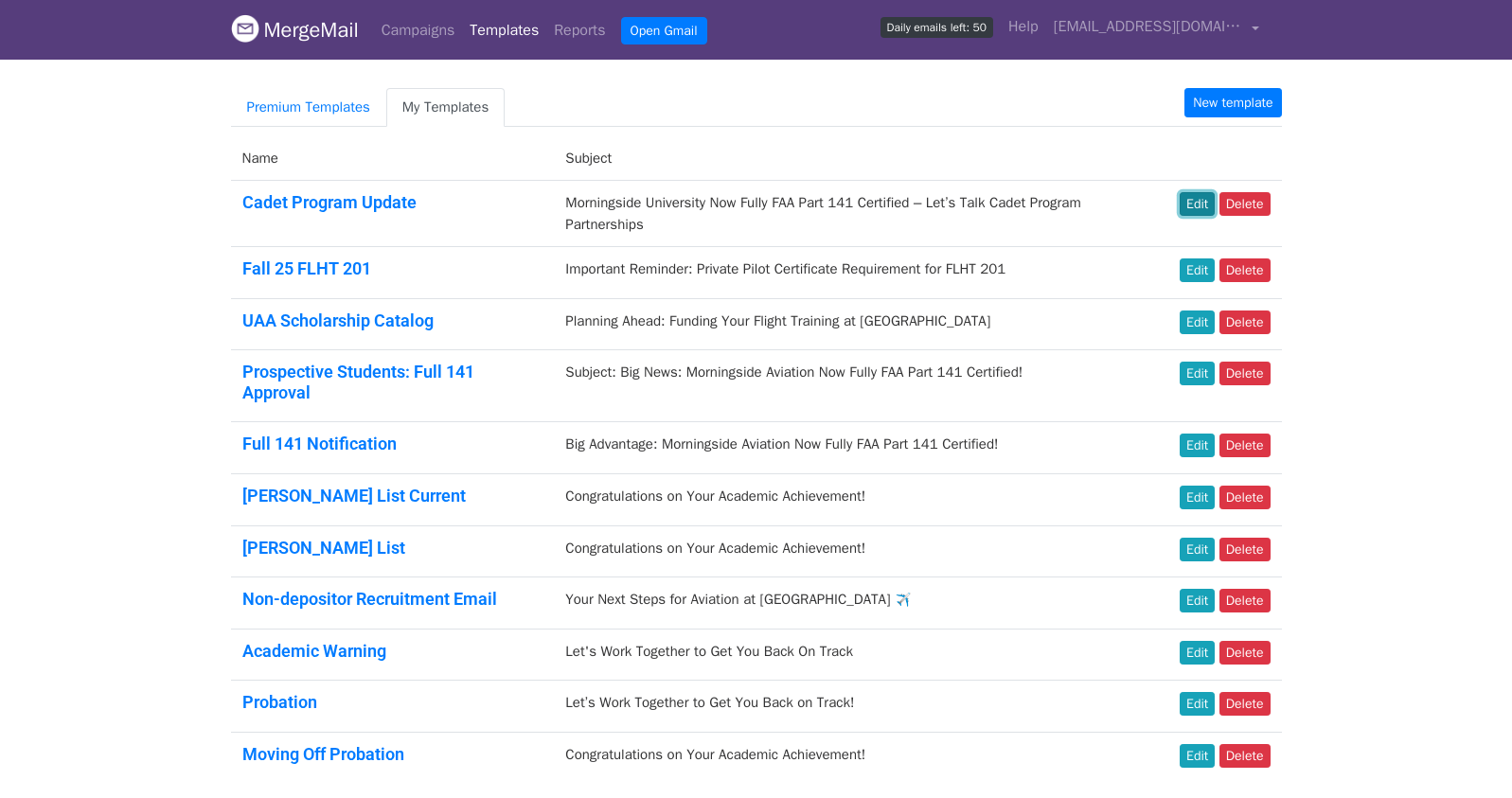 click on "Edit" at bounding box center (1197, 204) 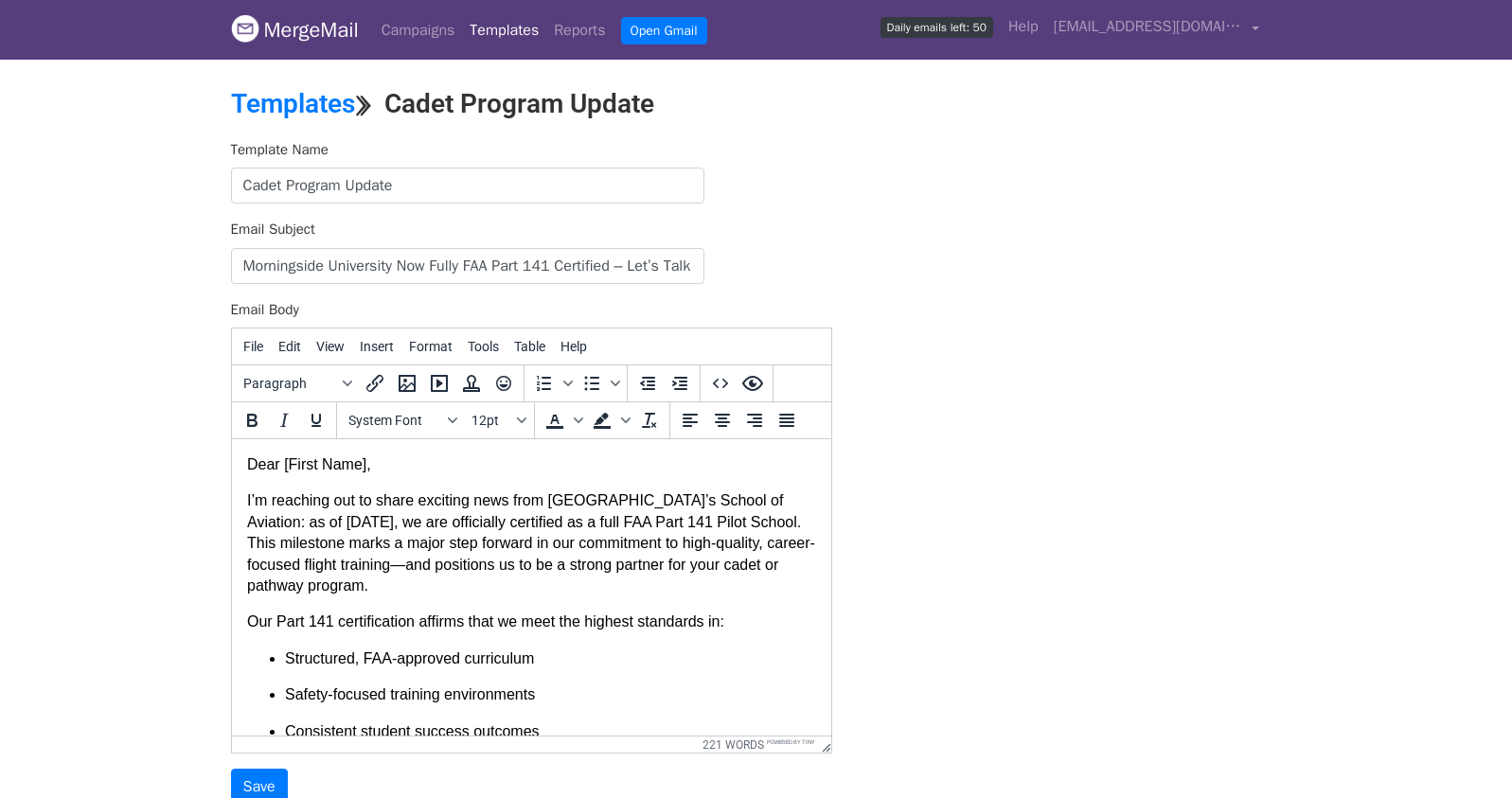 scroll, scrollTop: 0, scrollLeft: 0, axis: both 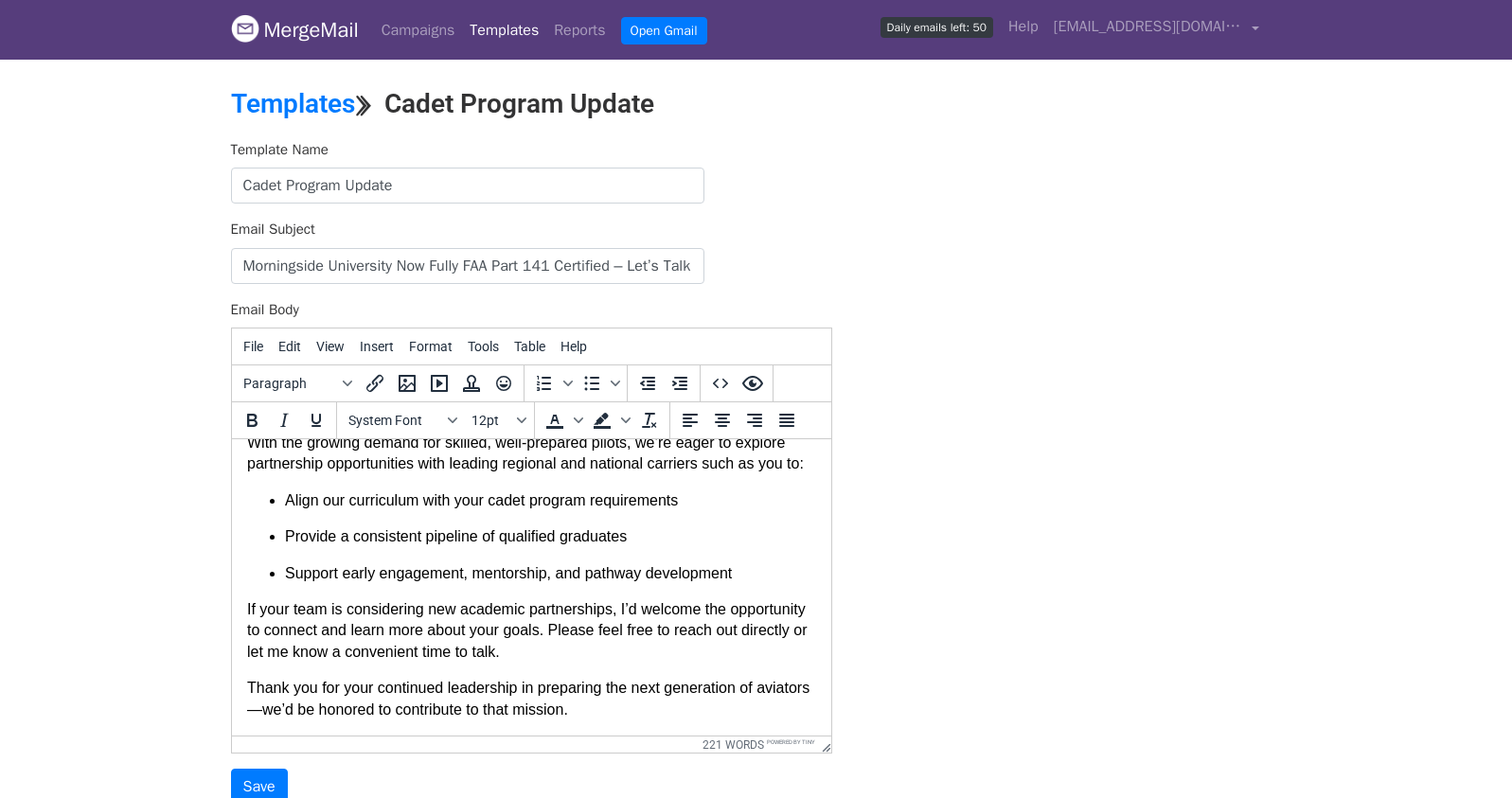 click on "Thank you for your continued leadership in preparing the next generation of aviators—we’d be honored to contribute to that mission." at bounding box center [530, 699] 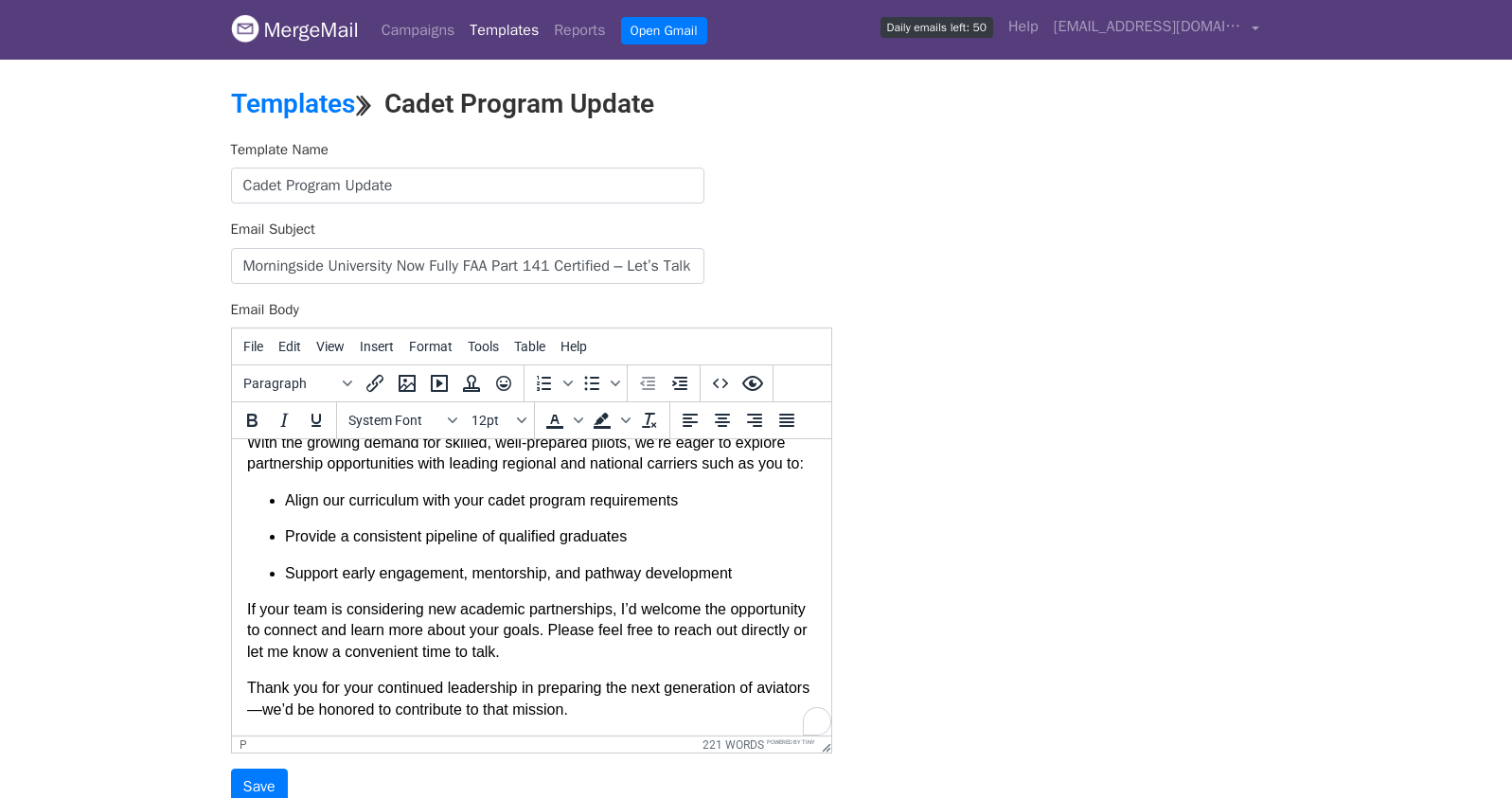 scroll, scrollTop: 424, scrollLeft: 0, axis: vertical 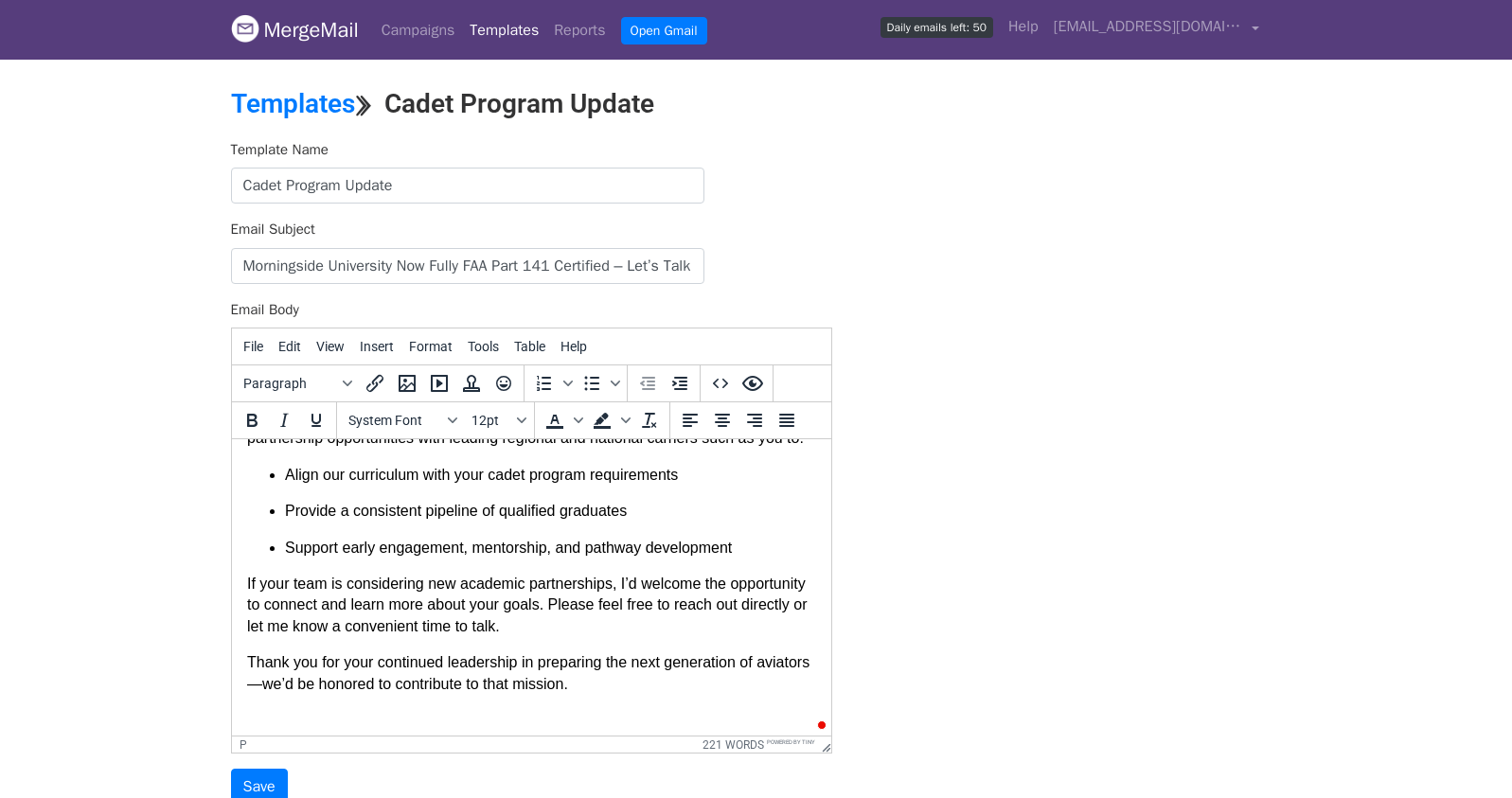 paste 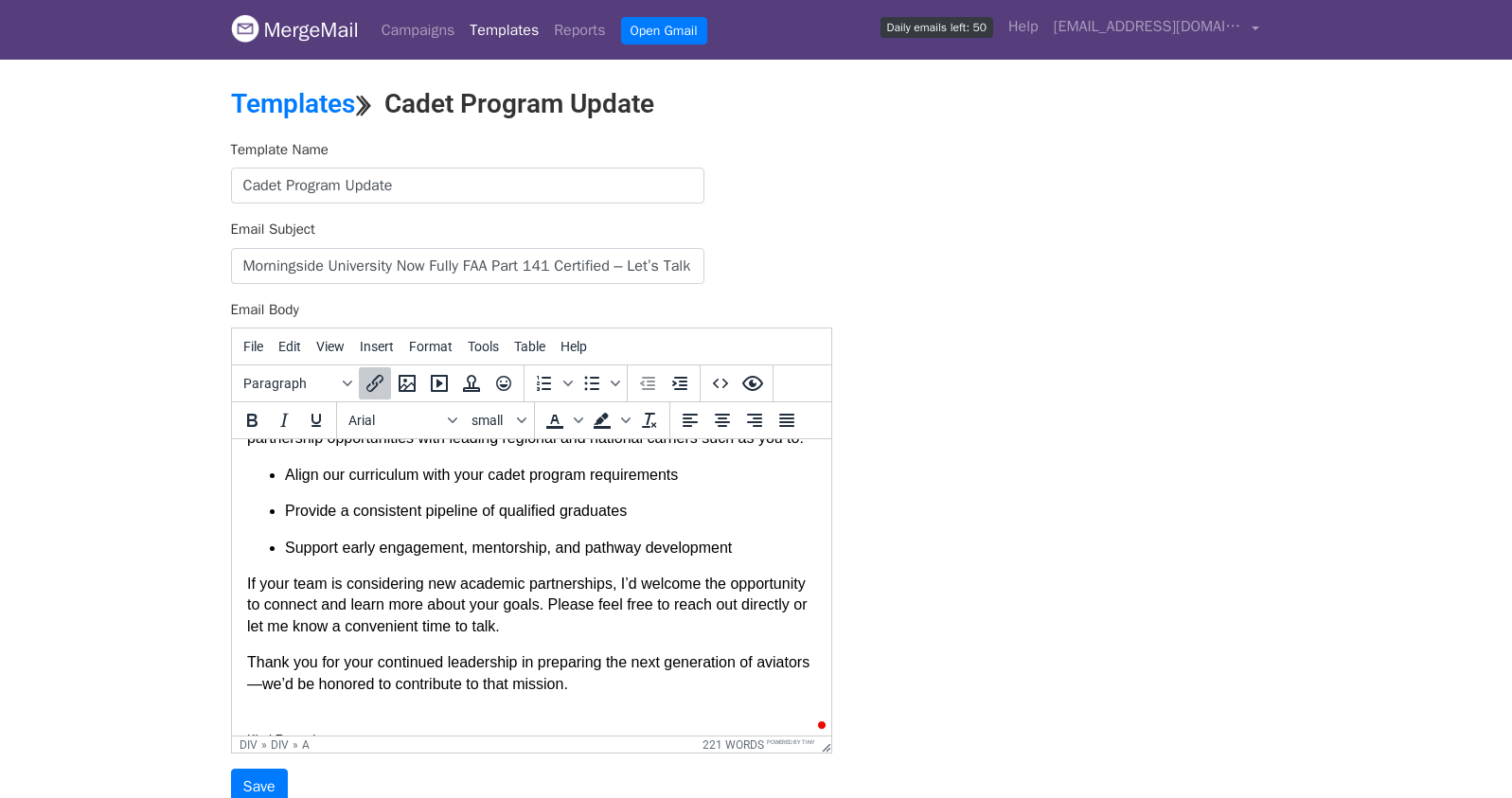 scroll, scrollTop: 733, scrollLeft: 0, axis: vertical 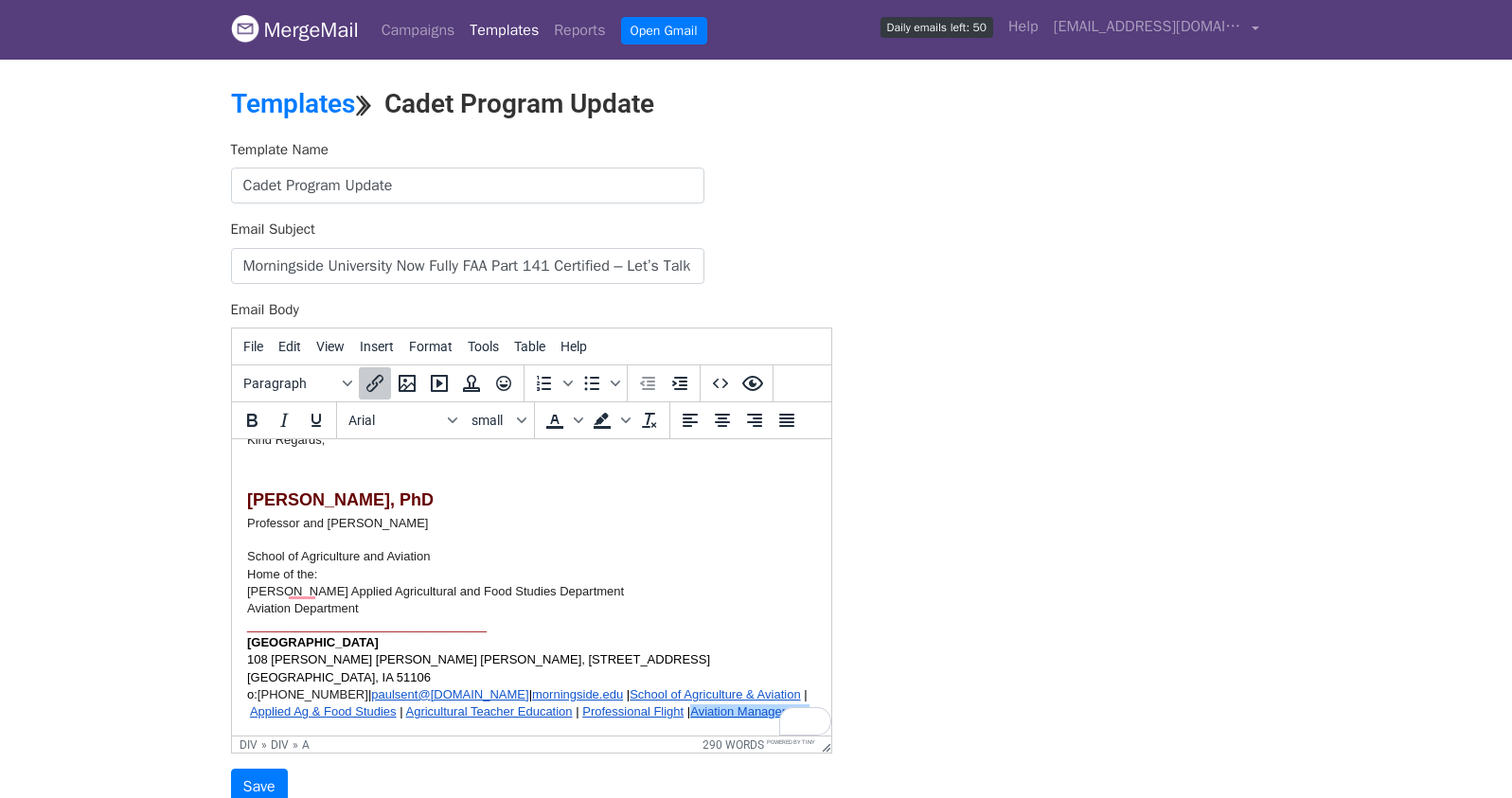 click on "Dear [First Name], I’m reaching out to share exciting news from Morningside University’s School of Aviation: as of May 20, 2025, we are officially certified as a full FAA Part 141 Pilot School. This milestone marks a major step forward in our commitment to high-quality, career-focused flight training—and positions us to be a strong partner for your cadet or pathway program. Our Part 141 certification affirms that we meet the highest standards in: Structured, FAA-approved curriculum Safety-focused training environments Consistent student success outcomes We have also submitted our application to offer the Restricted Airline Transport Pilot (R-ATP) pathway, which would allow eligible graduates to begin their airline careers at 1,000 flight hours instead of the standard 1,500. With the growing demand for skilled, well-prepared pilots, we’re eager to explore partnership opportunities with leading regional and national carriers such as you to: Align our curriculum with your cadet program requirements _____" at bounding box center (530, 223) 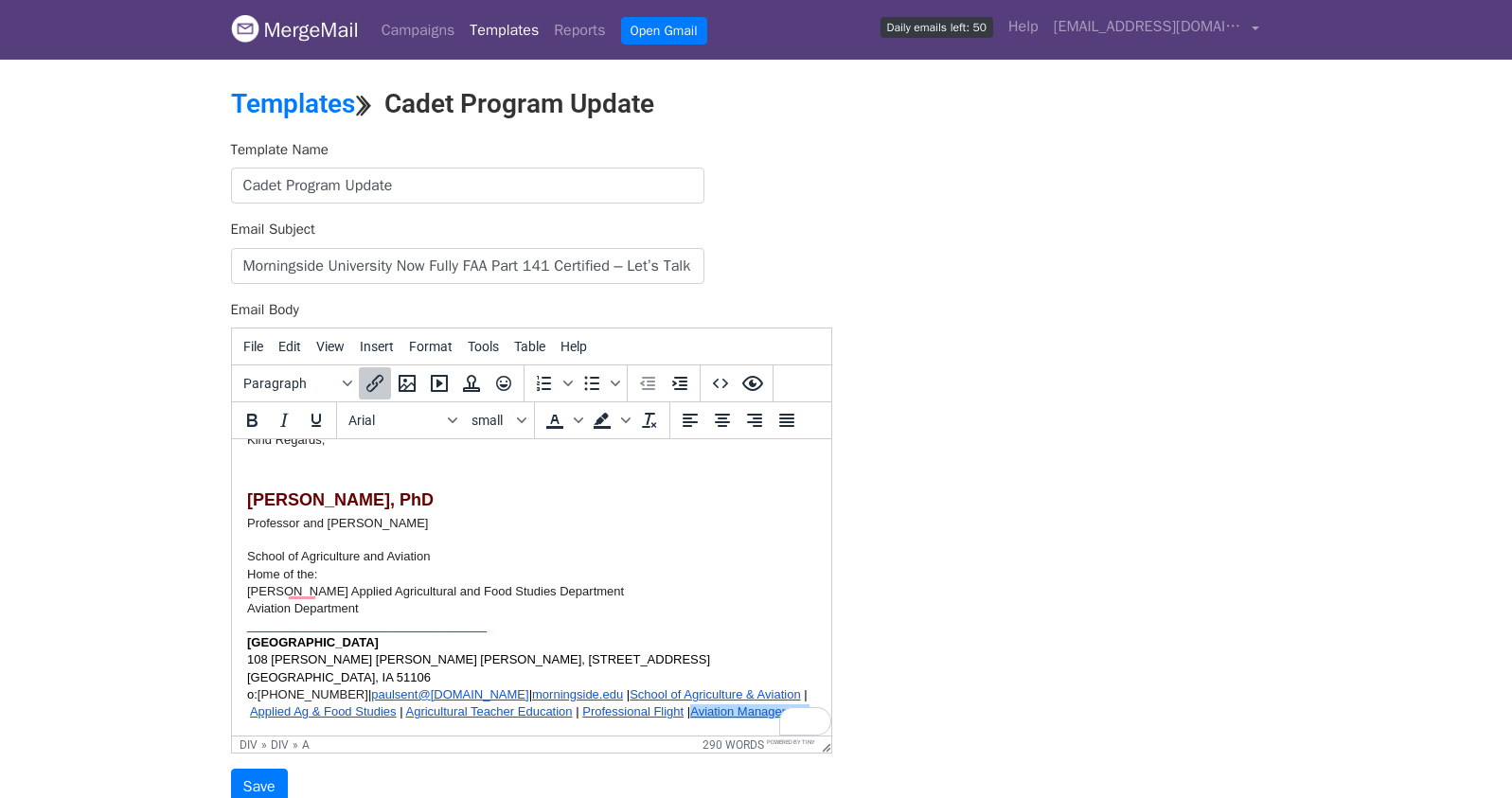 click on "o:  (712) 274-5489  |  paulsent@ morningside.edu  |  morningside. edu   |  School of Agriculture & Aviation   |   Applied Ag & Food Studies   |   Agricultural Teacher Education   |   Professional Flight   |  Aviation Management﻿" at bounding box center (530, 703) 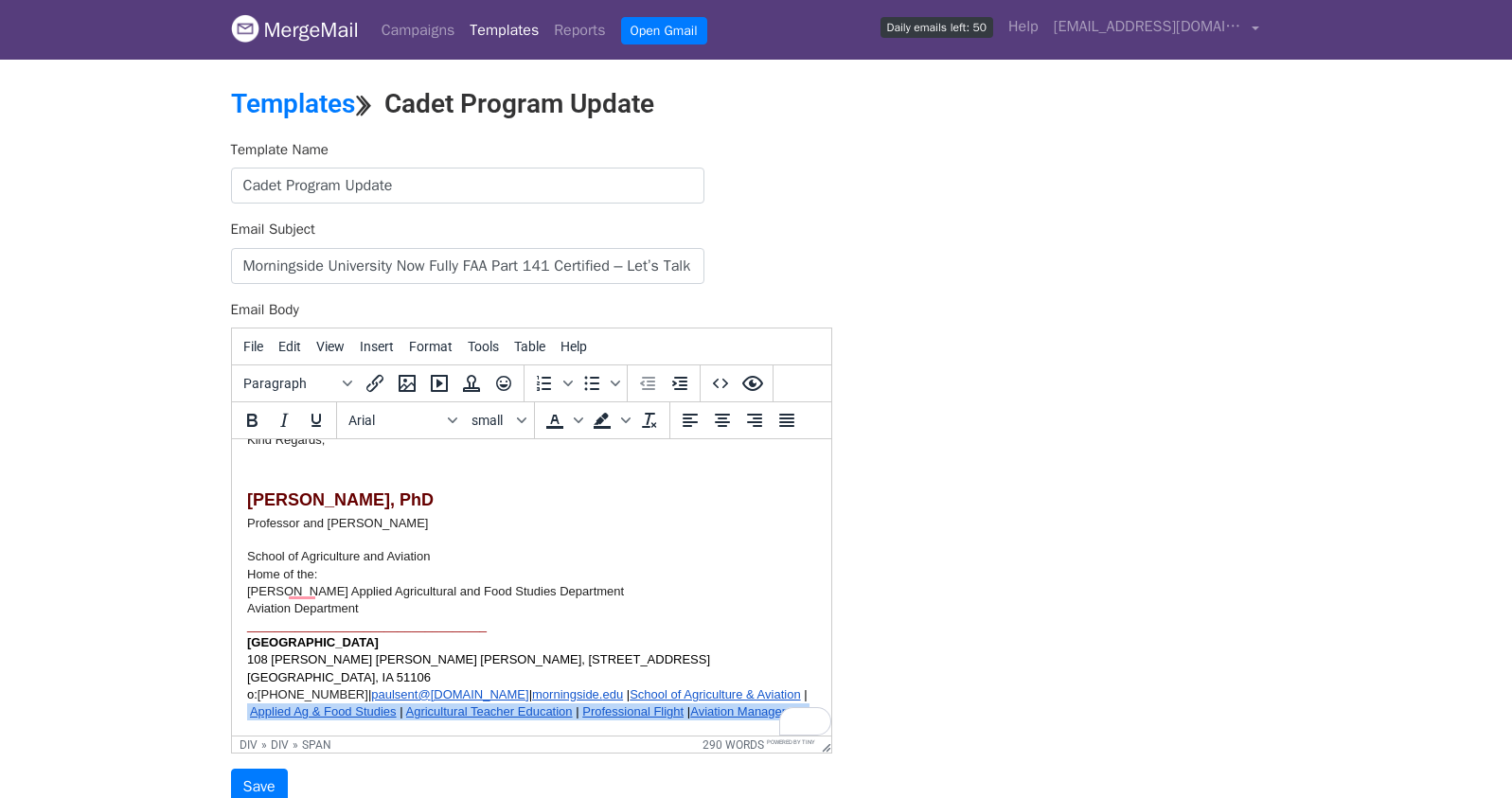 drag, startPoint x: 324, startPoint y: 715, endPoint x: 240, endPoint y: 695, distance: 86.34813 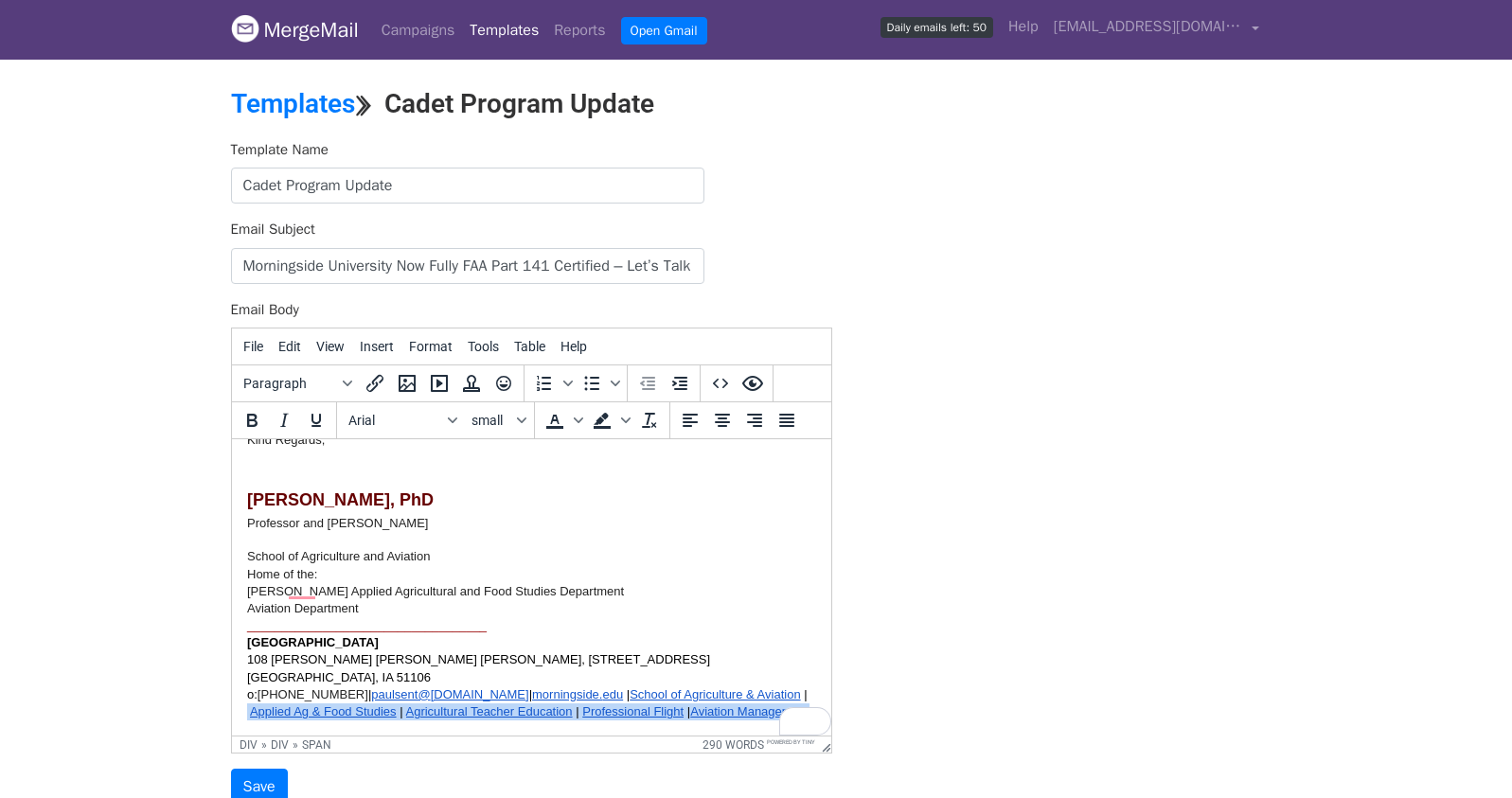 click on "Dear [First Name], I’m reaching out to share exciting news from Morningside University’s School of Aviation: as of May 20, 2025, we are officially certified as a full FAA Part 141 Pilot School. This milestone marks a major step forward in our commitment to high-quality, career-focused flight training—and positions us to be a strong partner for your cadet or pathway program. Our Part 141 certification affirms that we meet the highest standards in: Structured, FAA-approved curriculum Safety-focused training environments Consistent student success outcomes We have also submitted our application to offer the Restricted Airline Transport Pilot (R-ATP) pathway, which would allow eligible graduates to begin their airline careers at 1,000 flight hours instead of the standard 1,500. With the growing demand for skilled, well-prepared pilots, we’re eager to explore partnership opportunities with leading regional and national carriers such as you to: Align our curriculum with your cadet program requirements _____" at bounding box center [530, 223] 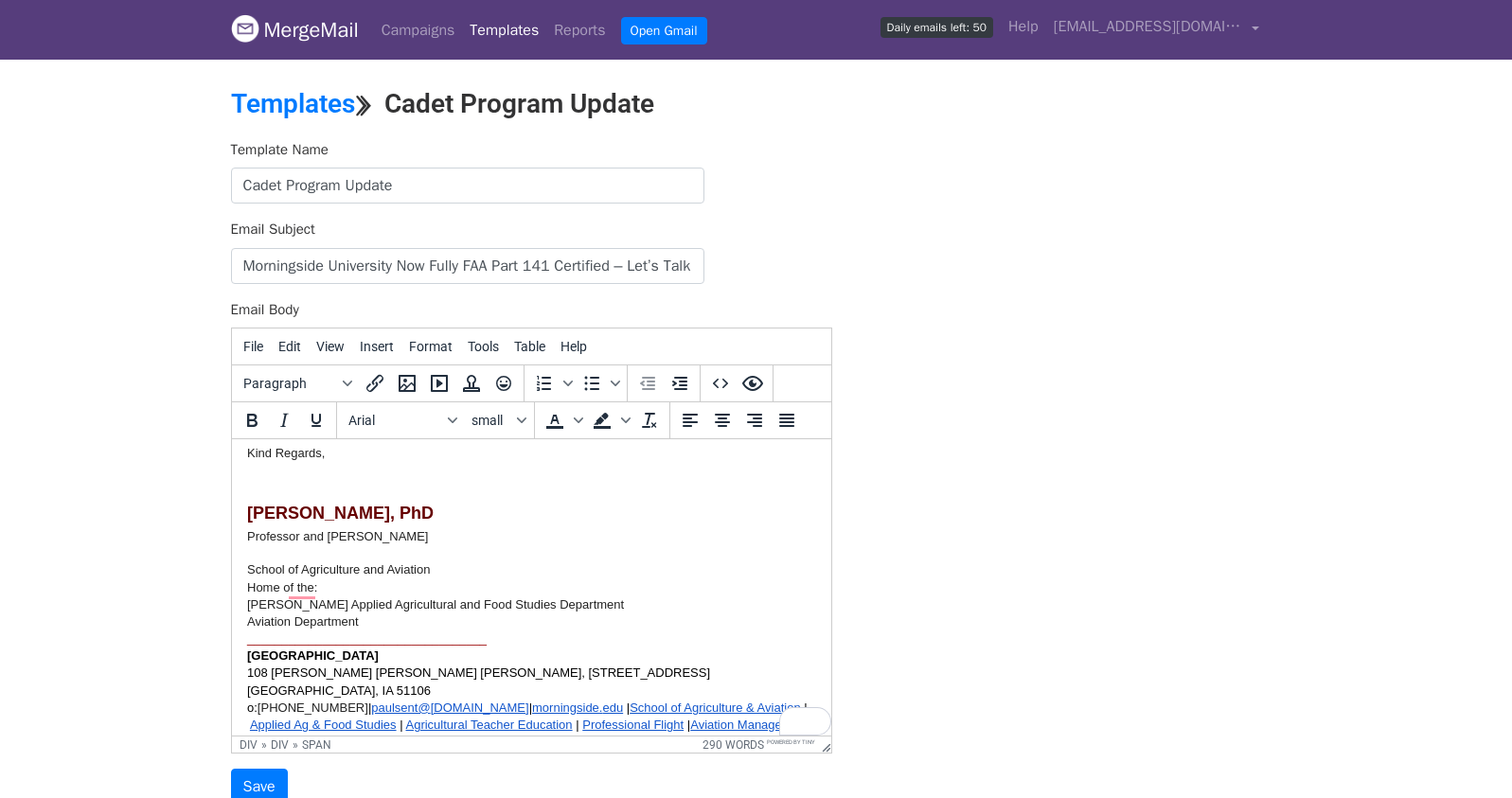 scroll, scrollTop: 715, scrollLeft: 0, axis: vertical 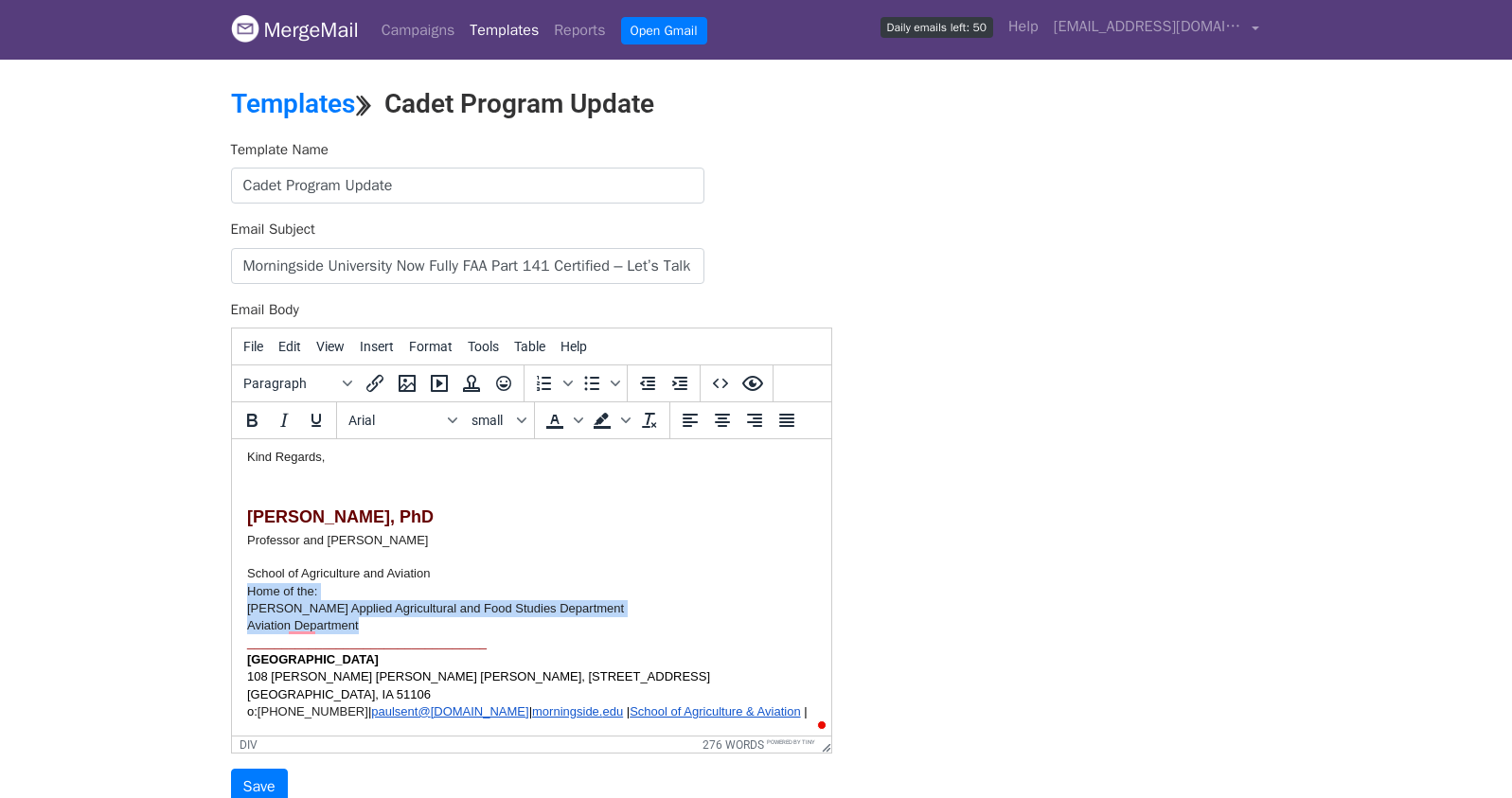 drag, startPoint x: 362, startPoint y: 642, endPoint x: 235, endPoint y: 611, distance: 130.72873 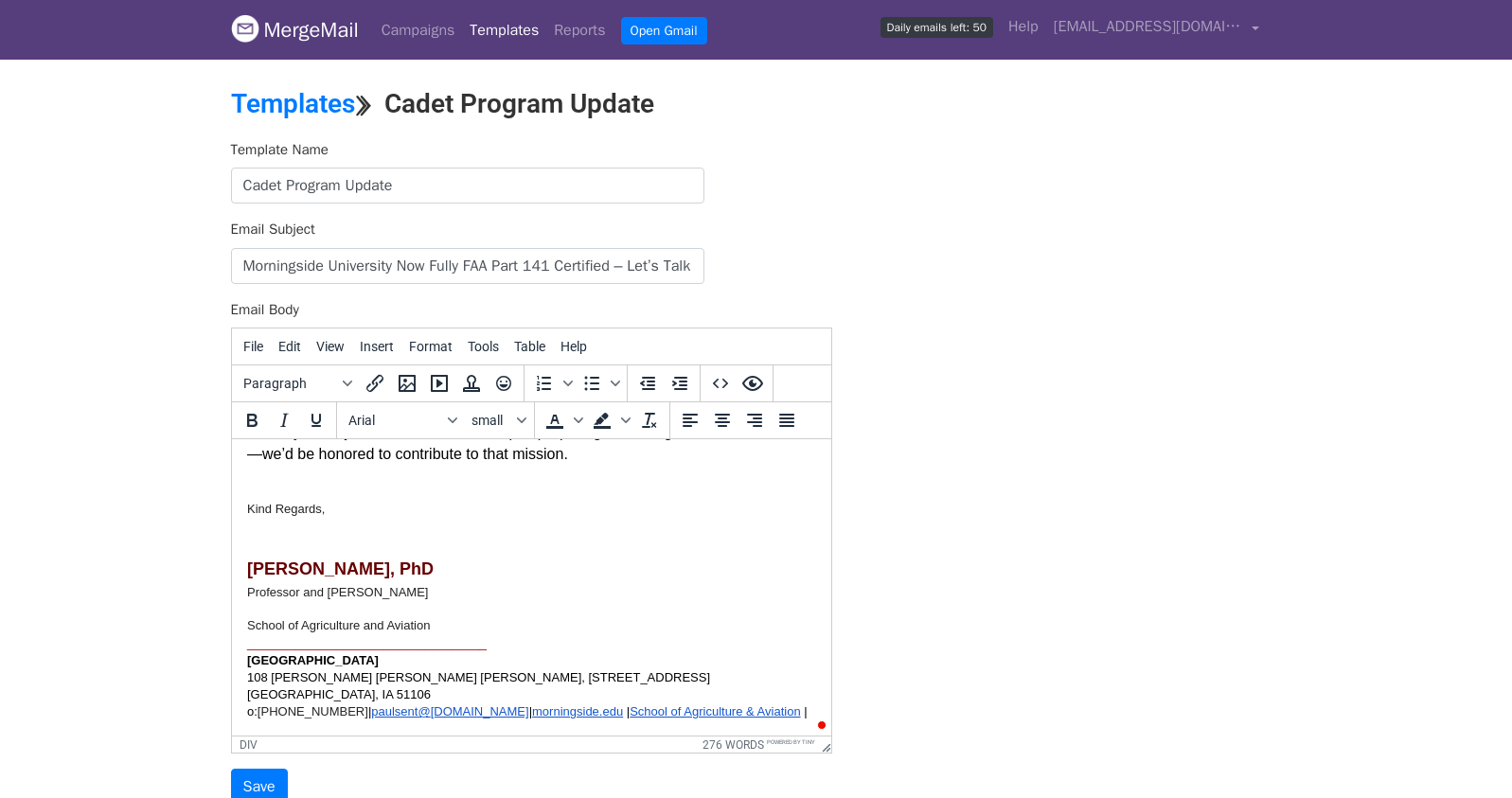 scroll, scrollTop: 664, scrollLeft: 0, axis: vertical 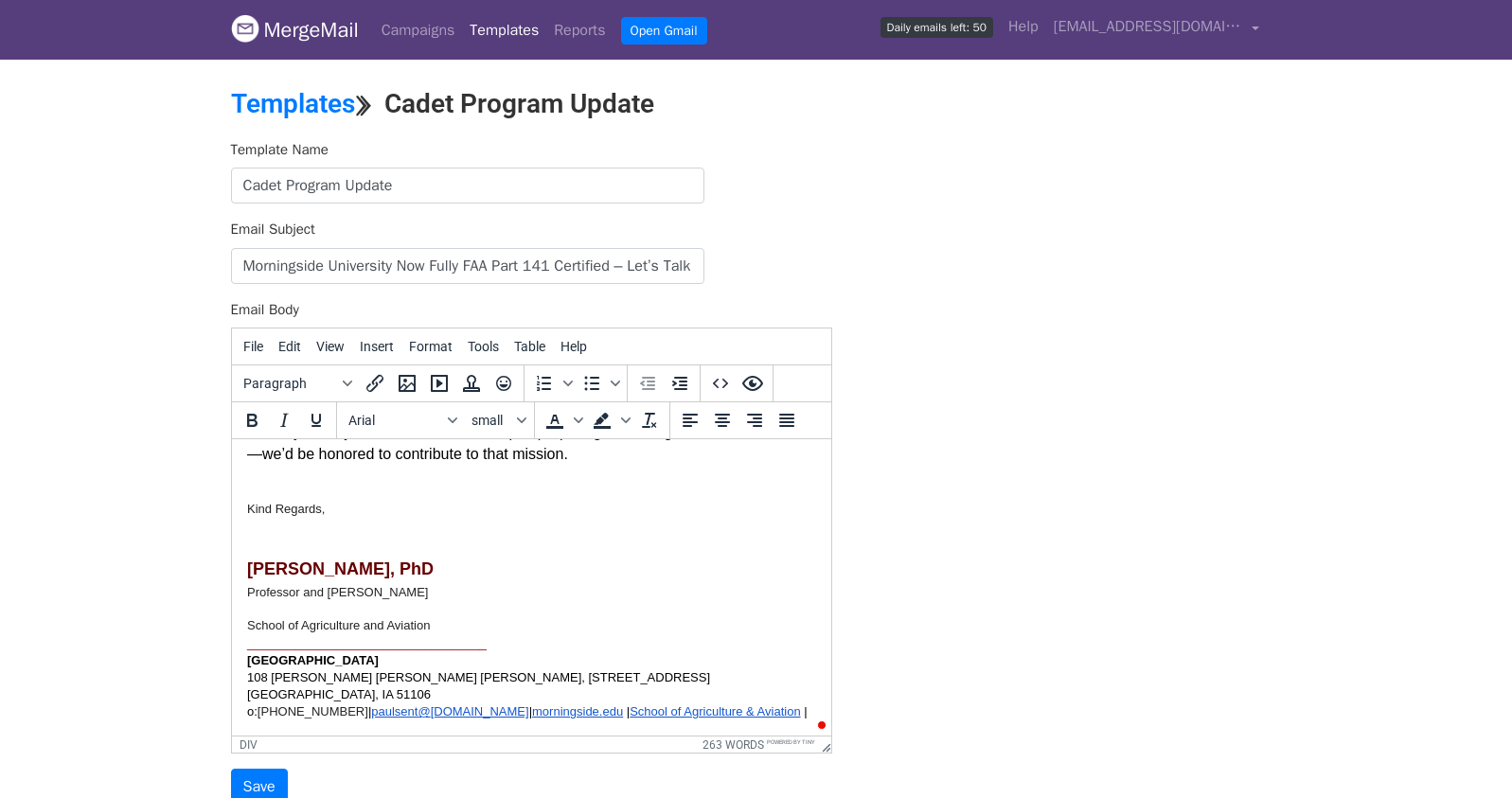 click on "School of Agriculture and Aviation" at bounding box center [530, 626] 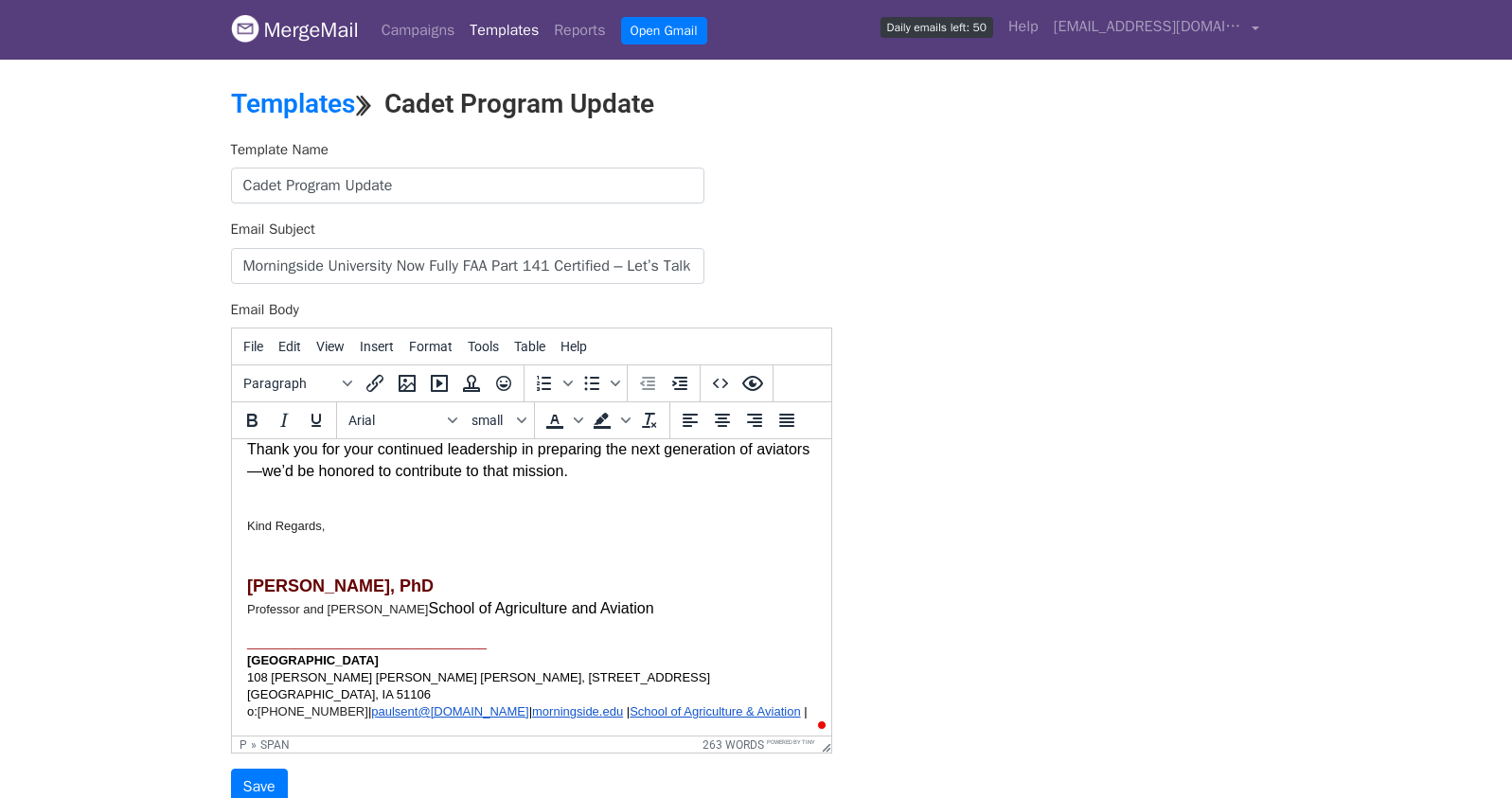 scroll, scrollTop: 646, scrollLeft: 0, axis: vertical 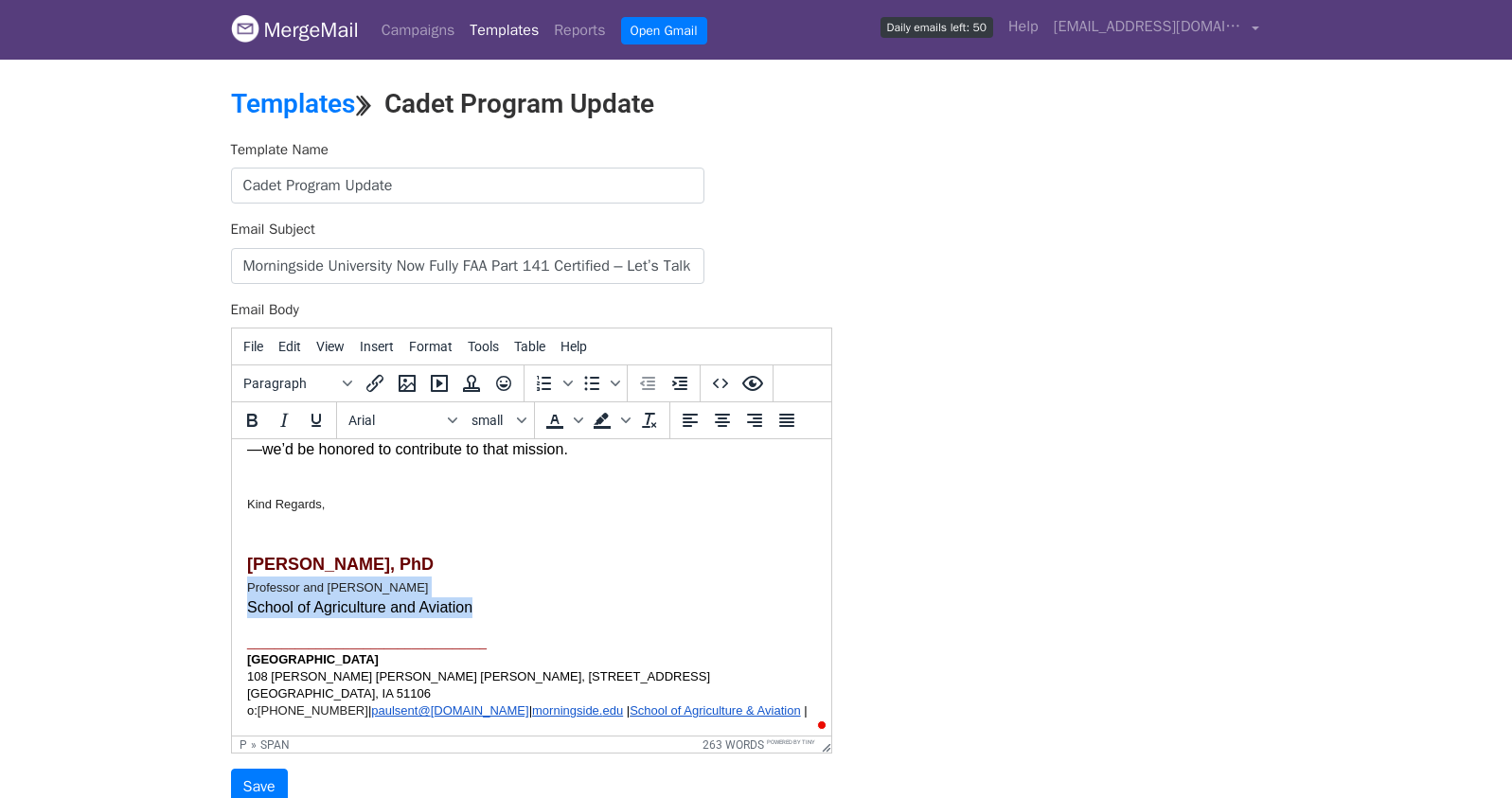 drag, startPoint x: 490, startPoint y: 633, endPoint x: 244, endPoint y: 610, distance: 247.07286 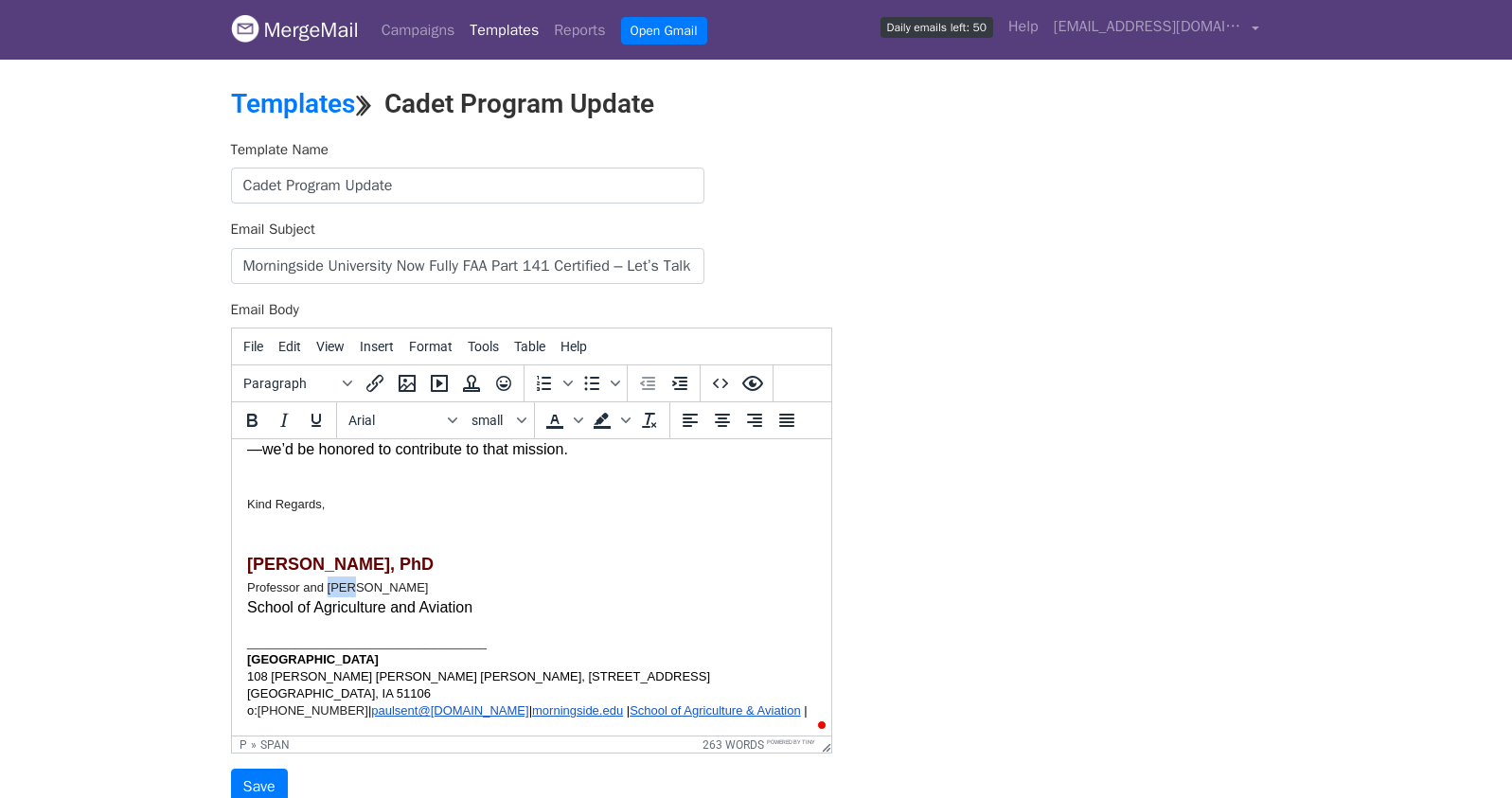 drag, startPoint x: 372, startPoint y: 603, endPoint x: 326, endPoint y: 603, distance: 46 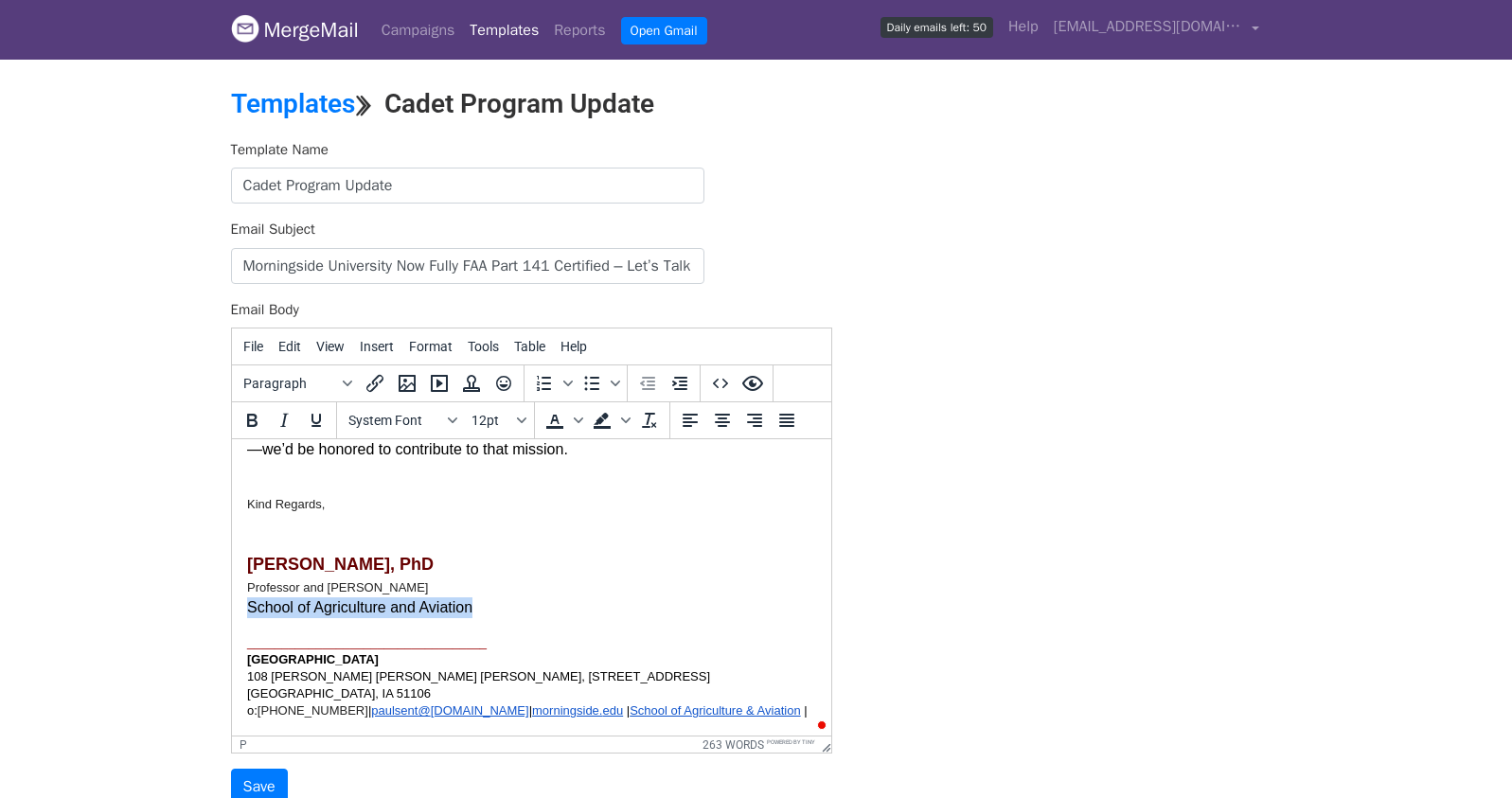 drag, startPoint x: 488, startPoint y: 630, endPoint x: 246, endPoint y: 625, distance: 242.05165 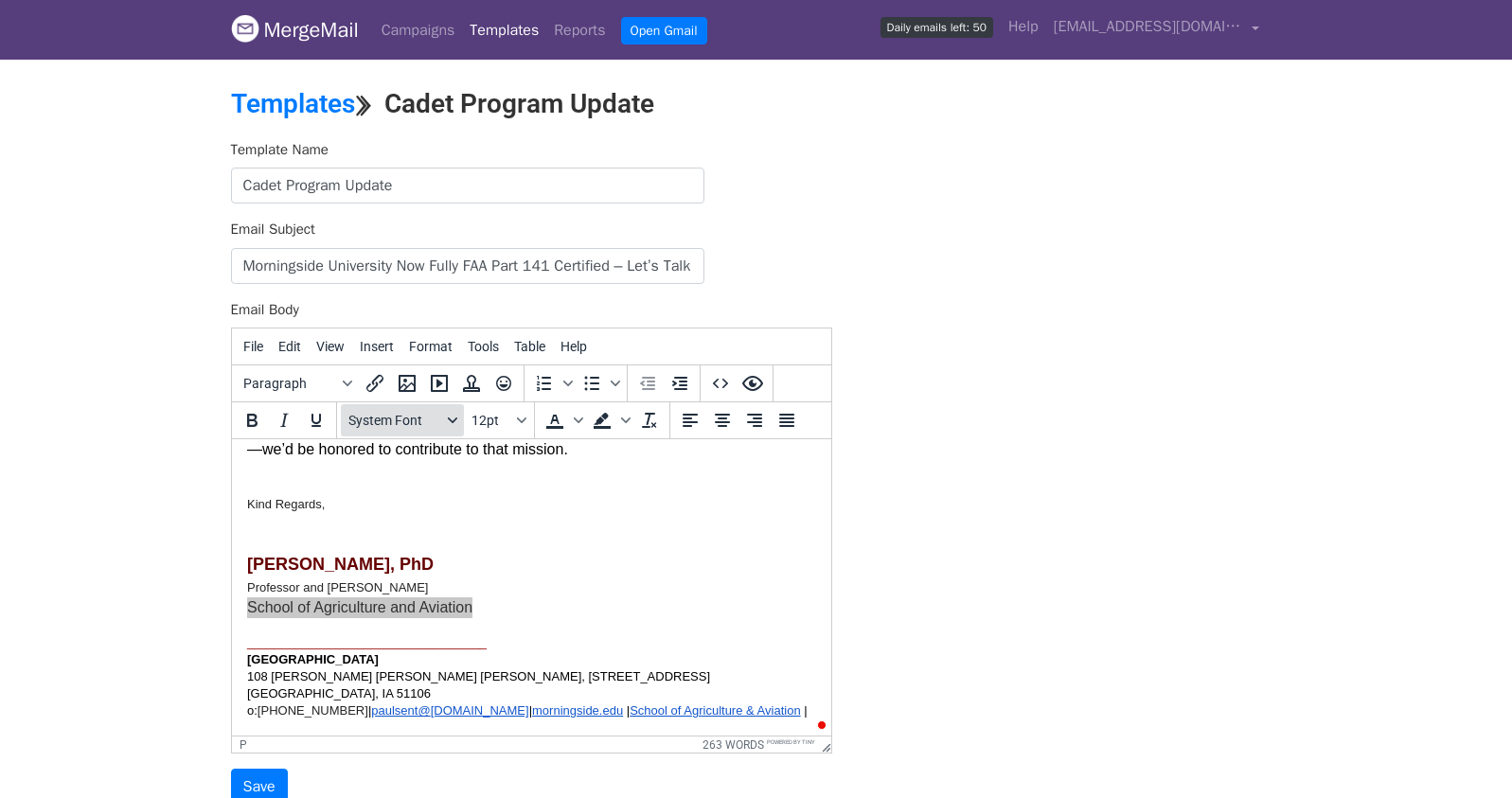 click on "System Font" at bounding box center (395, 420) 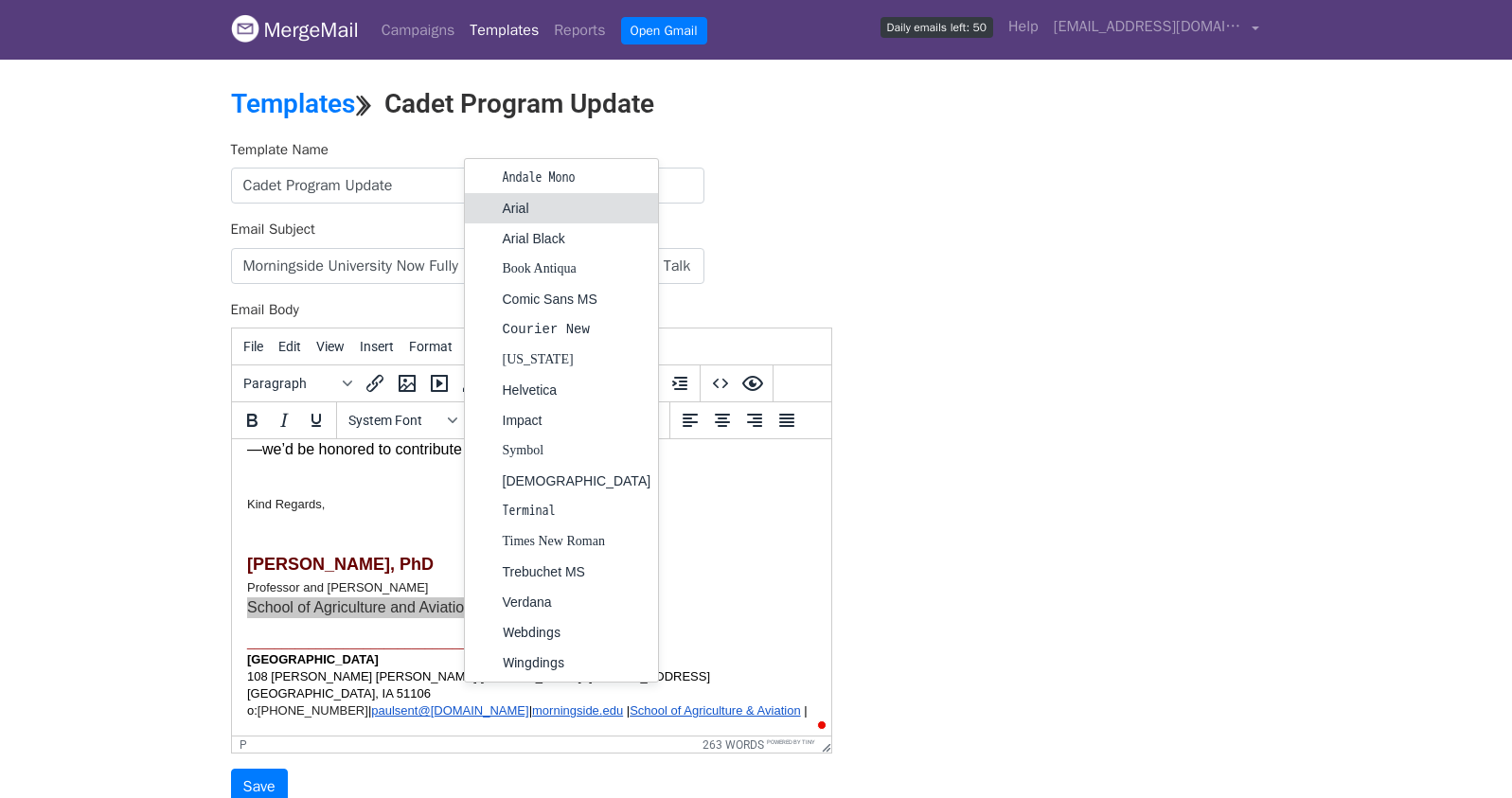 click on "Arial" at bounding box center (577, 208) 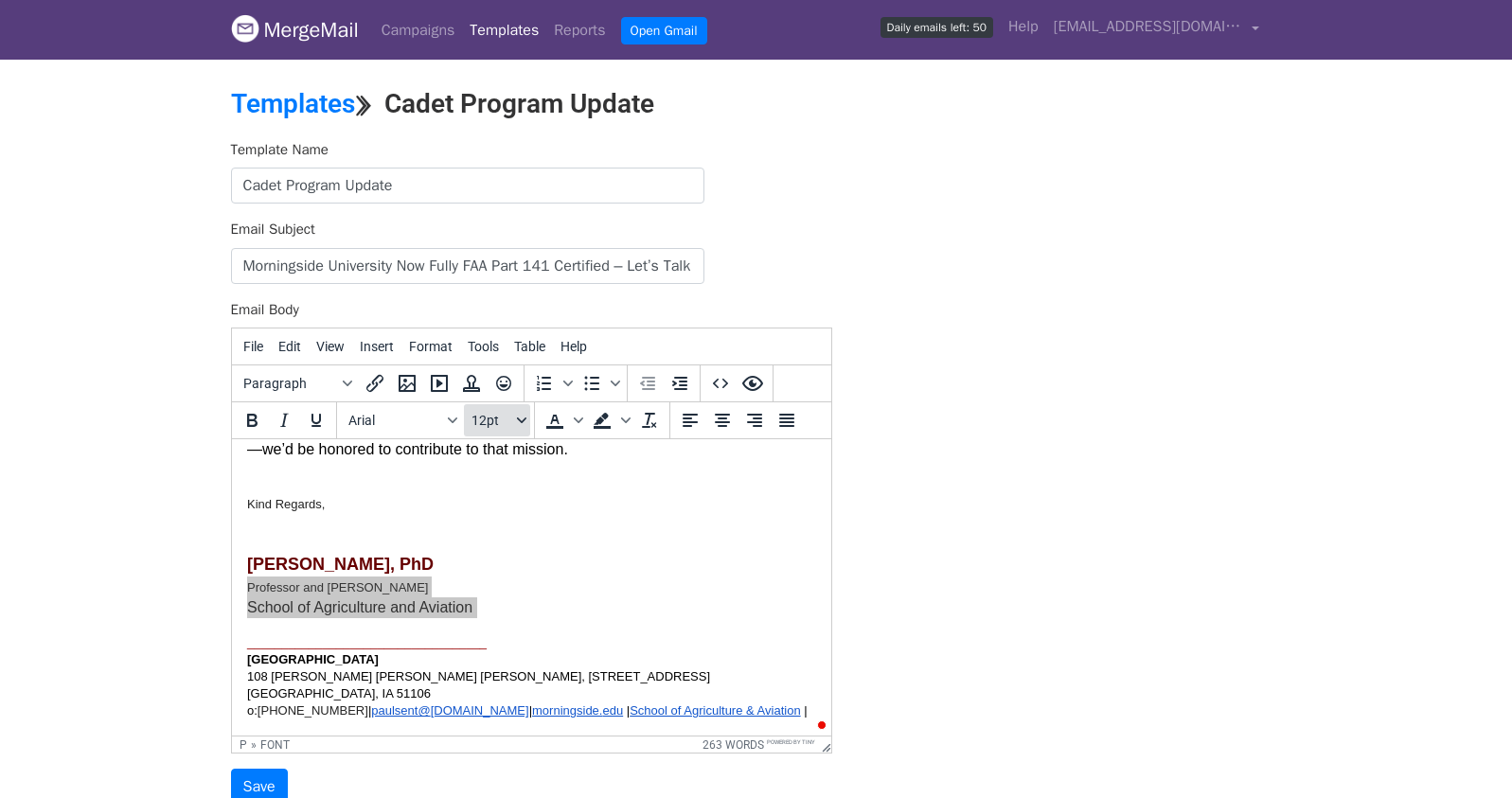 click 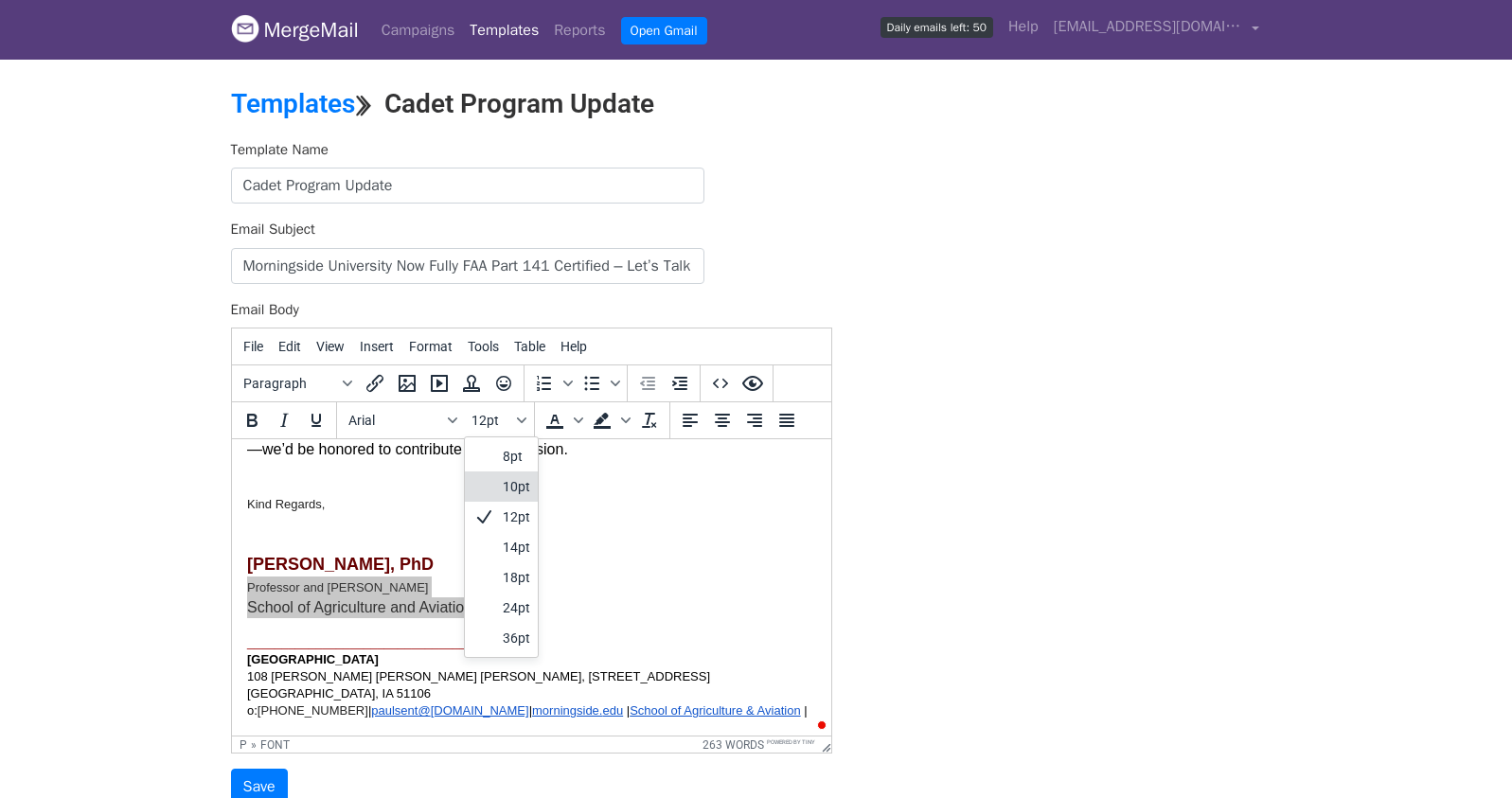 click on "10pt" at bounding box center (516, 487) 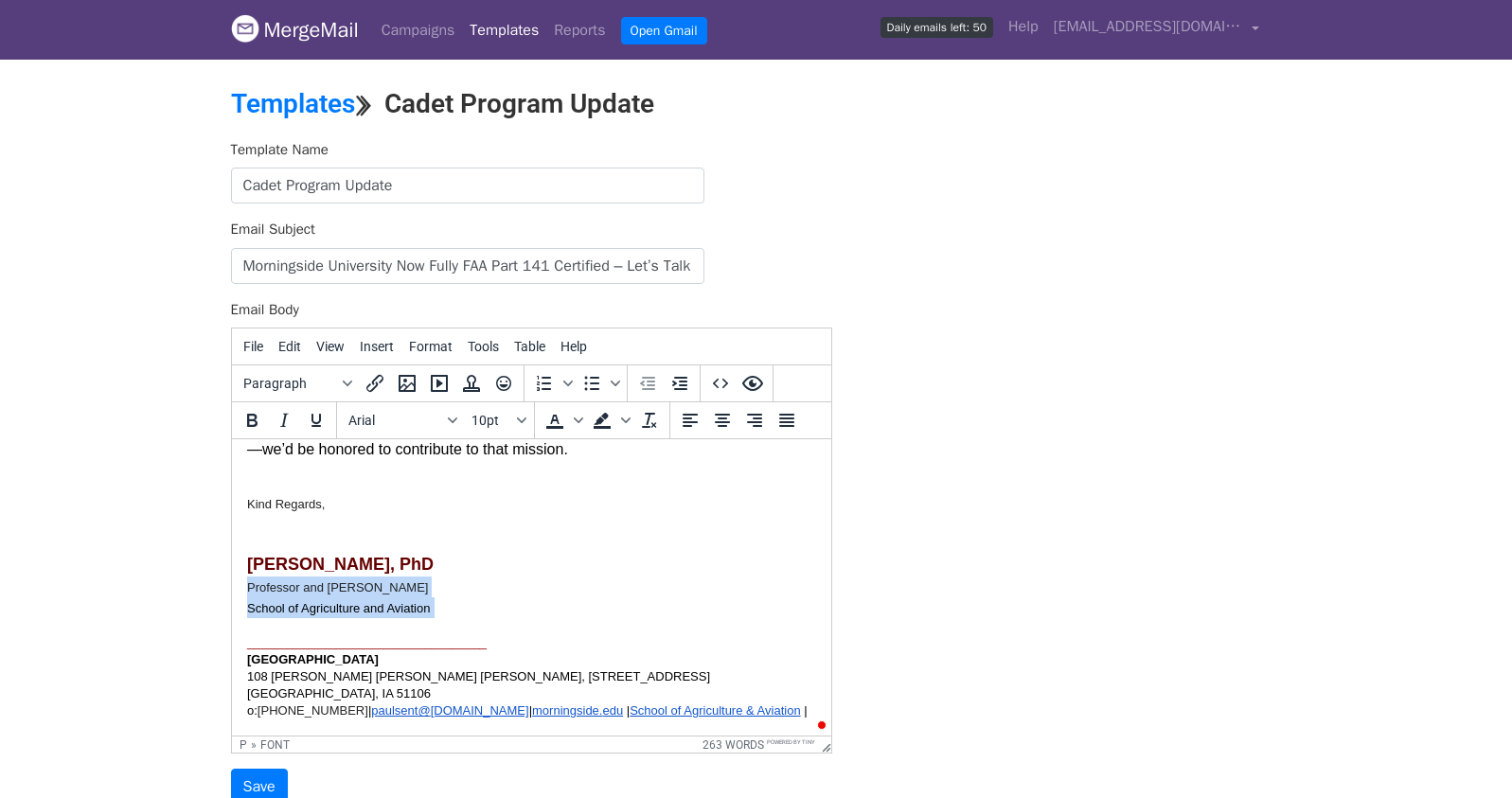 click on "Thomas H. Paulsen, PhD Professor and Dean School of Agriculture and Aviation" at bounding box center [530, 586] 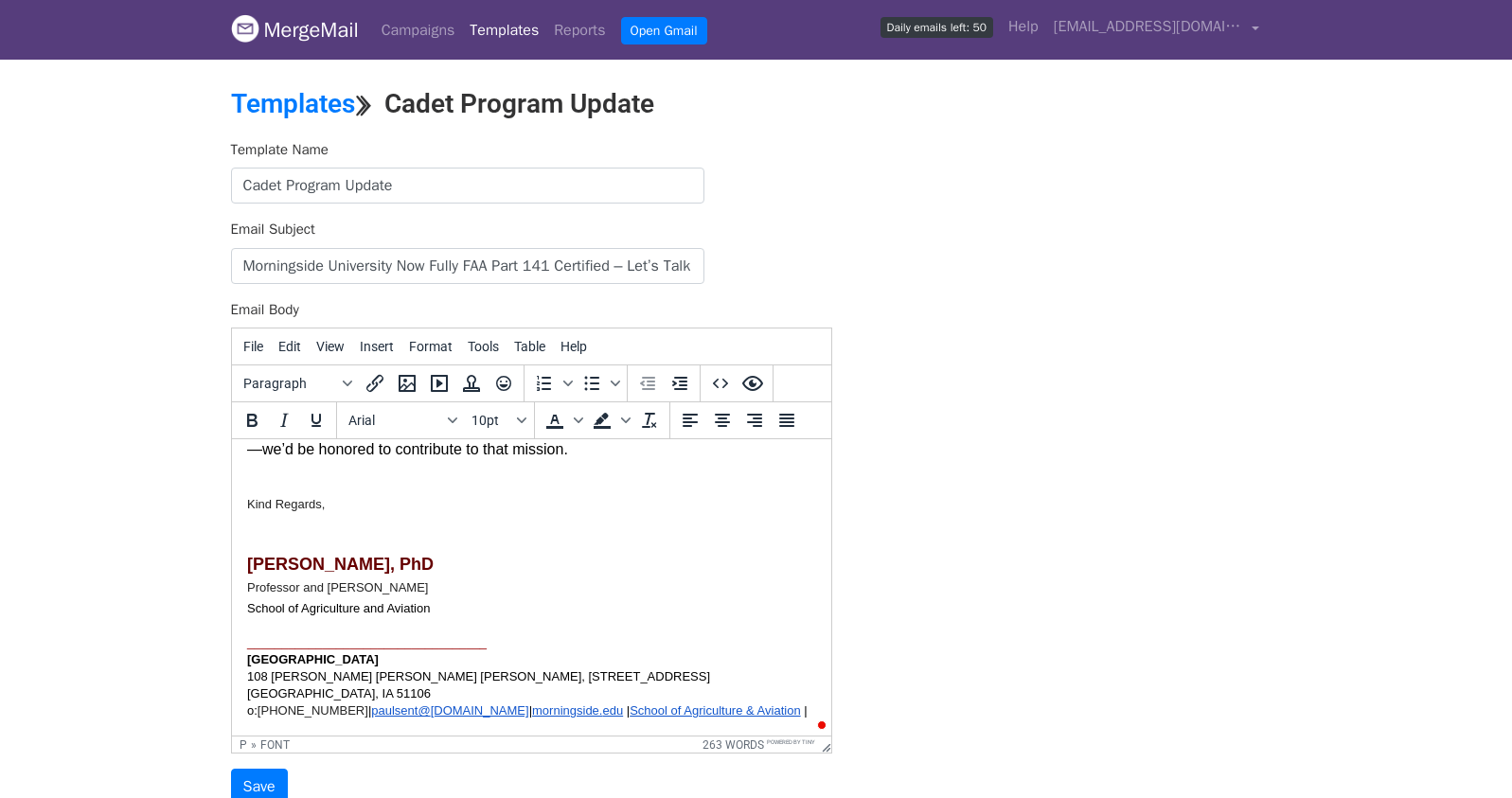 click on "_____ ____ ____ __ ____ ____ ____ ___ _ ____" at bounding box center [530, 643] 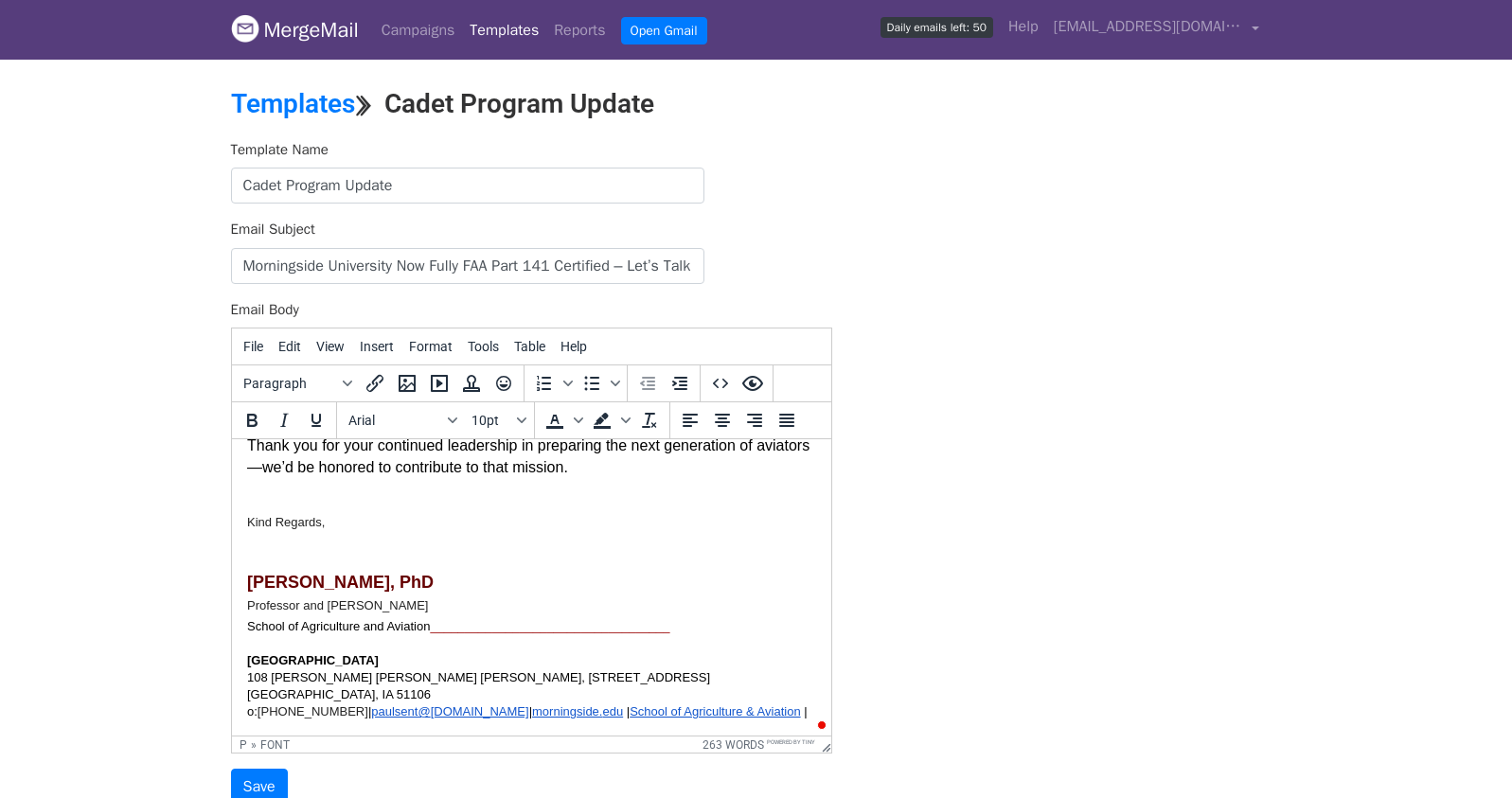 scroll 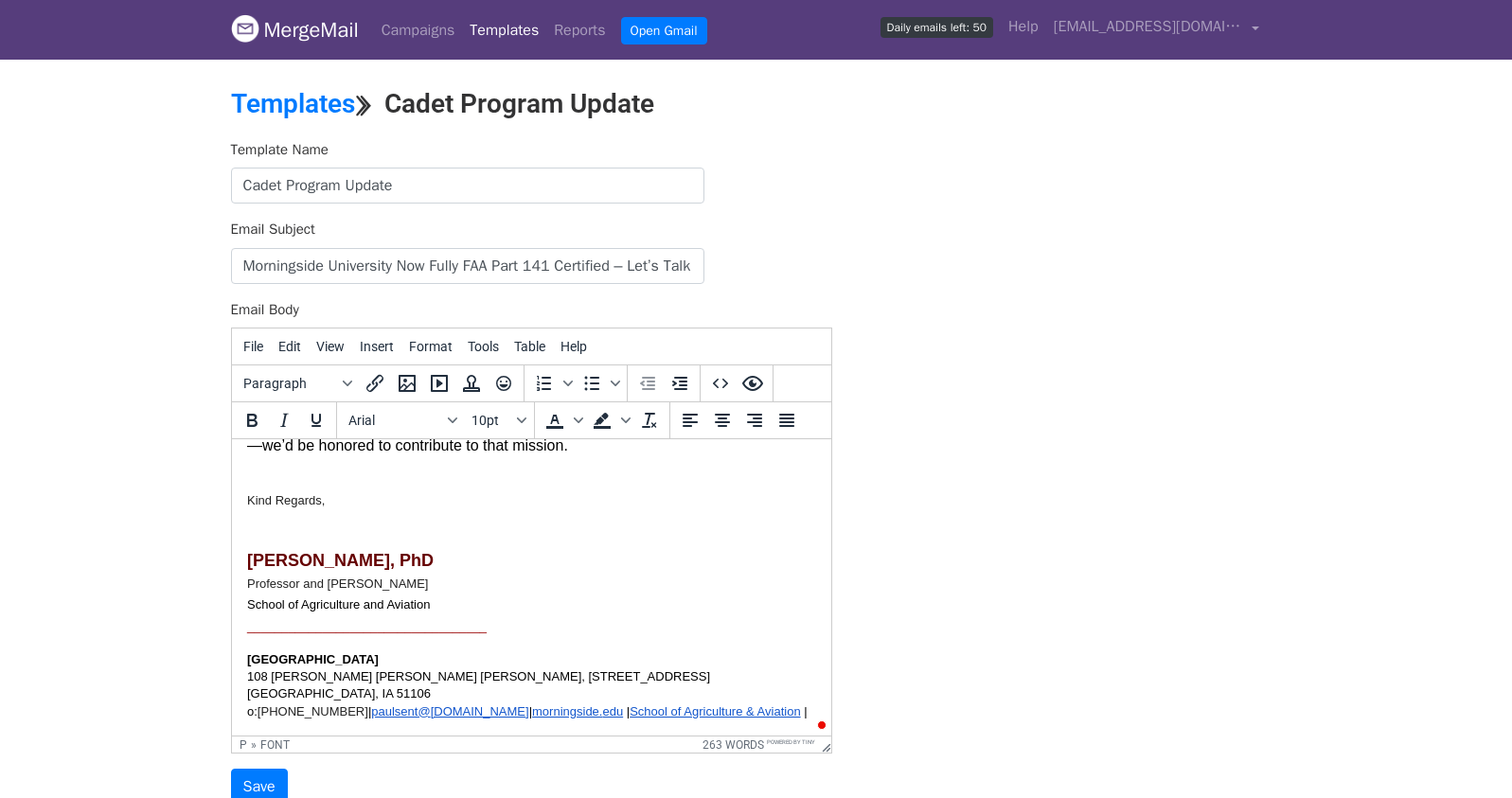 click at bounding box center [530, 522] 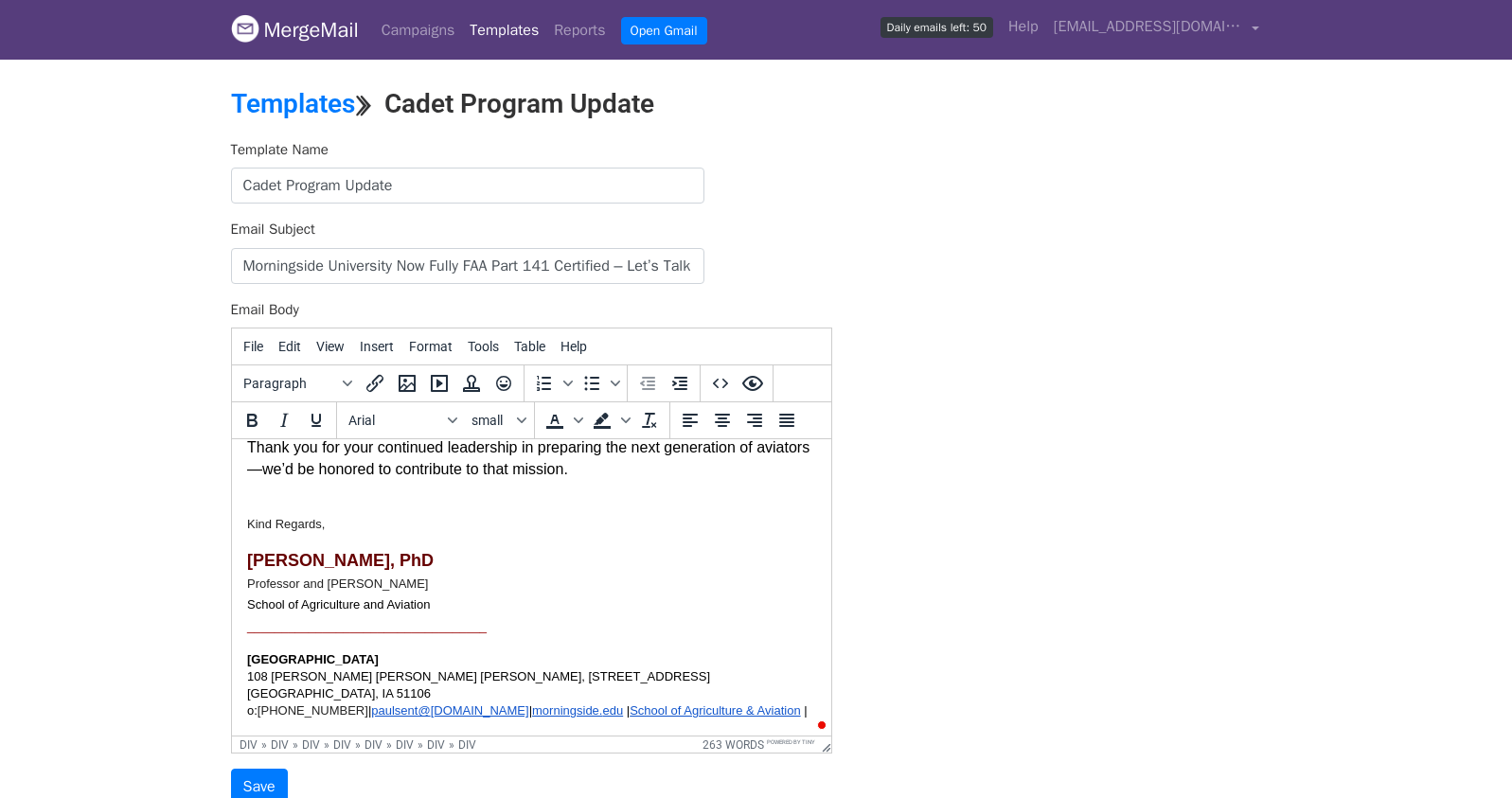 click on "Thank you for your continued leadership in preparing the next generation of aviators—we’d be honored to contribute to that mission." at bounding box center [530, 469] 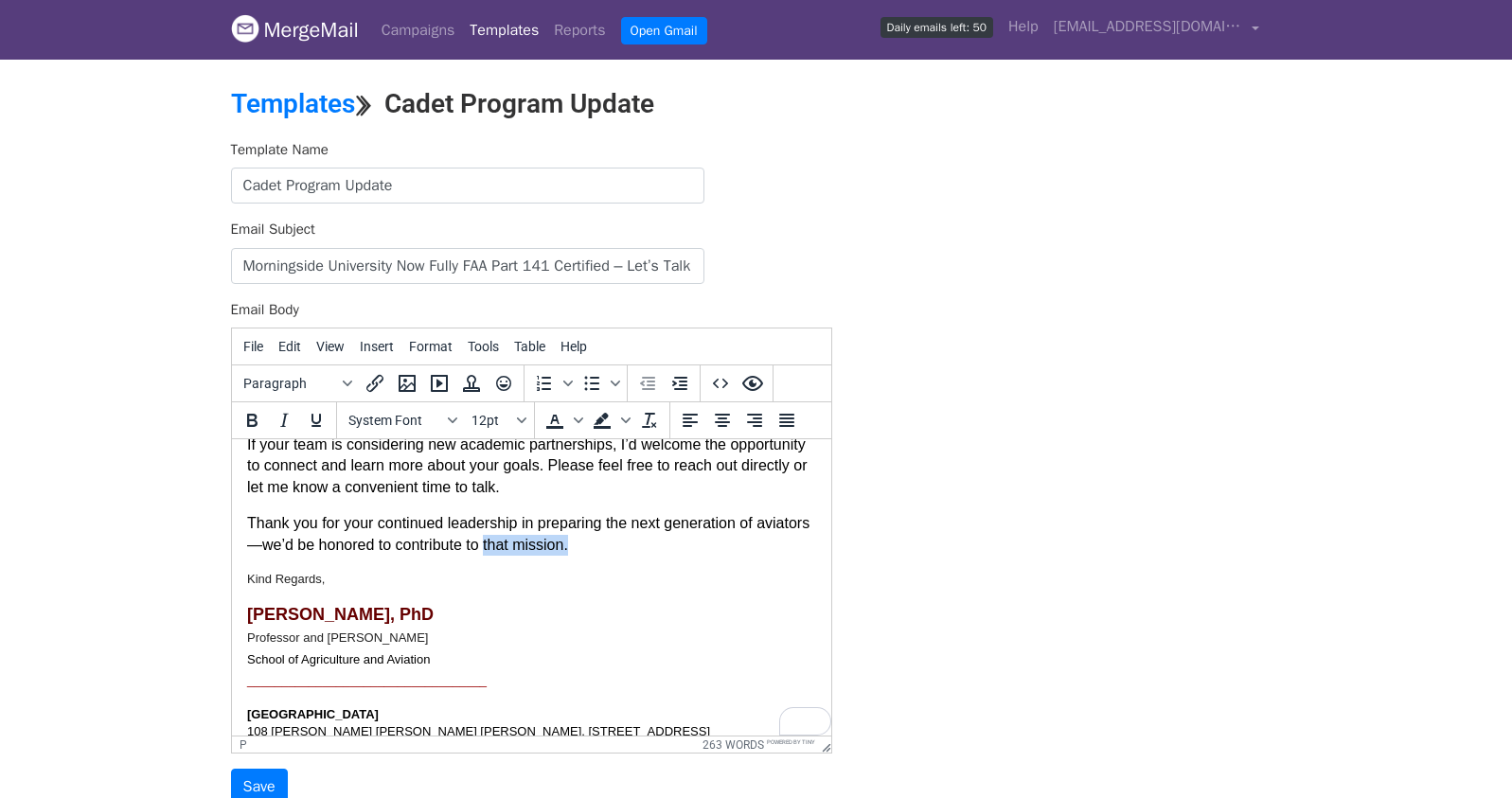 drag, startPoint x: 632, startPoint y: 566, endPoint x: 540, endPoint y: 576, distance: 92.54188 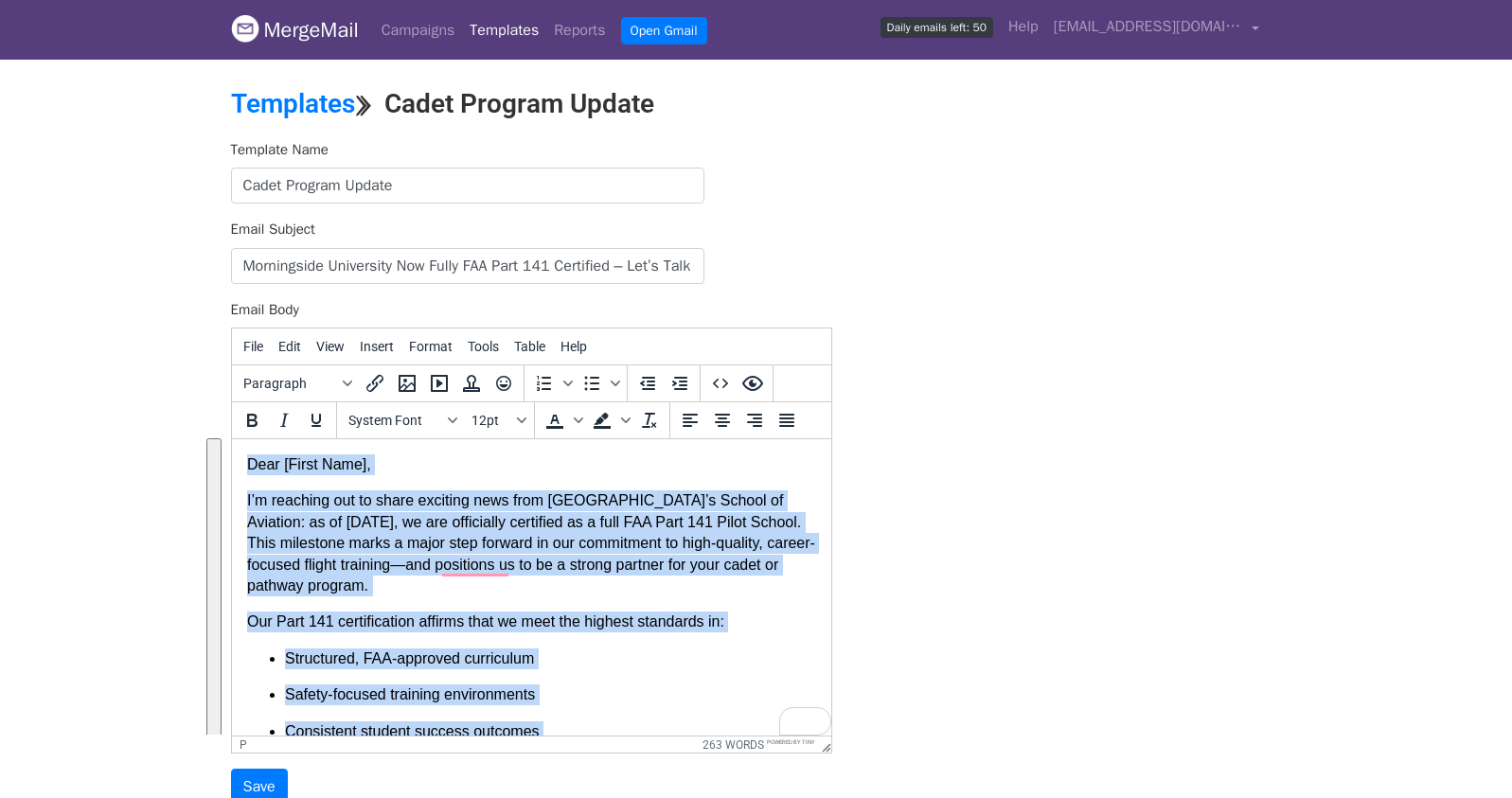 drag, startPoint x: 339, startPoint y: 596, endPoint x: 245, endPoint y: 443, distance: 179.56893 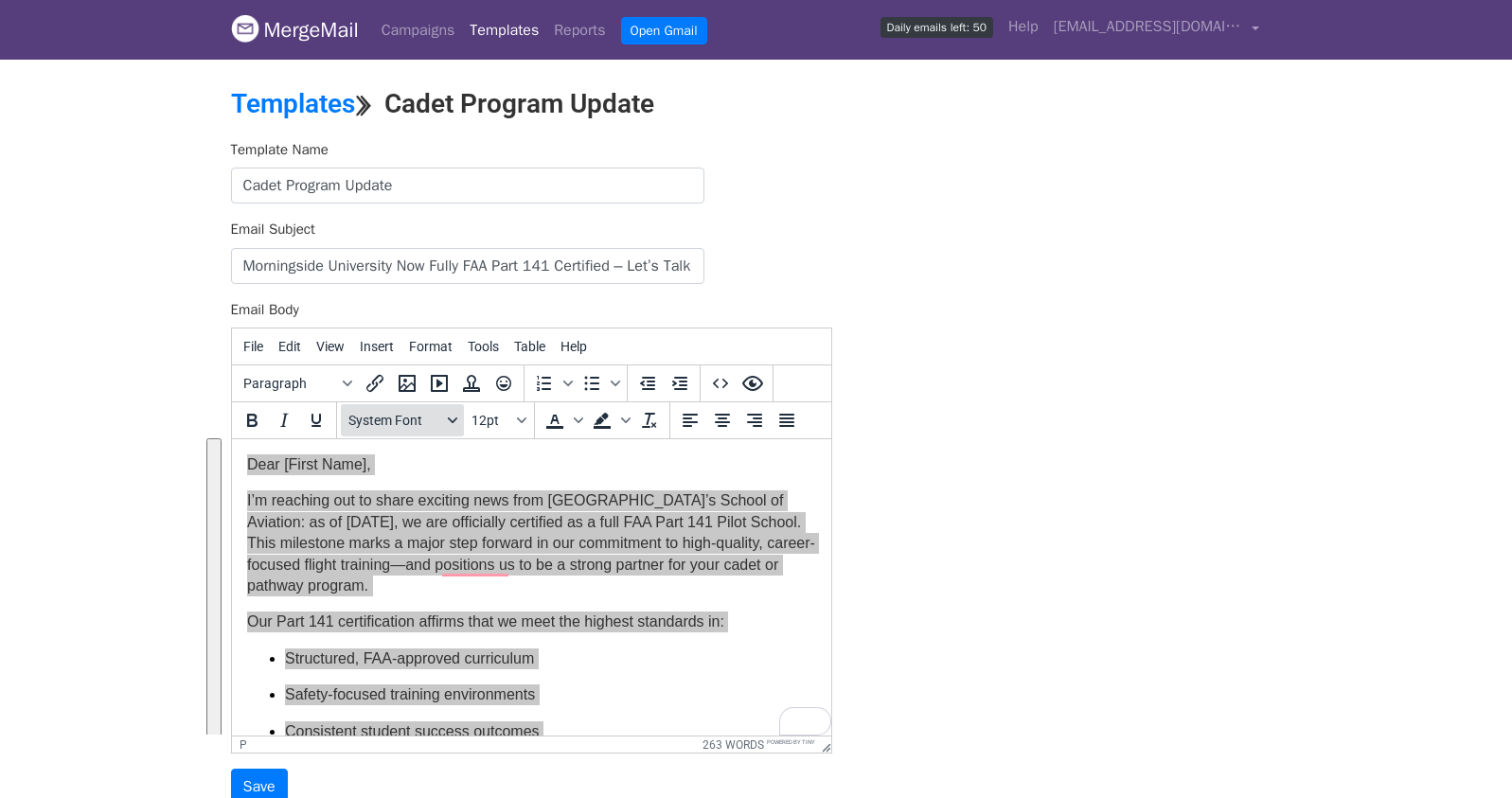 click on "System Font" at bounding box center [395, 420] 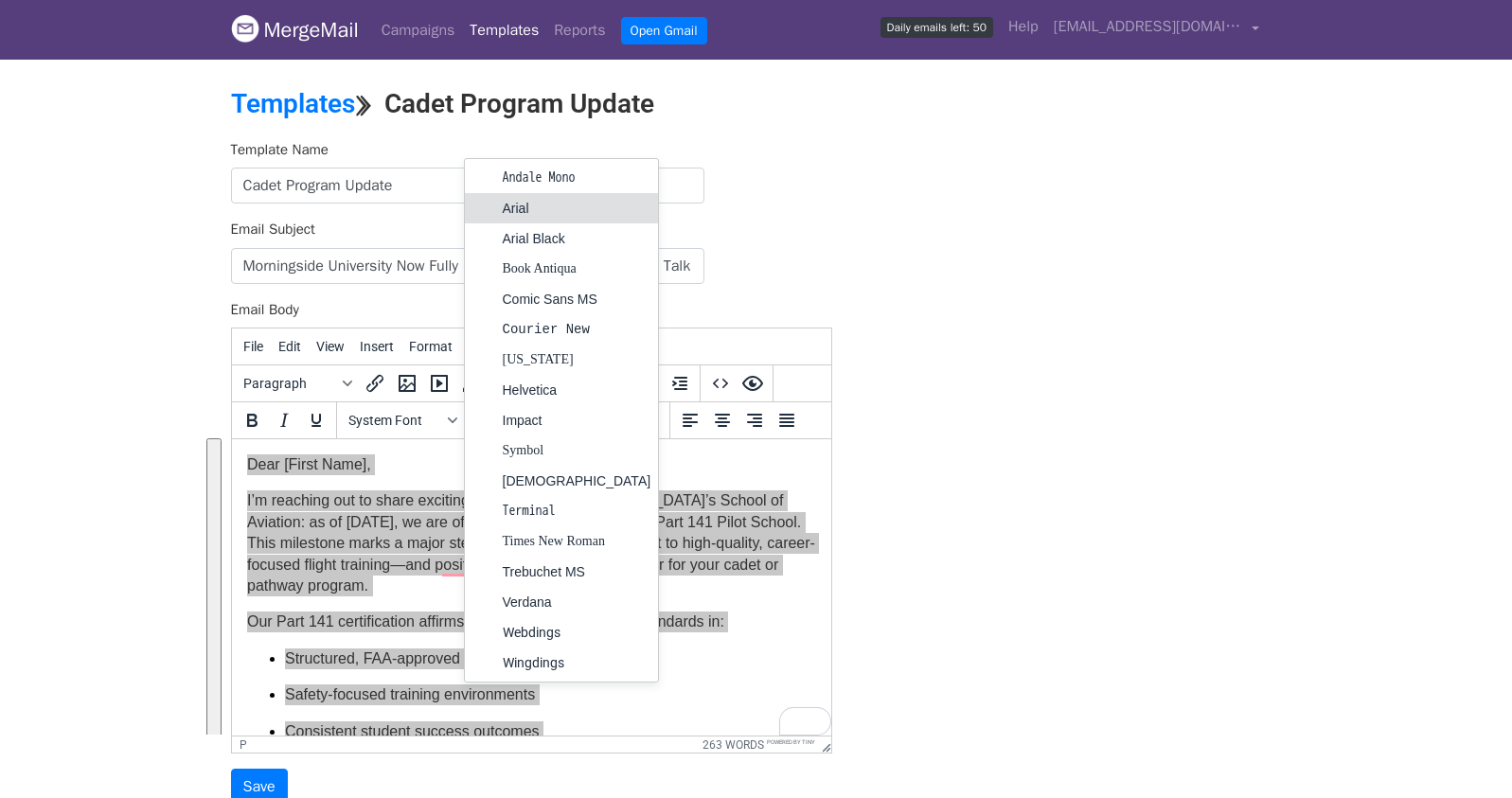 click on "Arial" at bounding box center (577, 208) 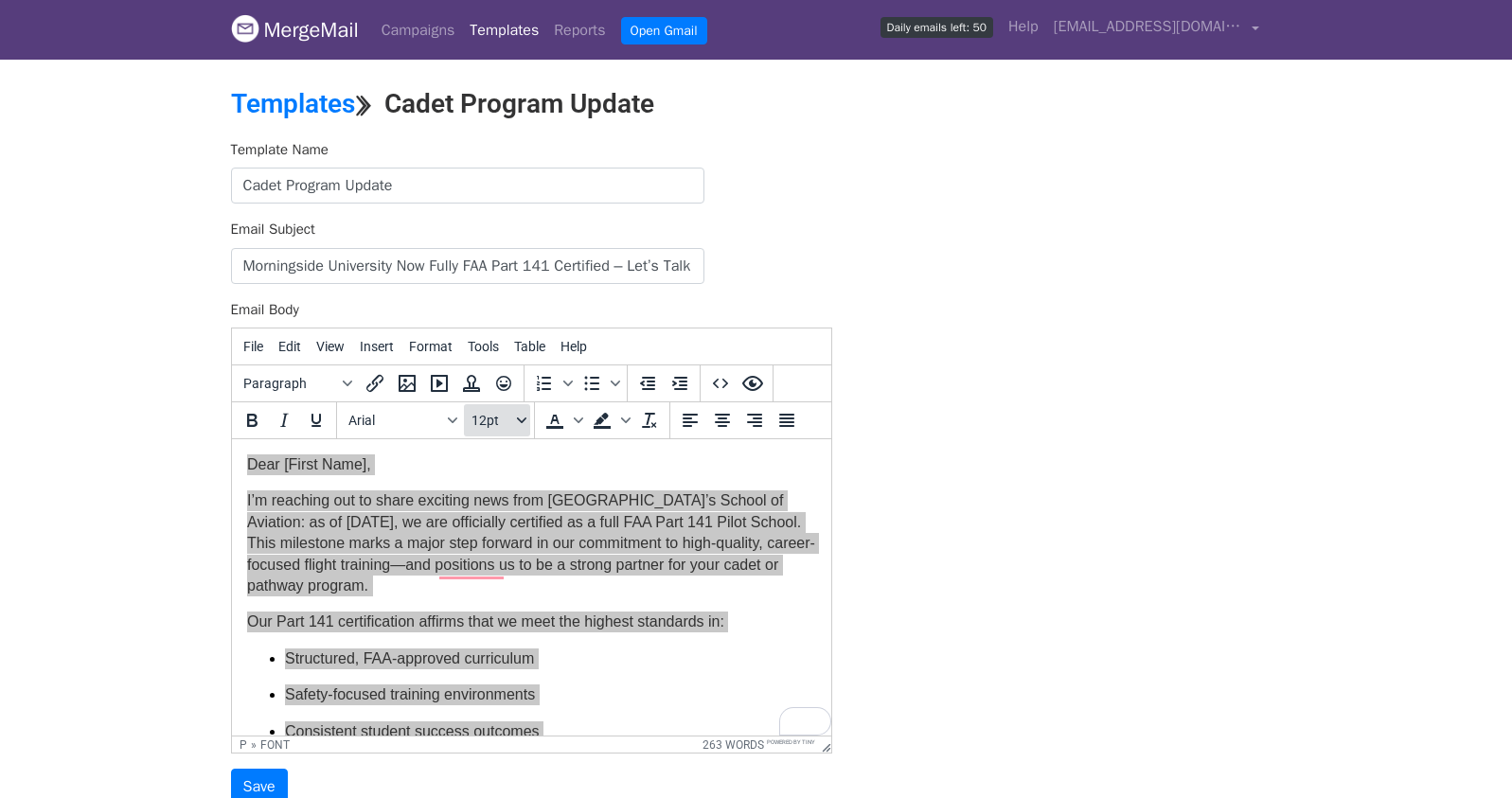 click on "12pt" at bounding box center [492, 420] 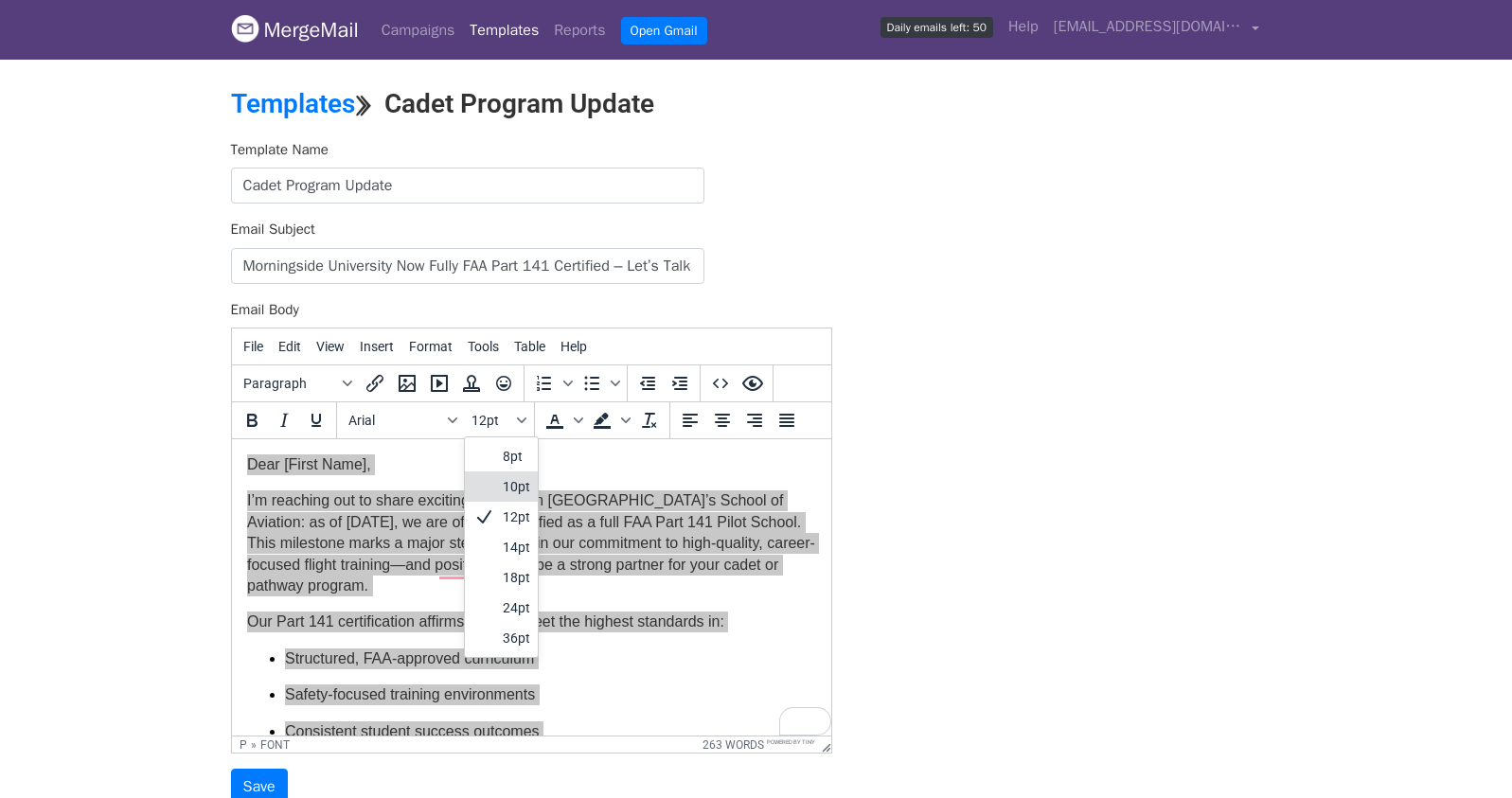 click on "10pt" at bounding box center [516, 487] 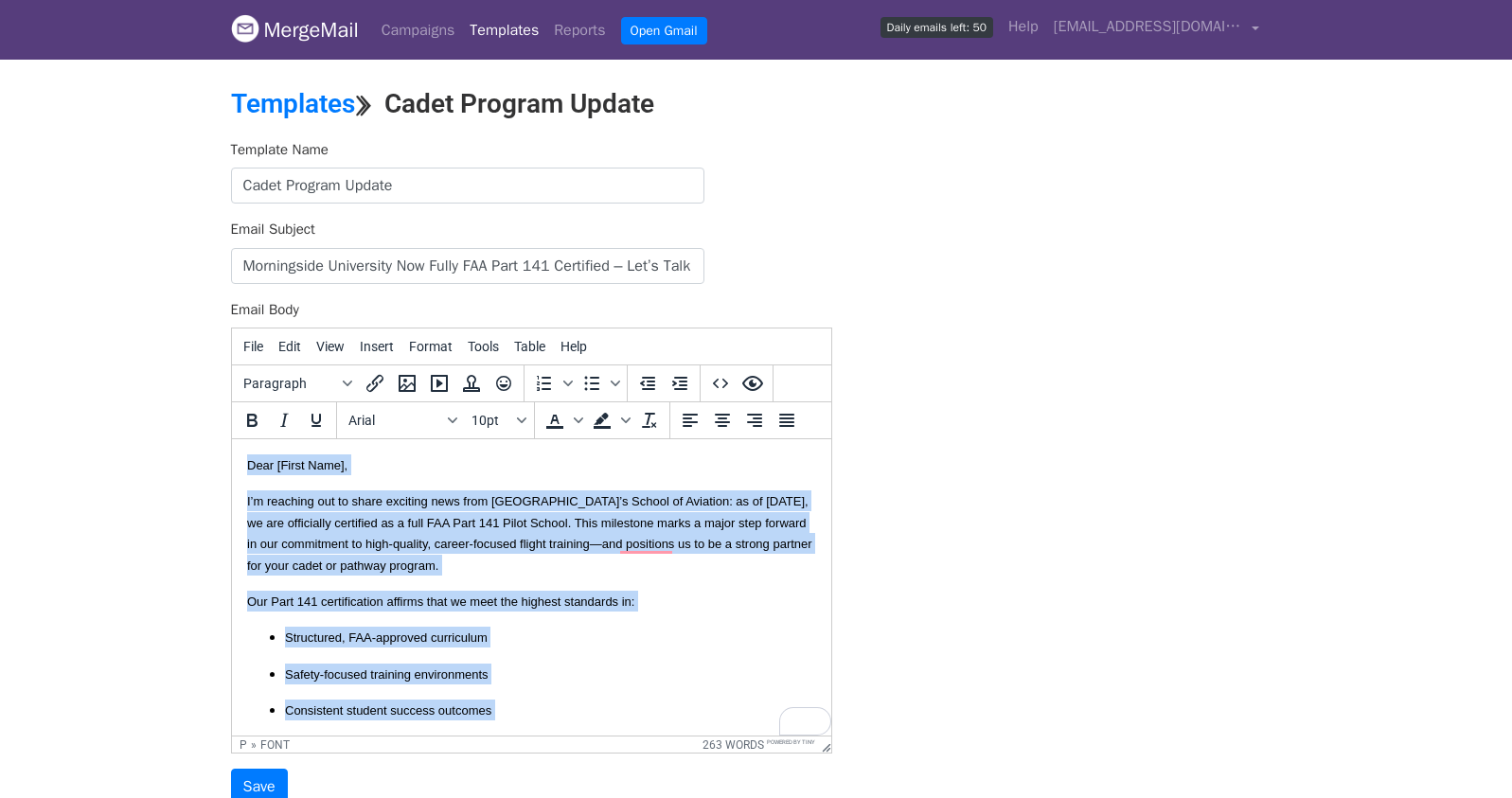 click on "Structured, FAA-approved curriculum" at bounding box center (549, 637) 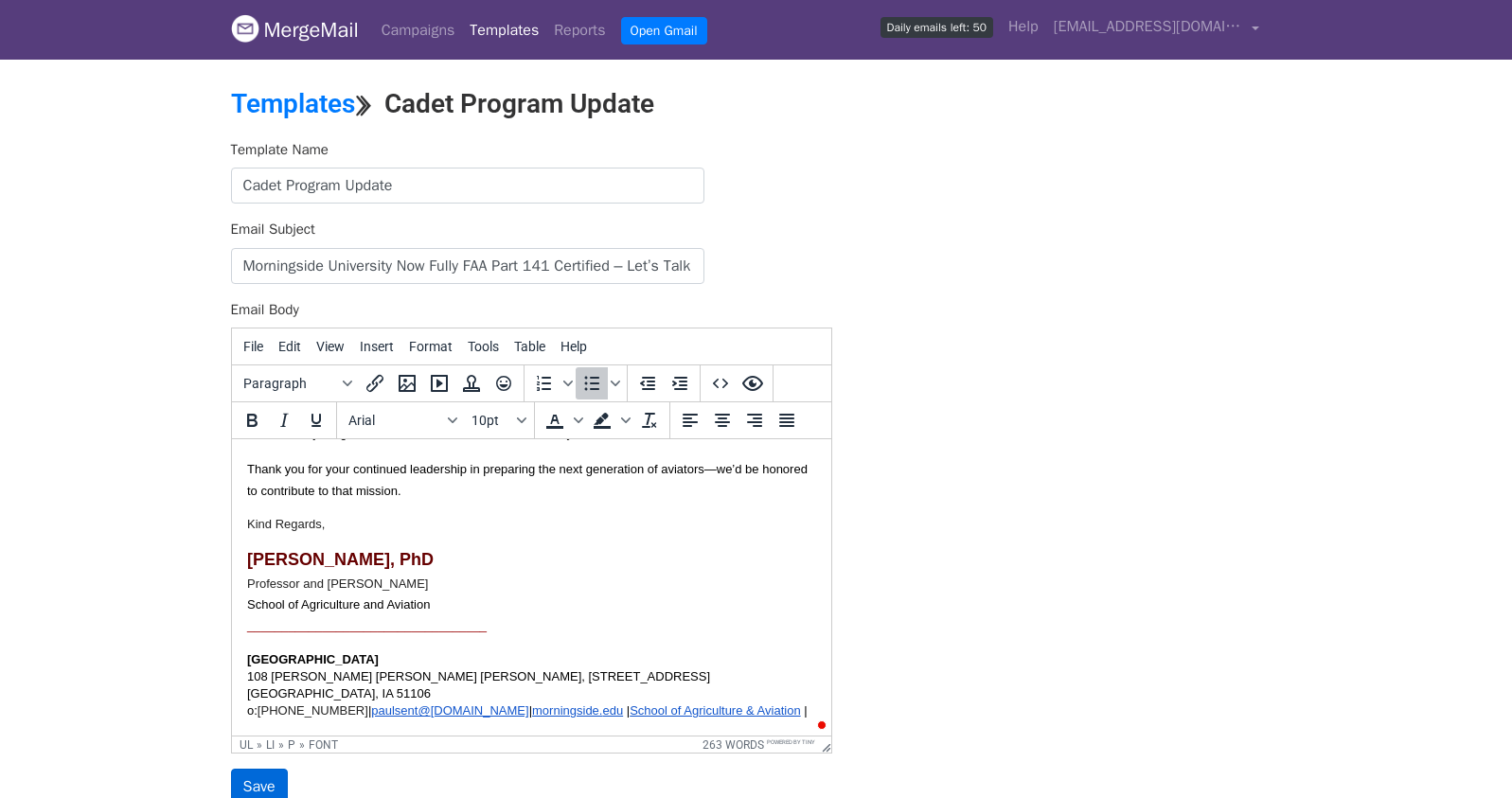 click on "Save" at bounding box center (259, 787) 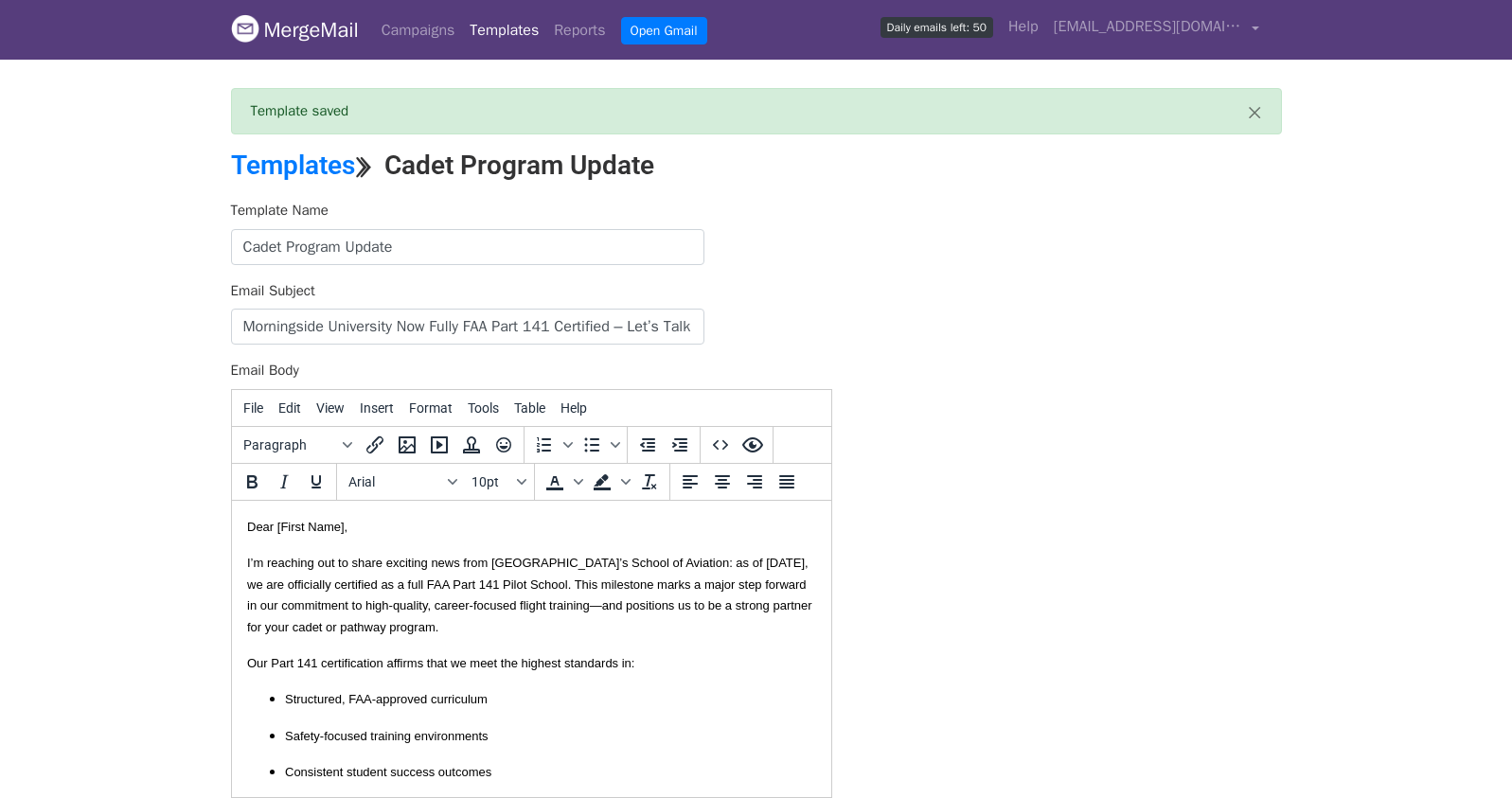 scroll, scrollTop: 0, scrollLeft: 0, axis: both 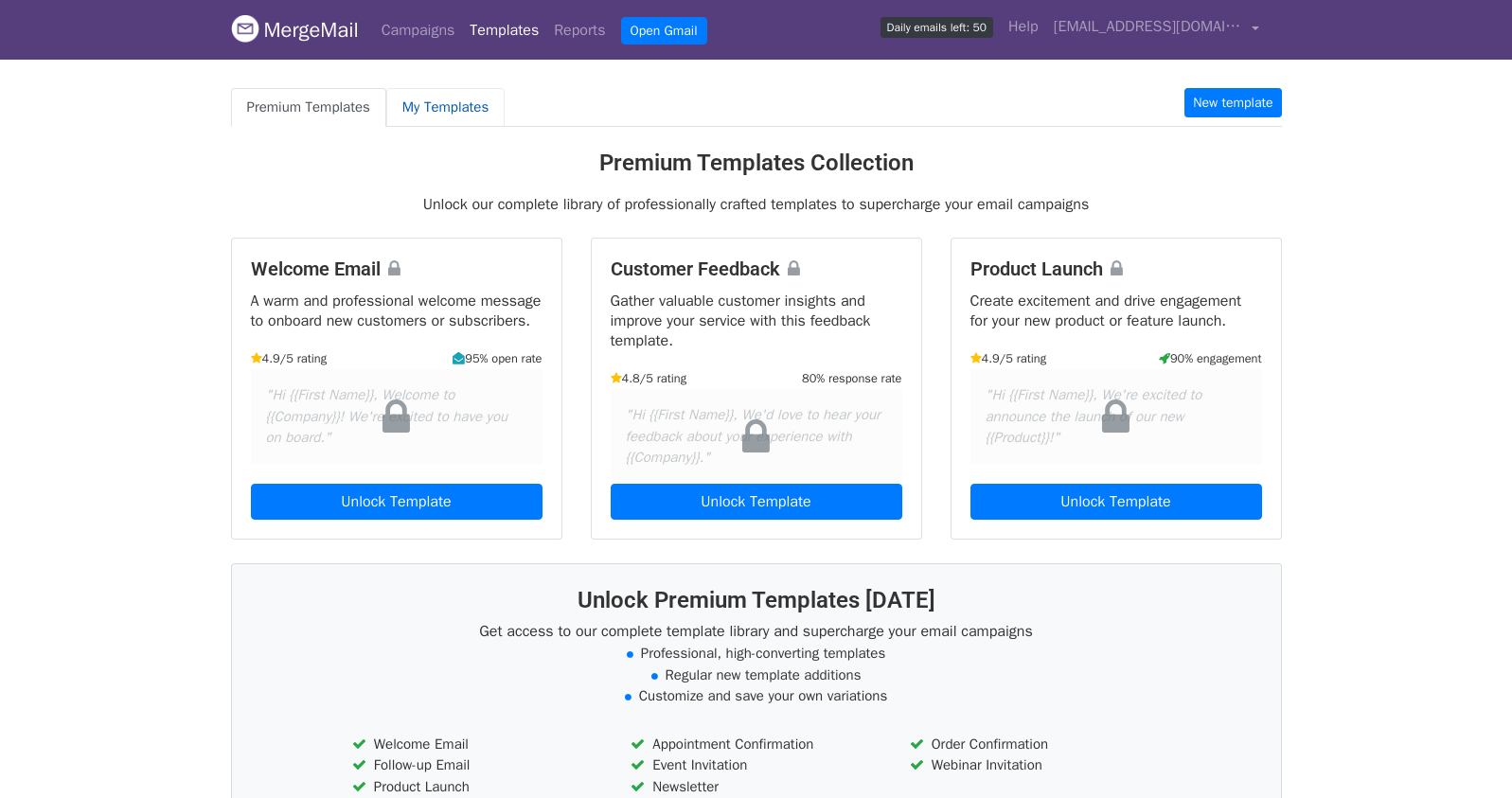click on "My Templates" at bounding box center [445, 107] 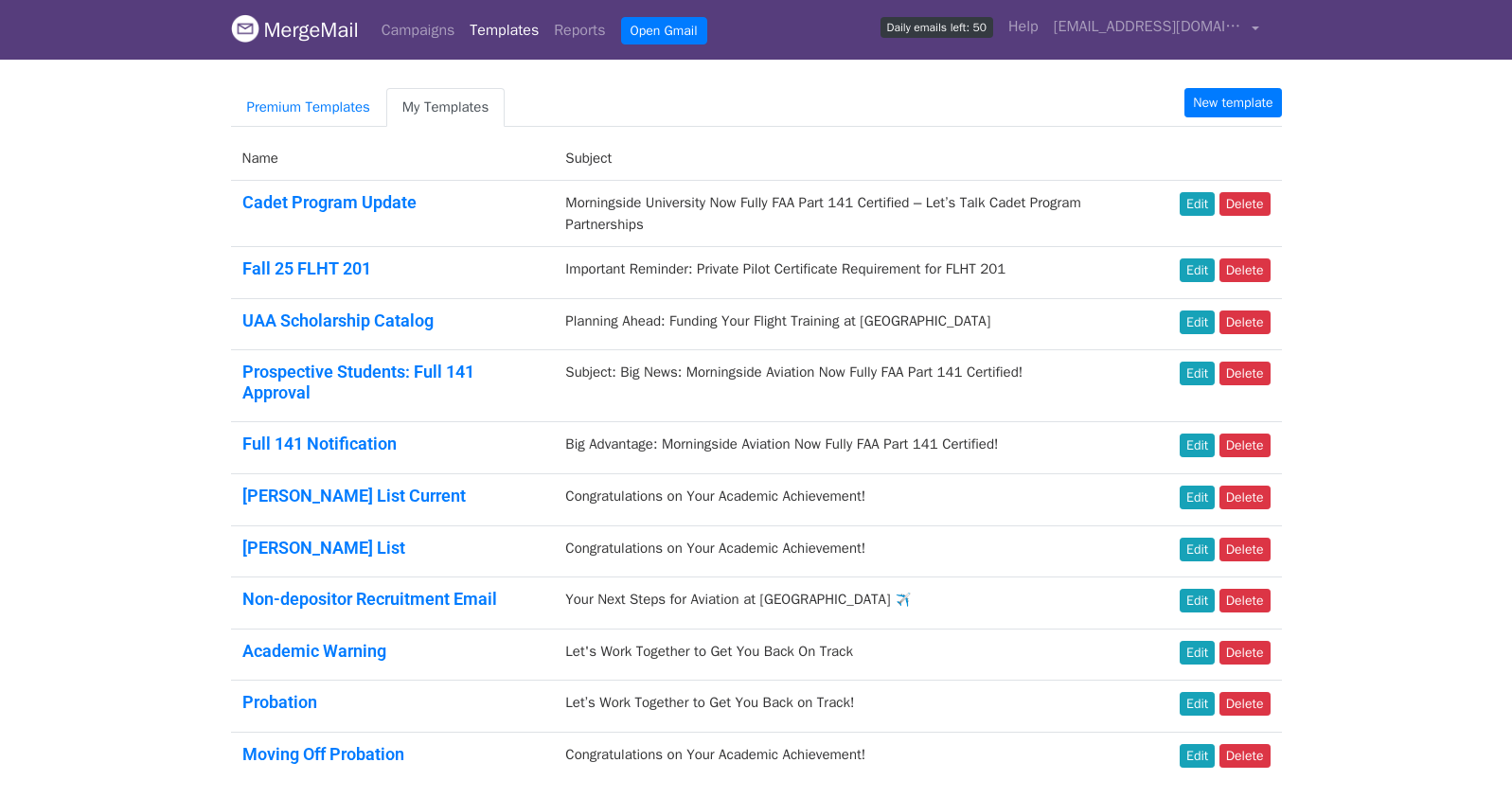 scroll, scrollTop: 0, scrollLeft: 0, axis: both 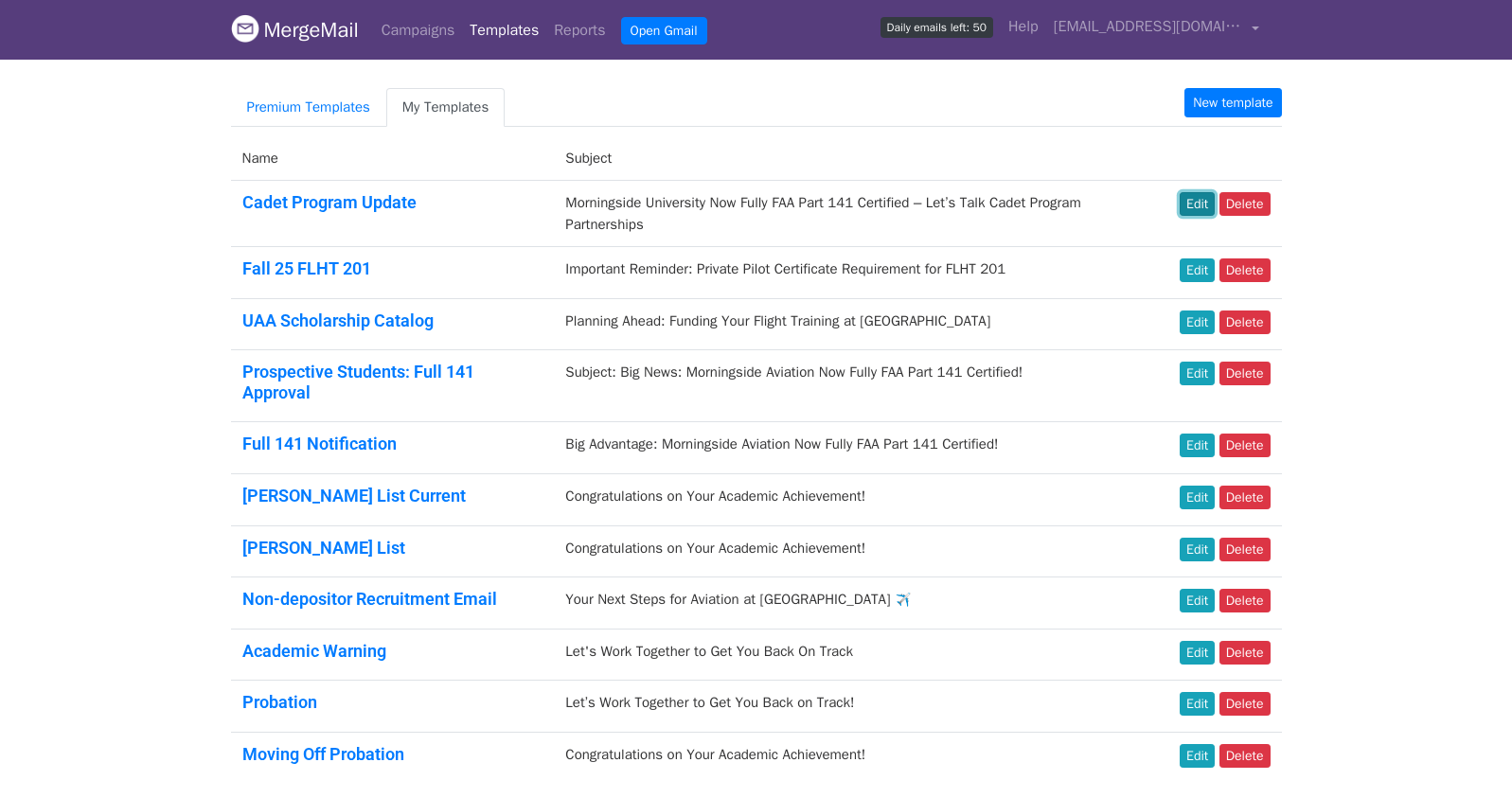 click on "Edit" at bounding box center [1197, 204] 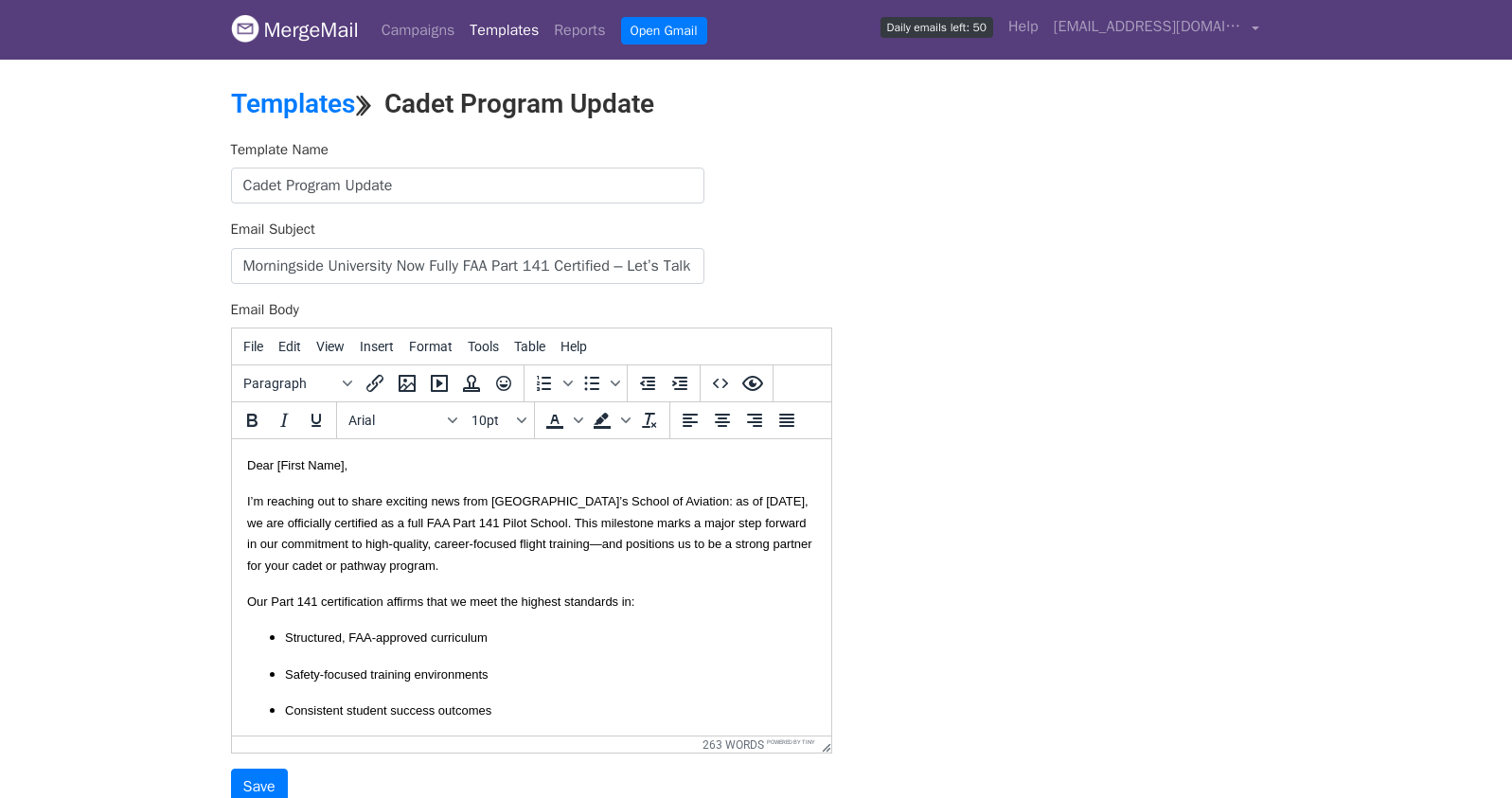 scroll, scrollTop: 0, scrollLeft: 0, axis: both 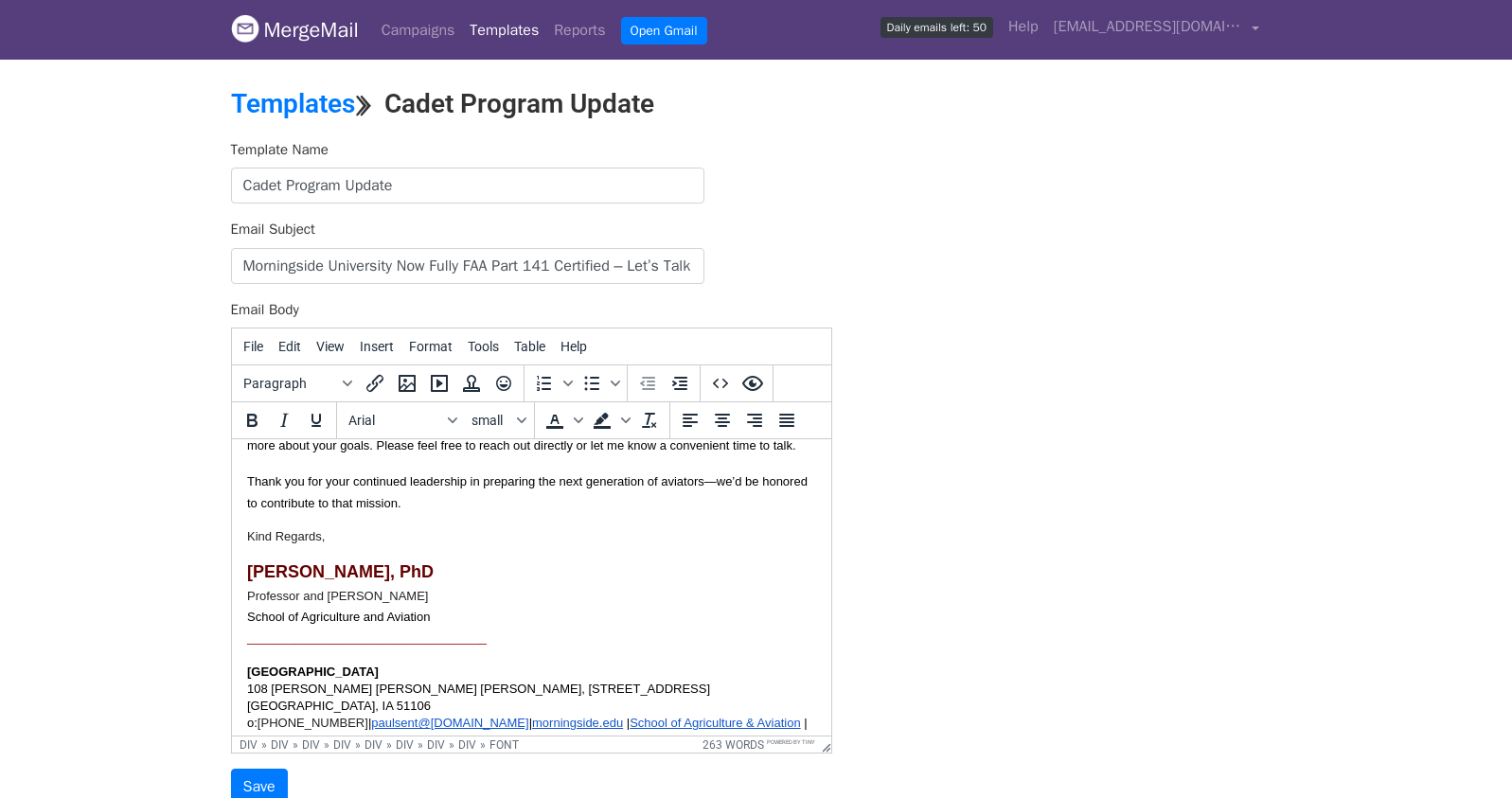 click on "Kind Regards," at bounding box center (530, 537) 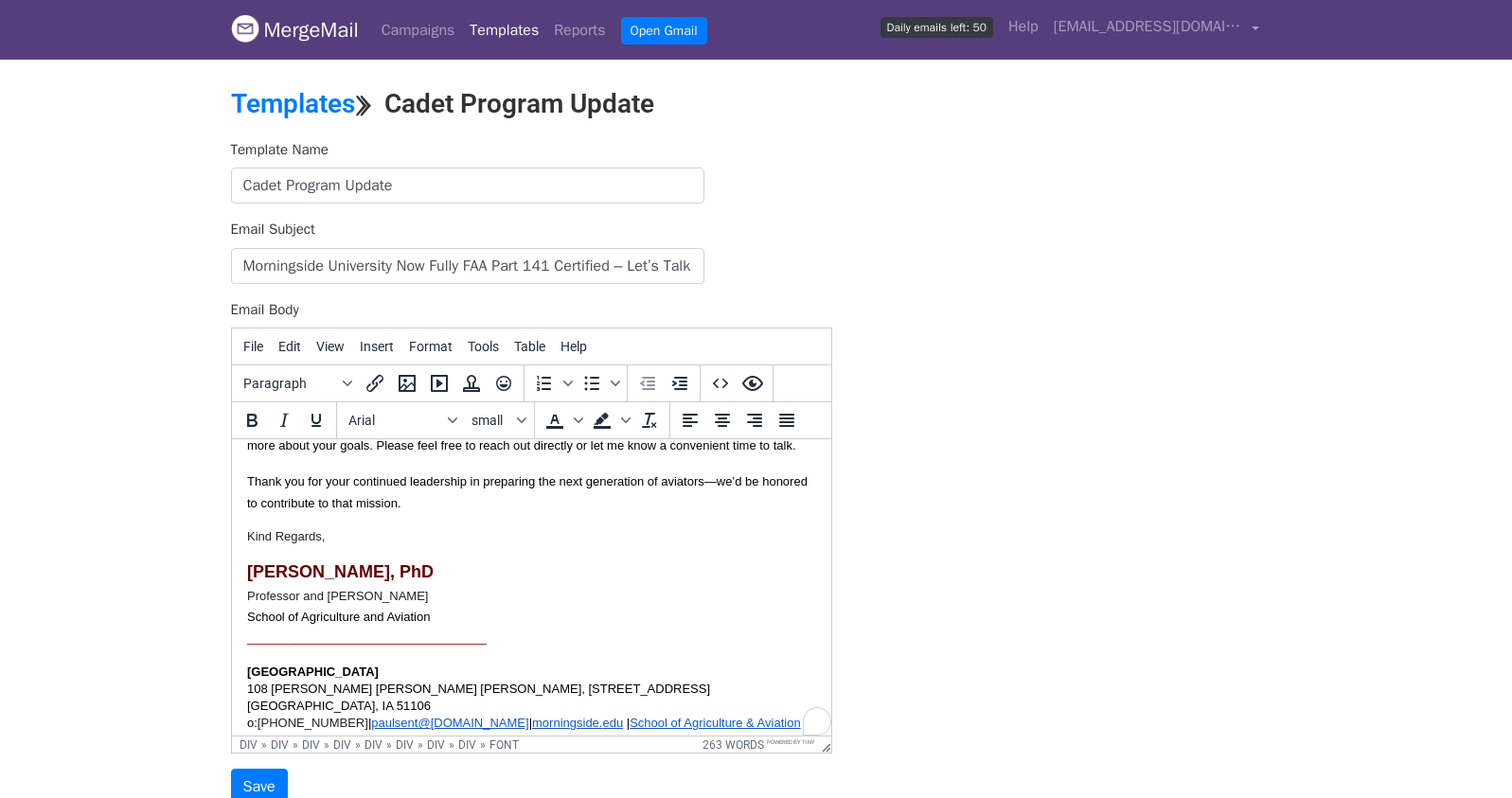scroll, scrollTop: 568, scrollLeft: 0, axis: vertical 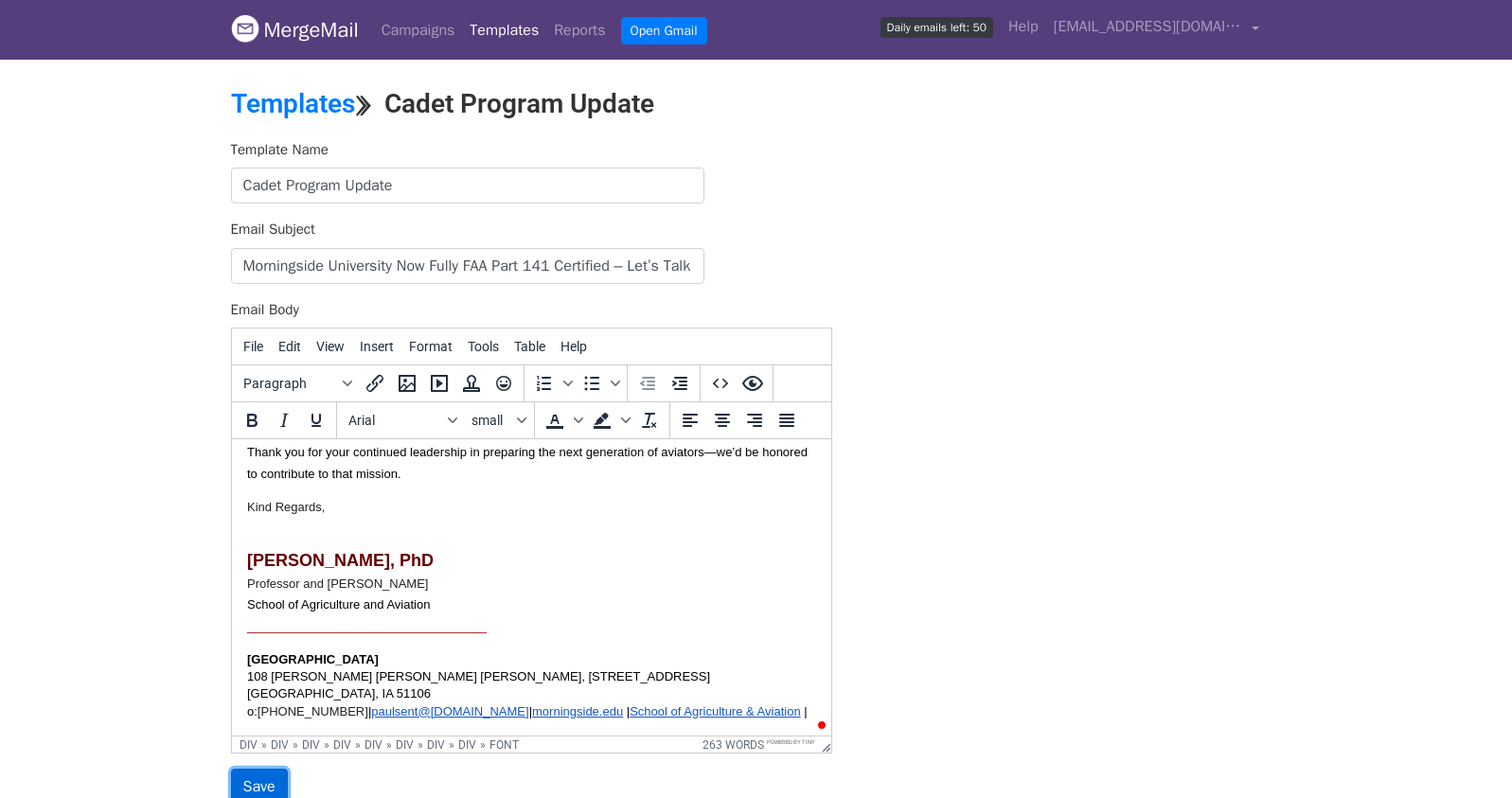 click on "Save" at bounding box center [259, 787] 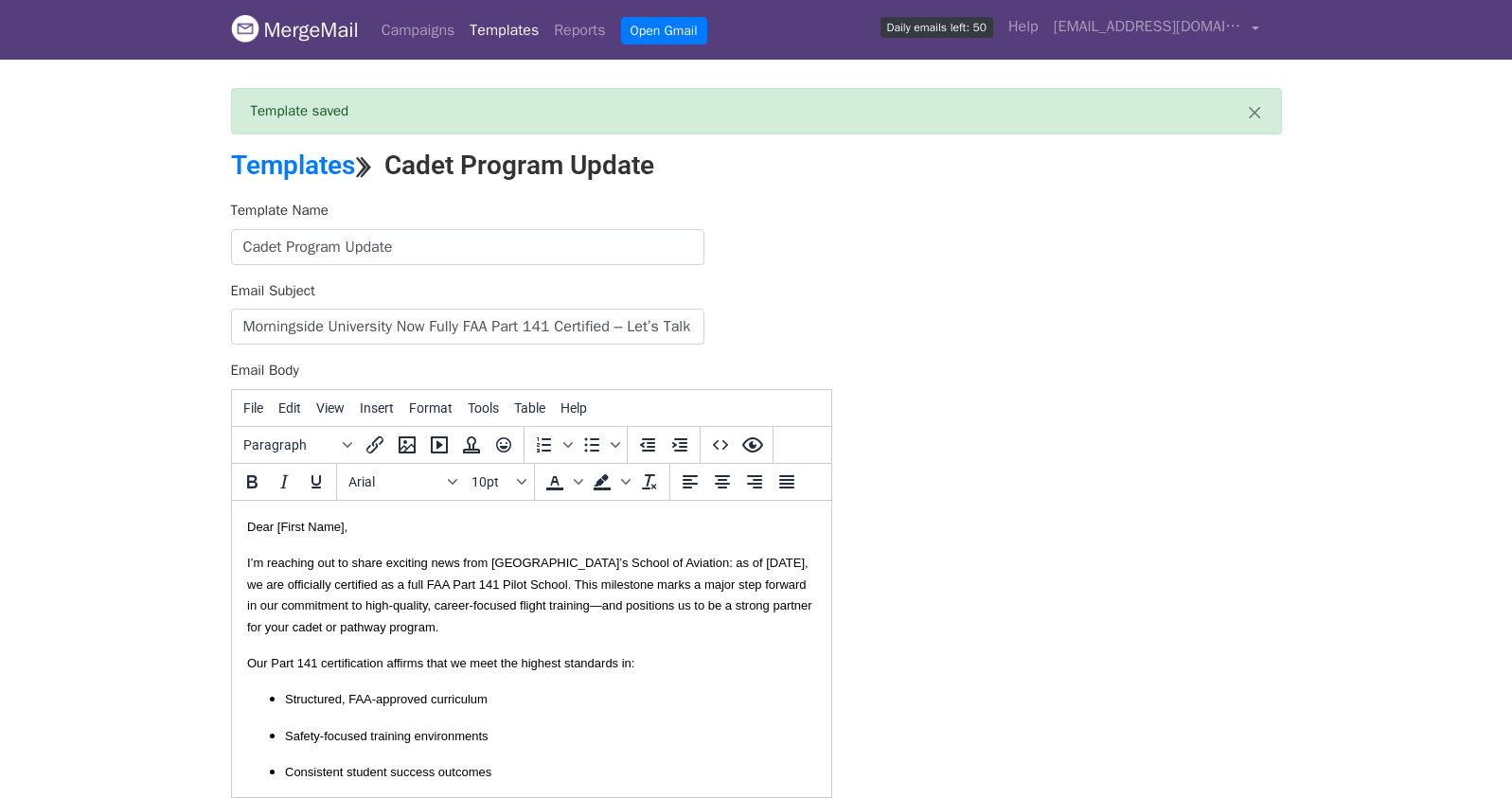 scroll, scrollTop: 0, scrollLeft: 0, axis: both 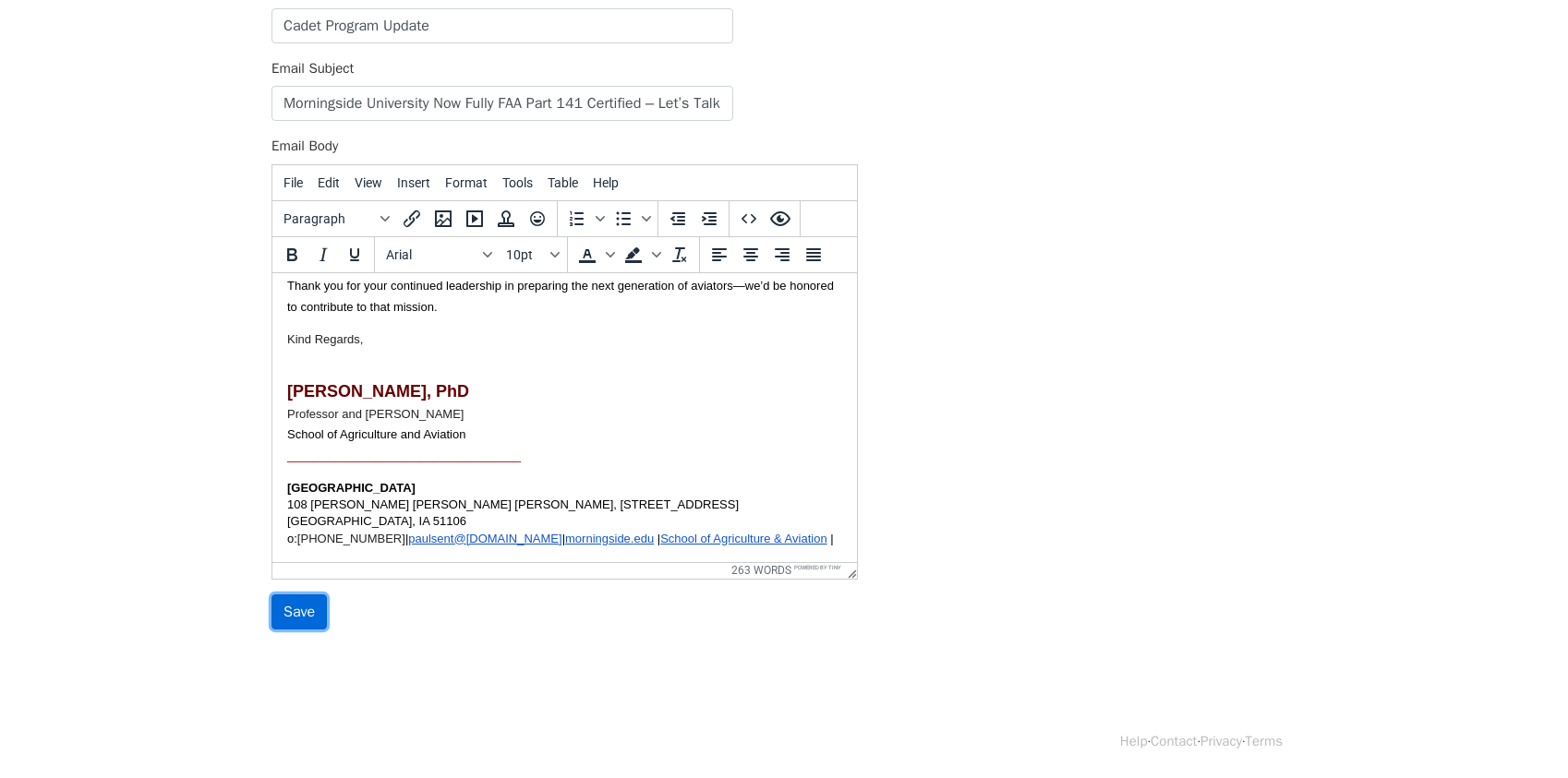 click on "Save" at bounding box center [299, 612] 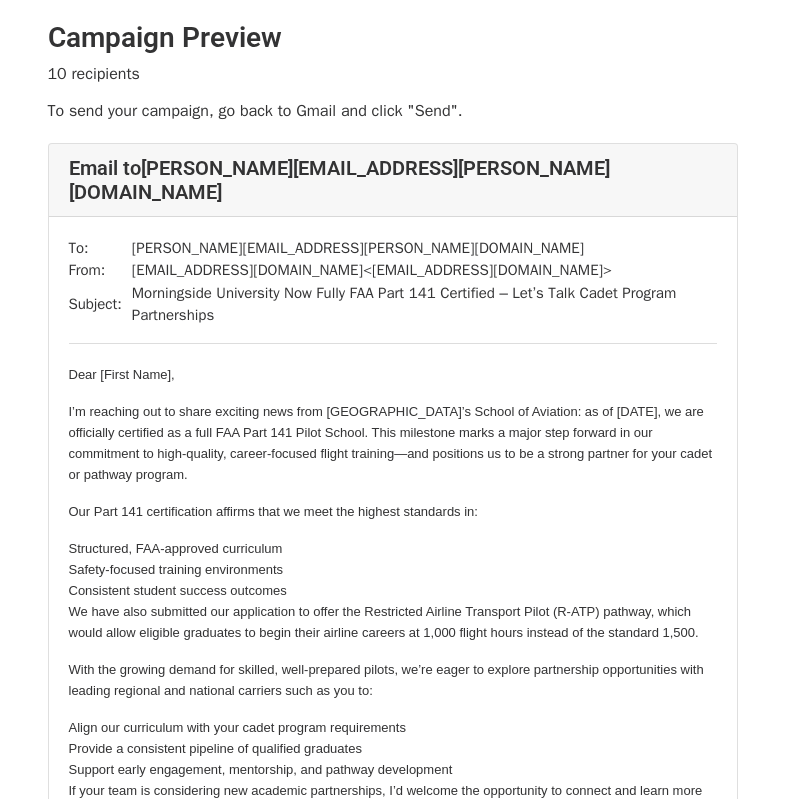 scroll, scrollTop: 0, scrollLeft: 0, axis: both 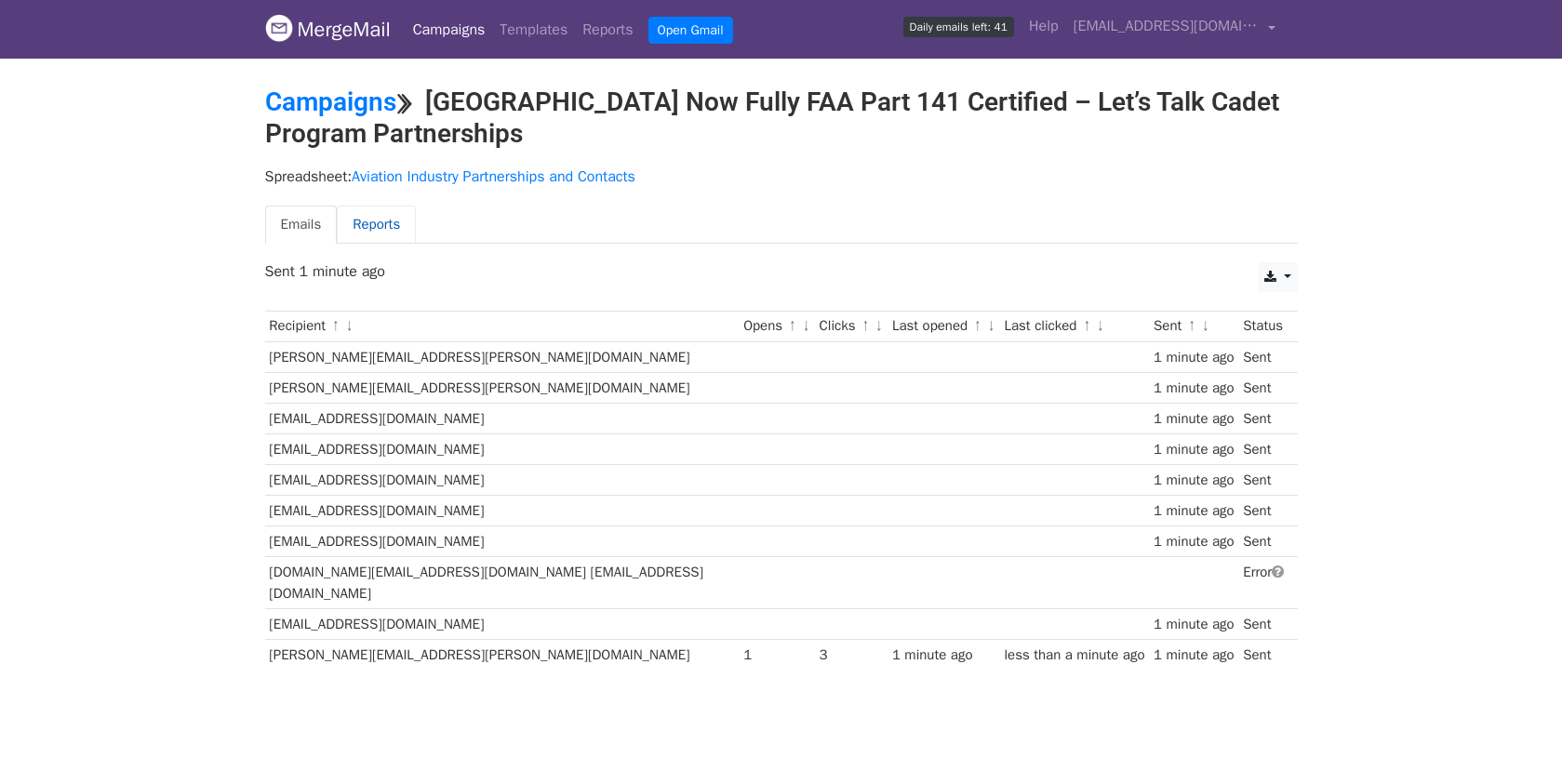 click on "Reports" at bounding box center (376, 224) 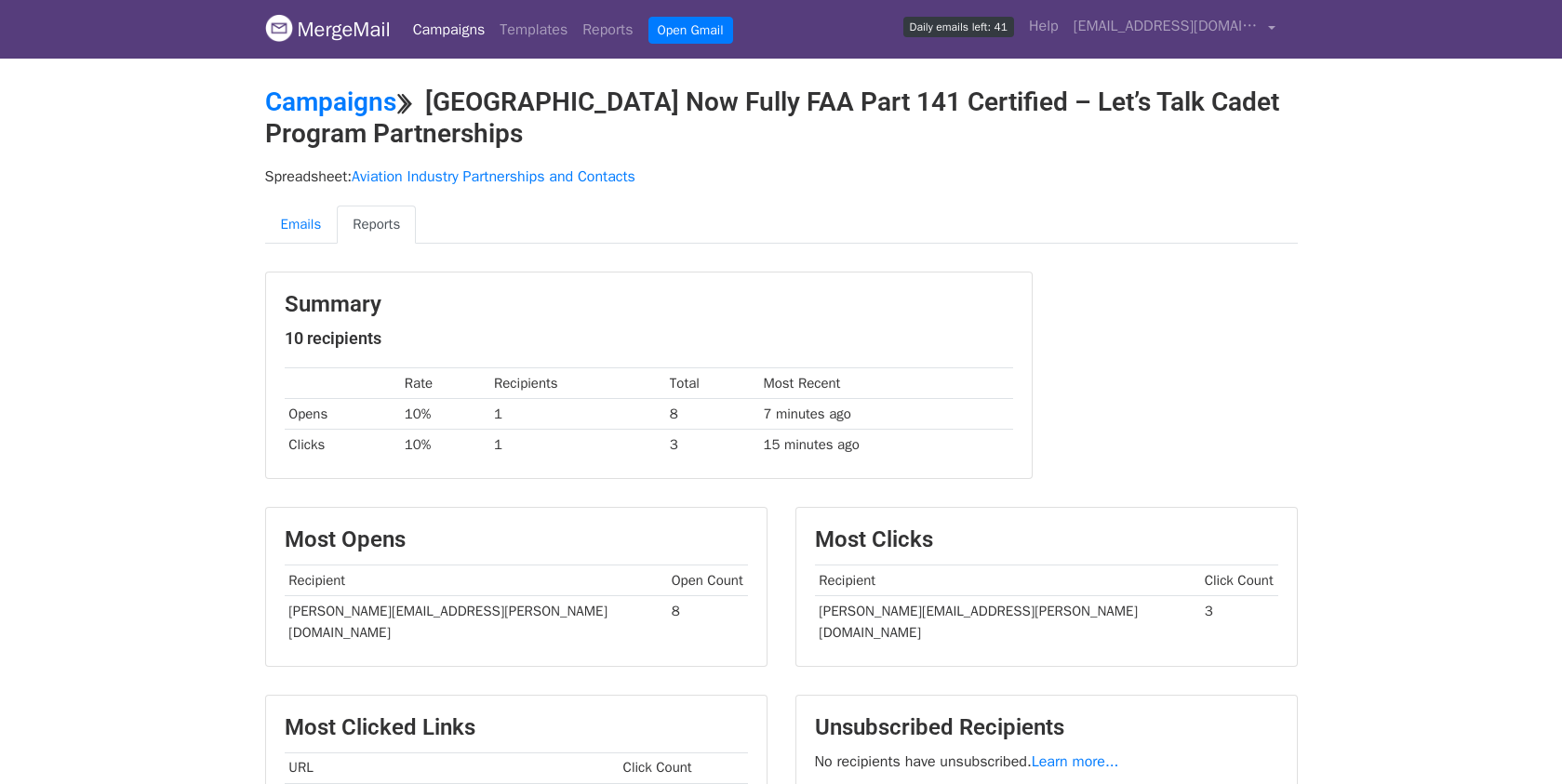 scroll, scrollTop: 0, scrollLeft: 0, axis: both 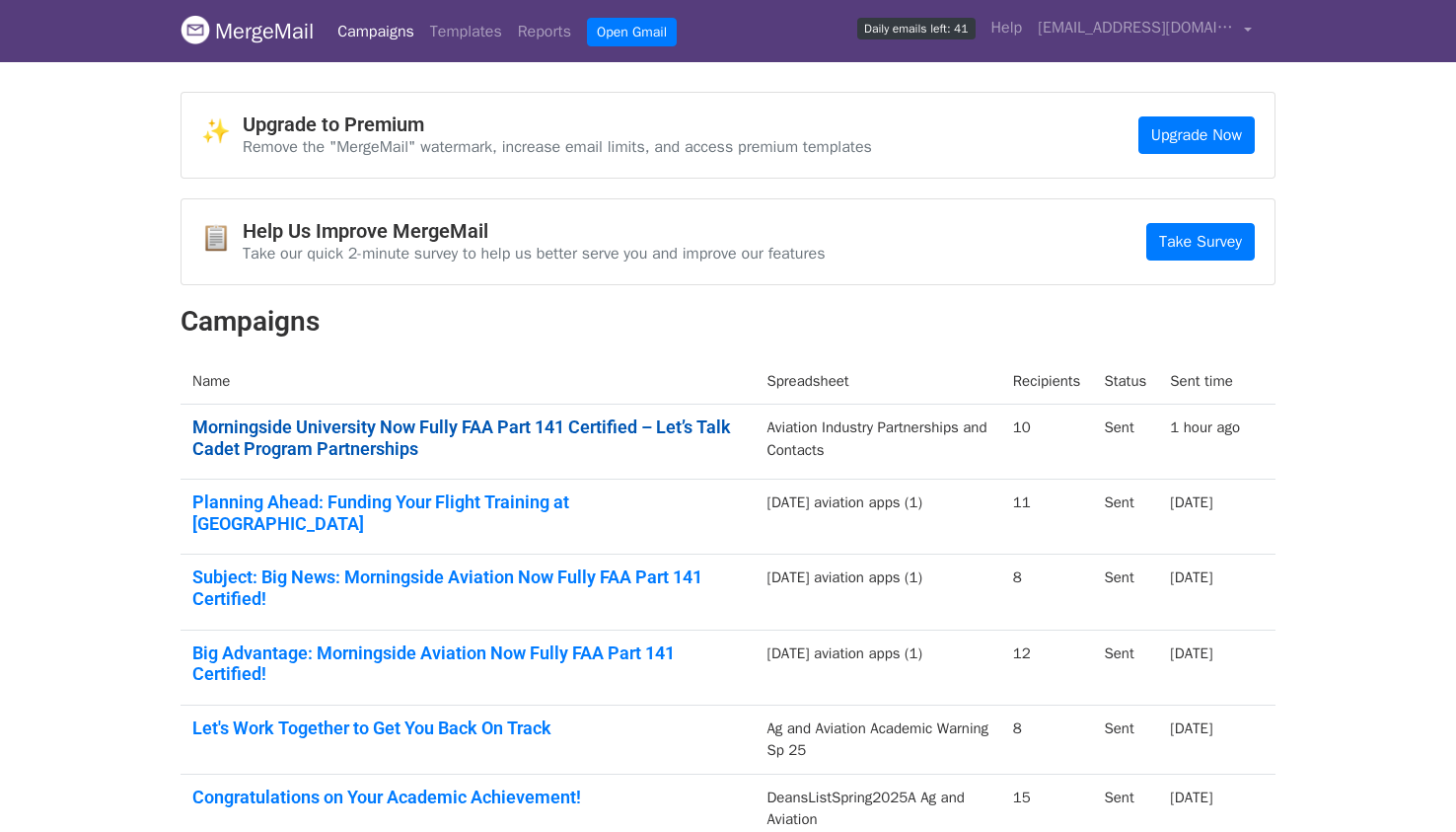 click on "Morningside University Now Fully FAA Part 141 Certified – Let’s Talk Cadet Program Partnerships" at bounding box center (468, 437) 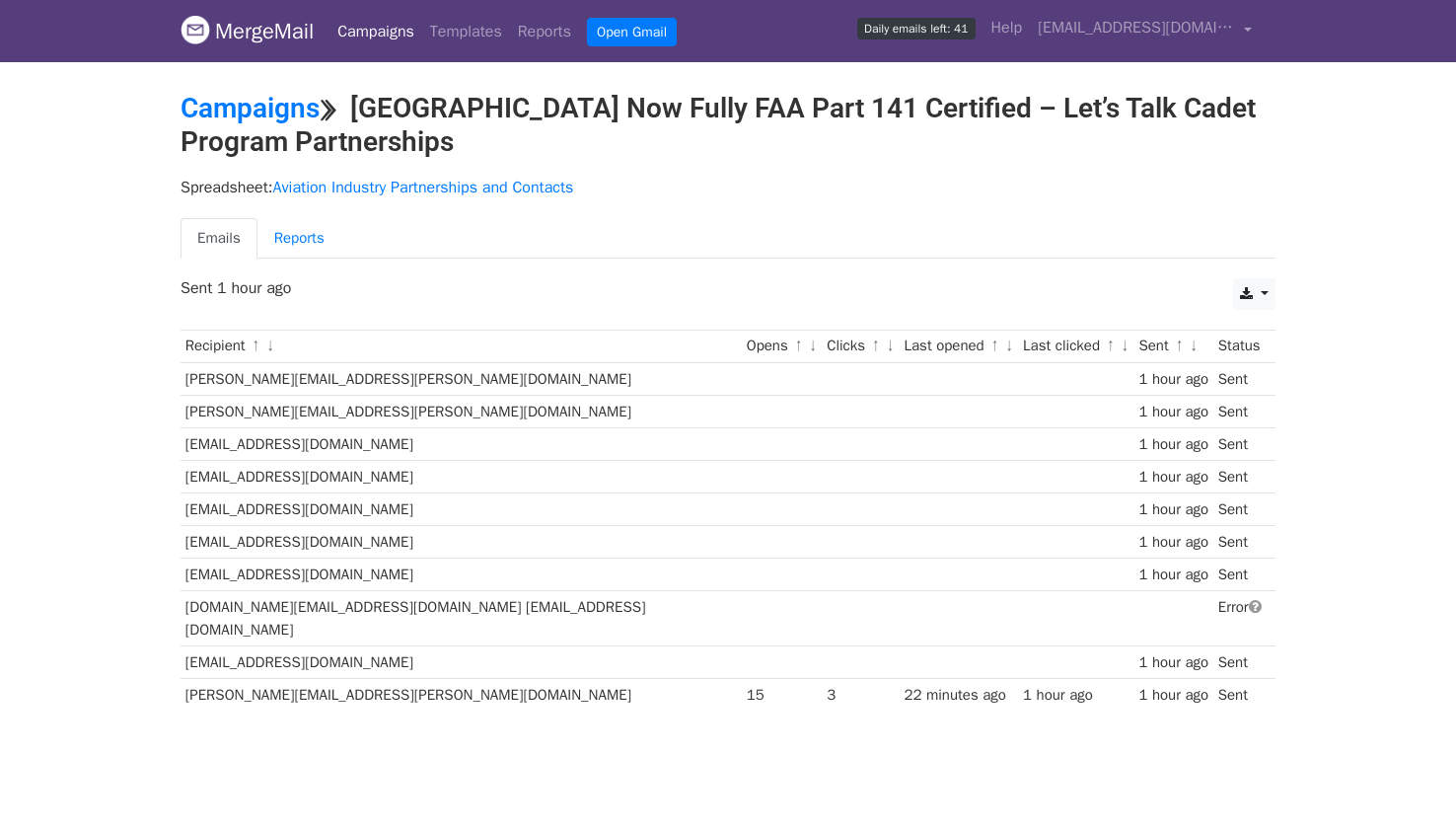 scroll, scrollTop: 0, scrollLeft: 0, axis: both 